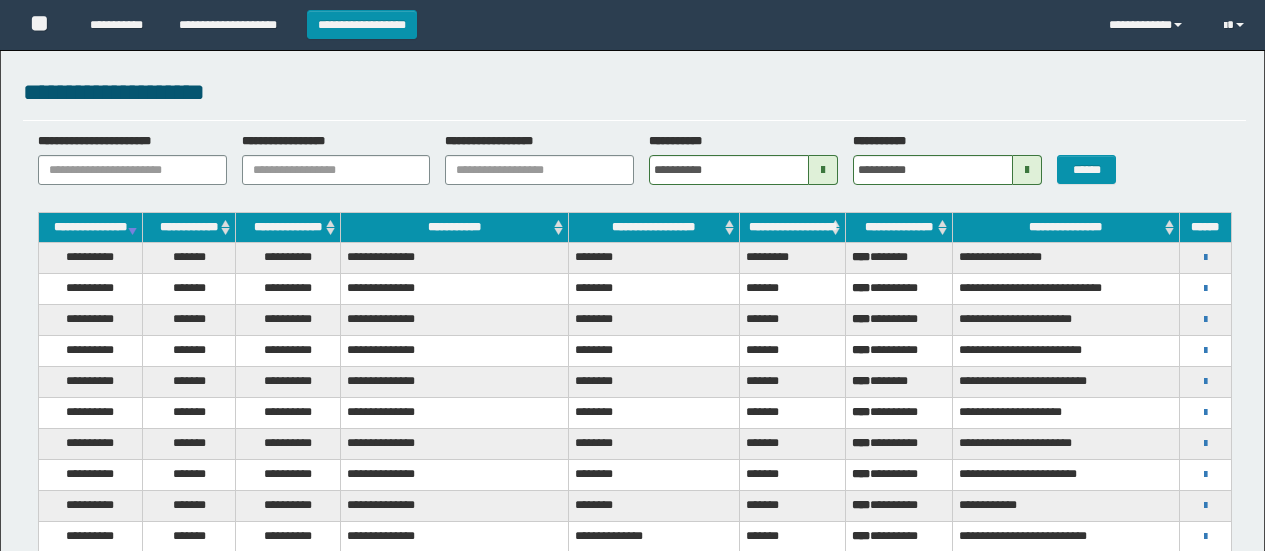 scroll, scrollTop: 0, scrollLeft: 0, axis: both 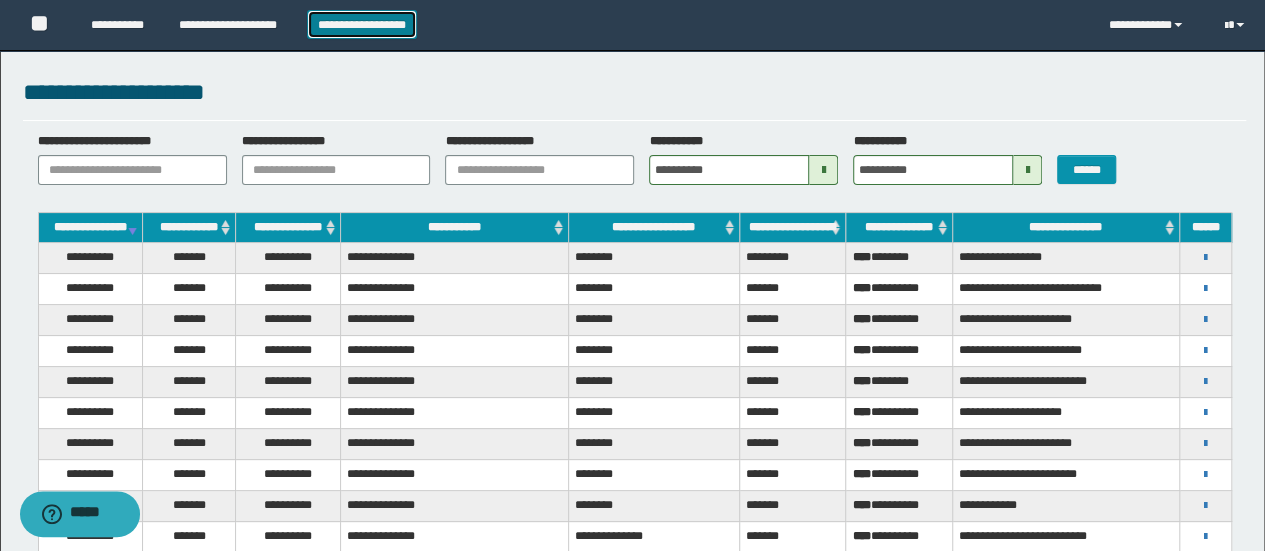 click on "**********" at bounding box center (362, 24) 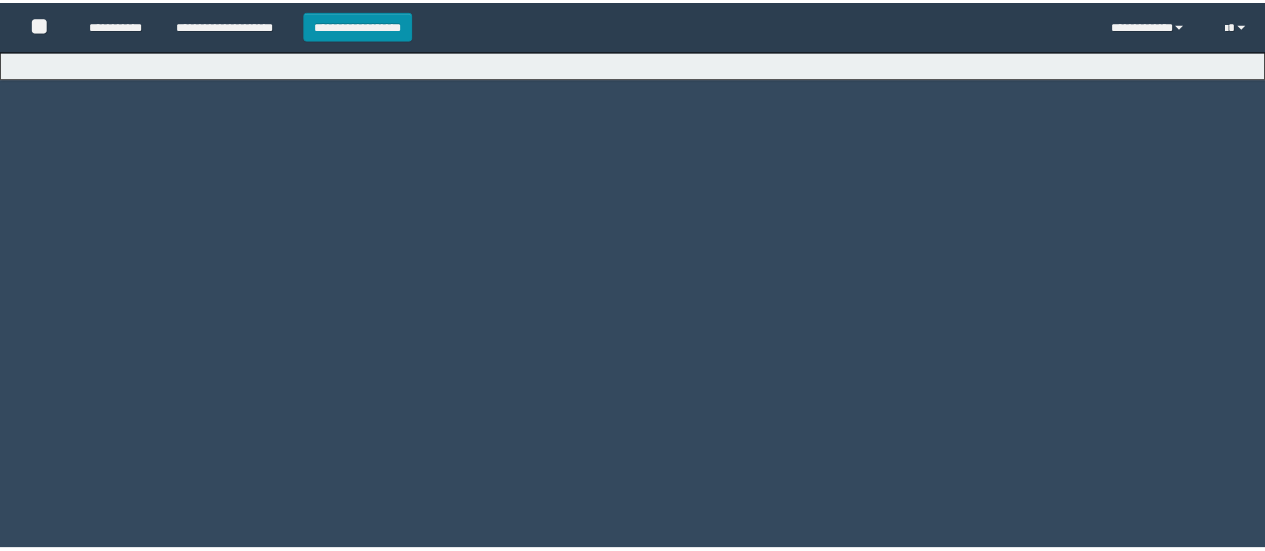 scroll, scrollTop: 0, scrollLeft: 0, axis: both 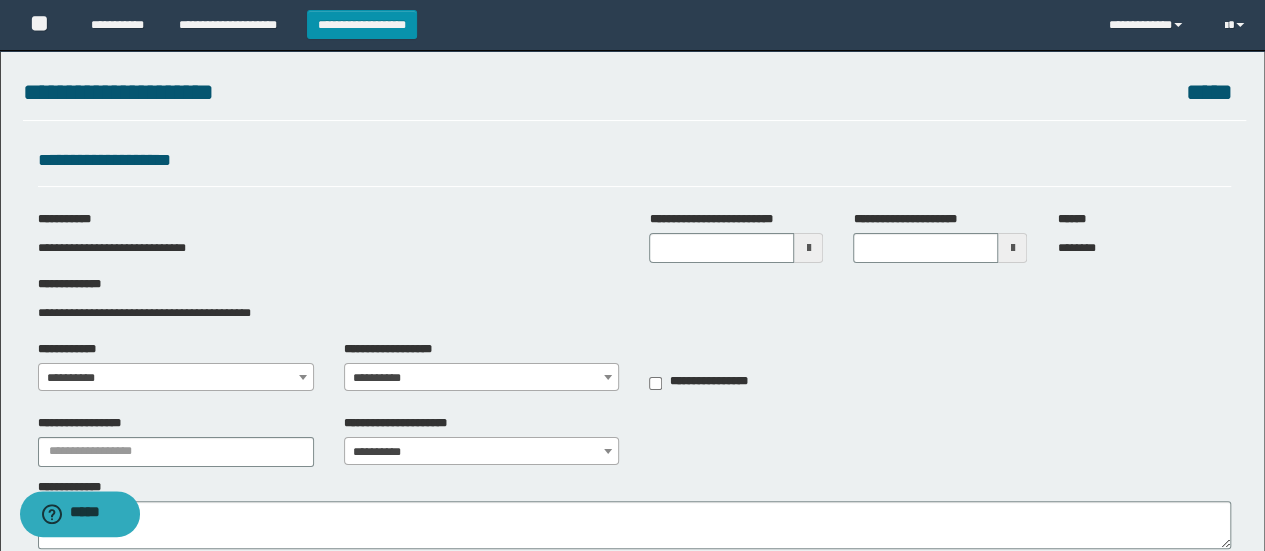 click at bounding box center (808, 248) 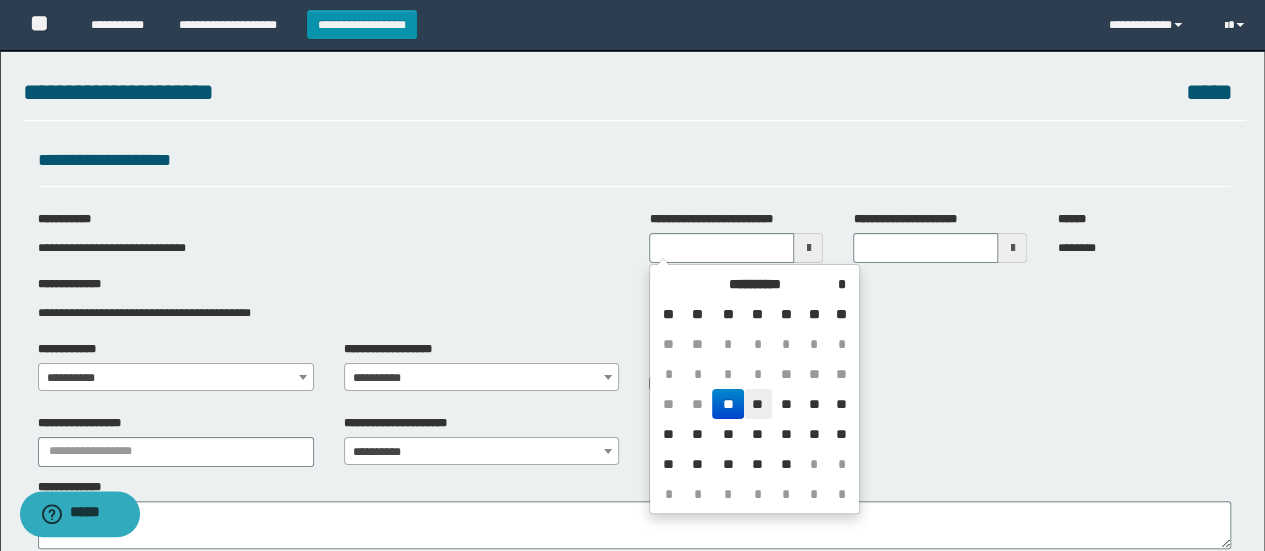 click on "**" at bounding box center (758, 404) 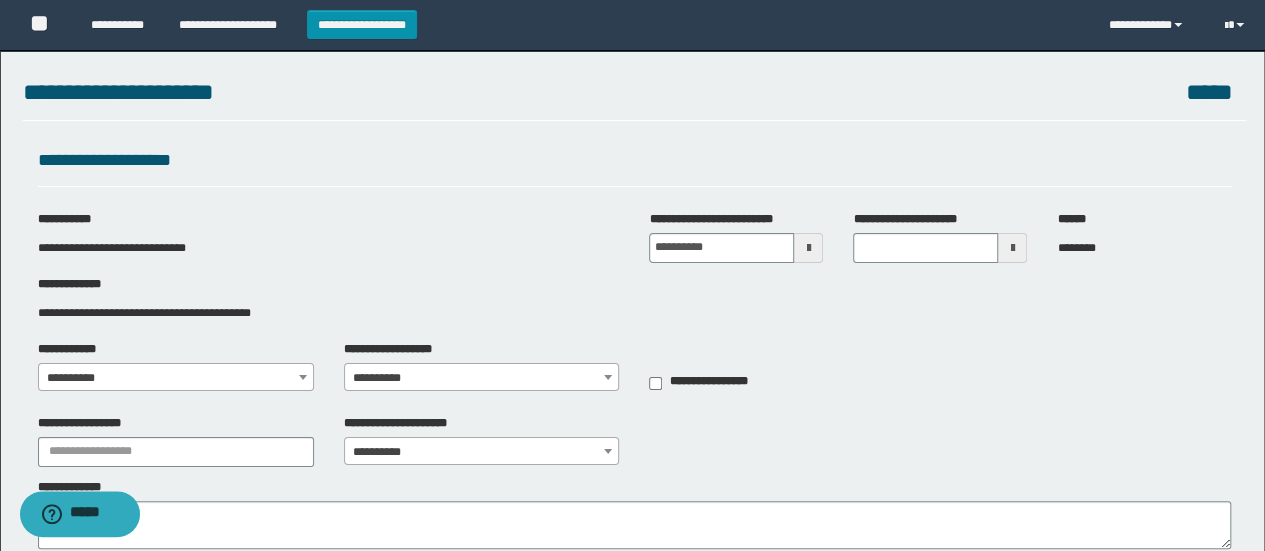 click at bounding box center (1012, 248) 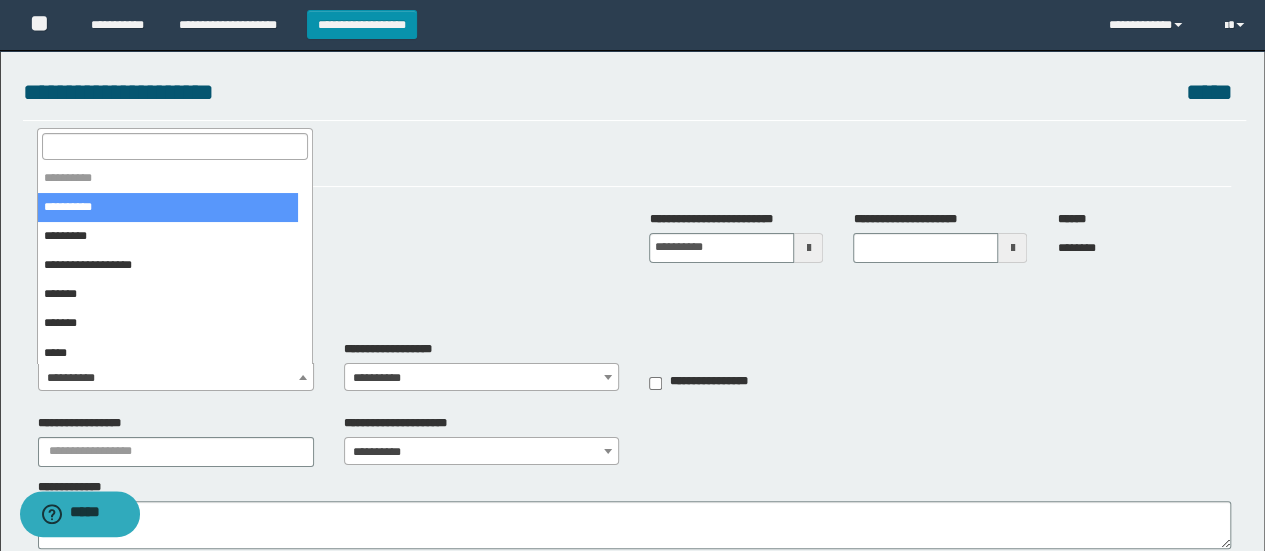 click at bounding box center [175, 146] 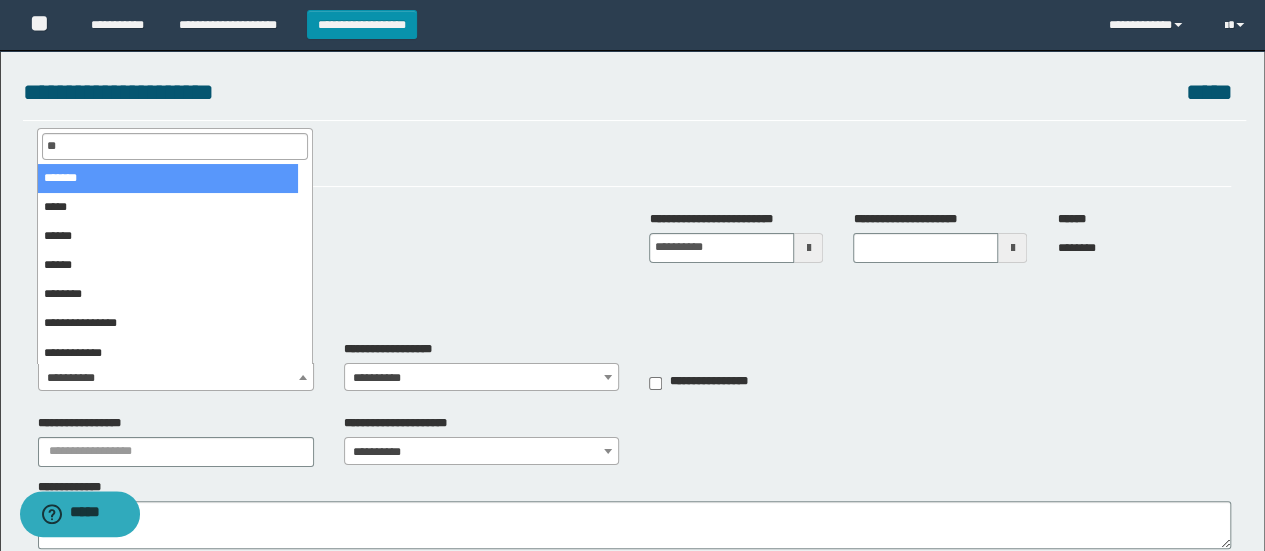 type on "*" 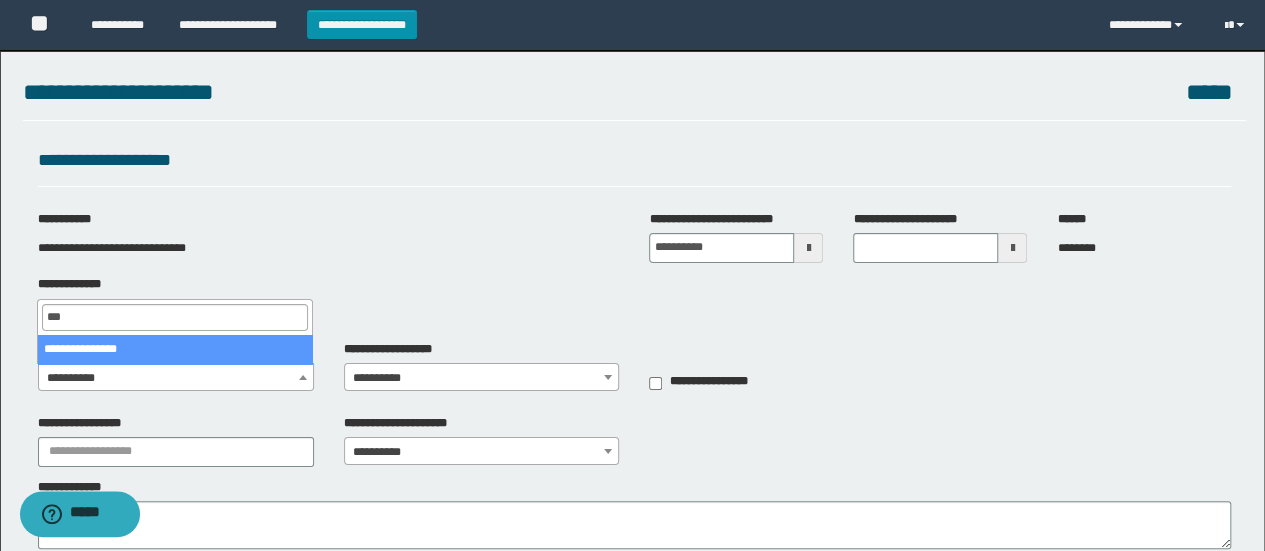 type on "***" 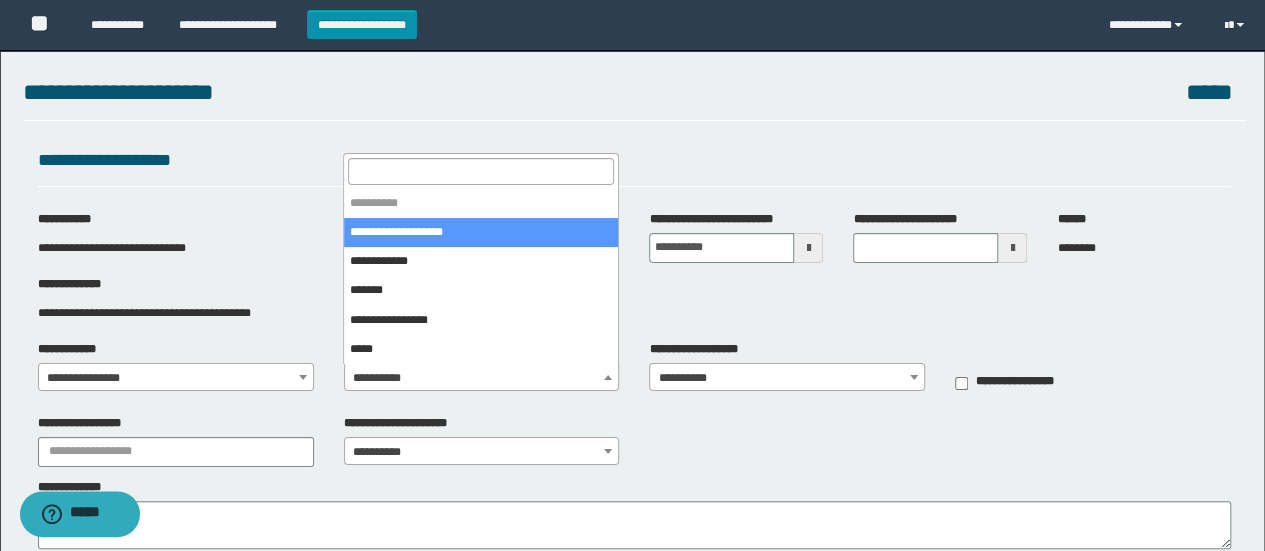 click on "**********" at bounding box center (482, 378) 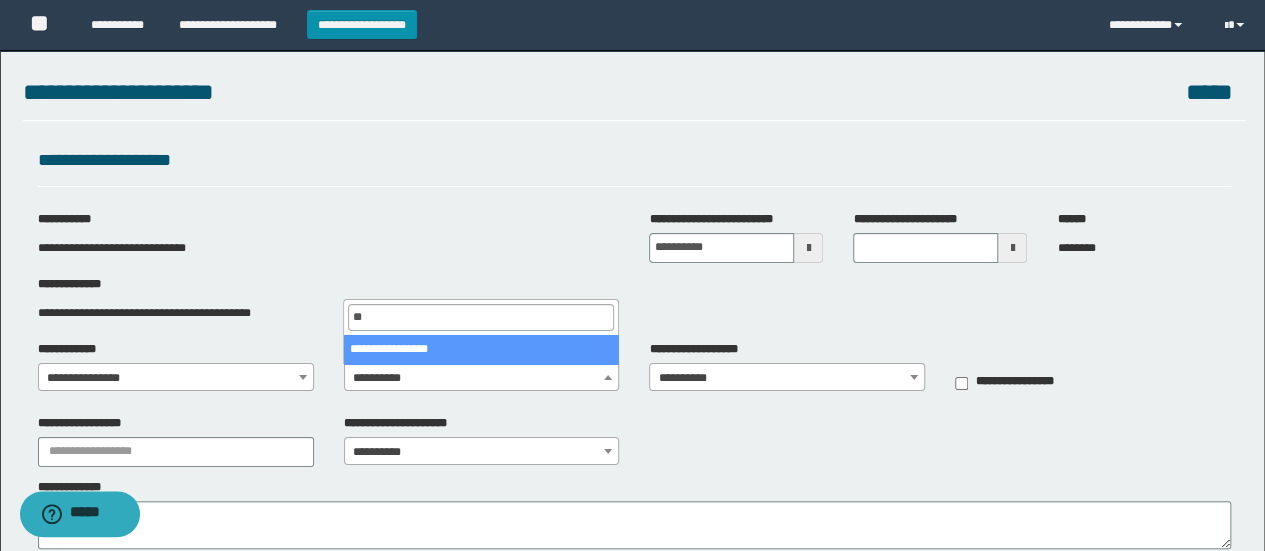 type on "**" 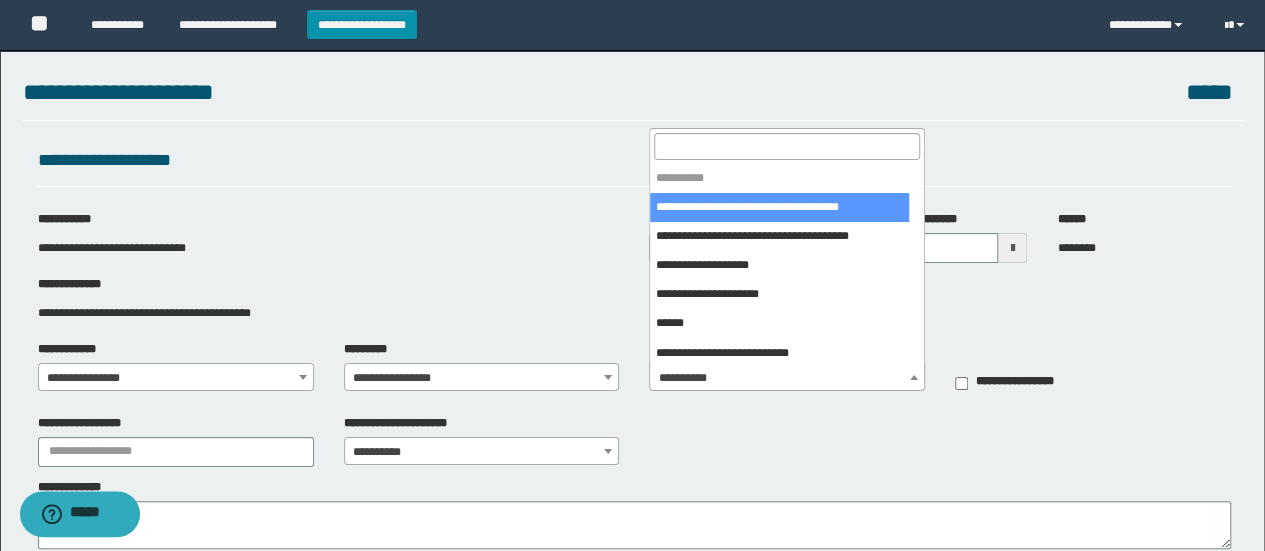 click on "**********" at bounding box center (787, 378) 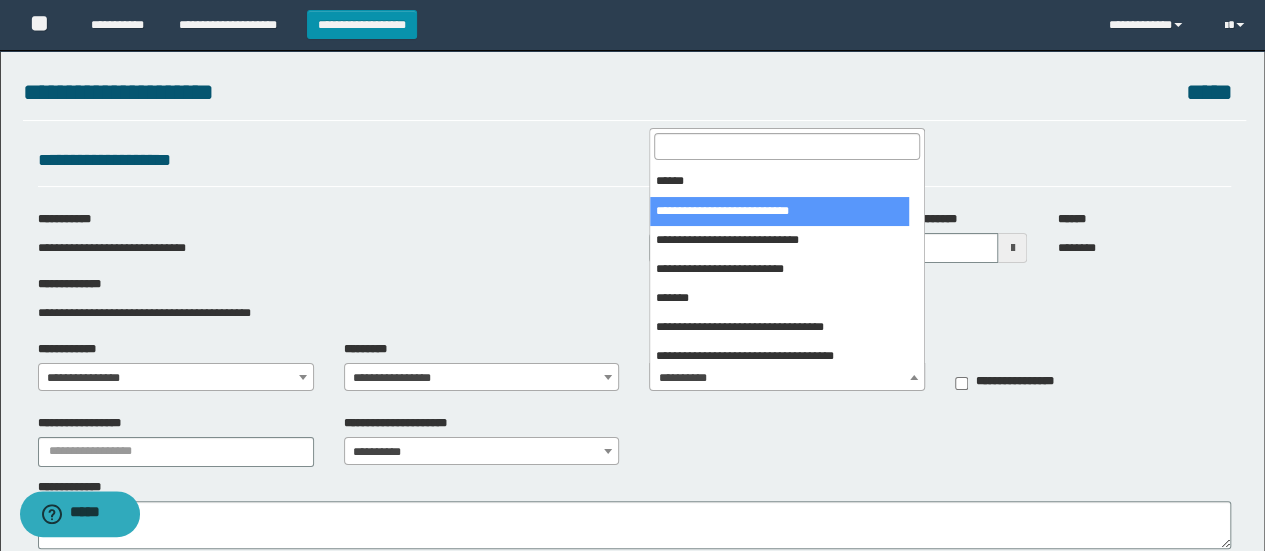 scroll, scrollTop: 160, scrollLeft: 0, axis: vertical 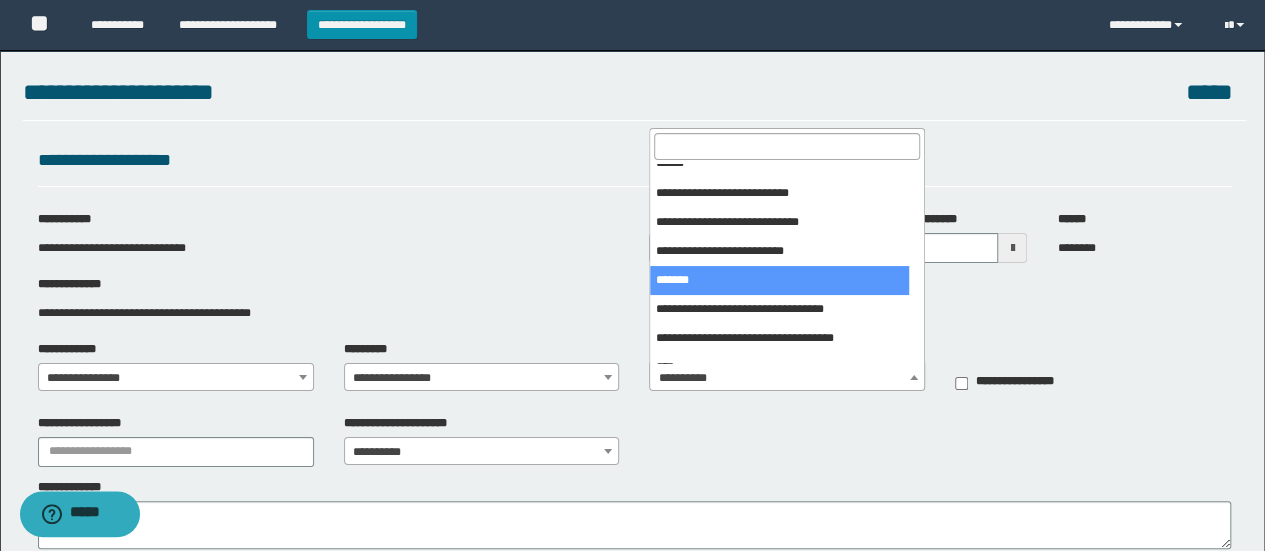 select on "***" 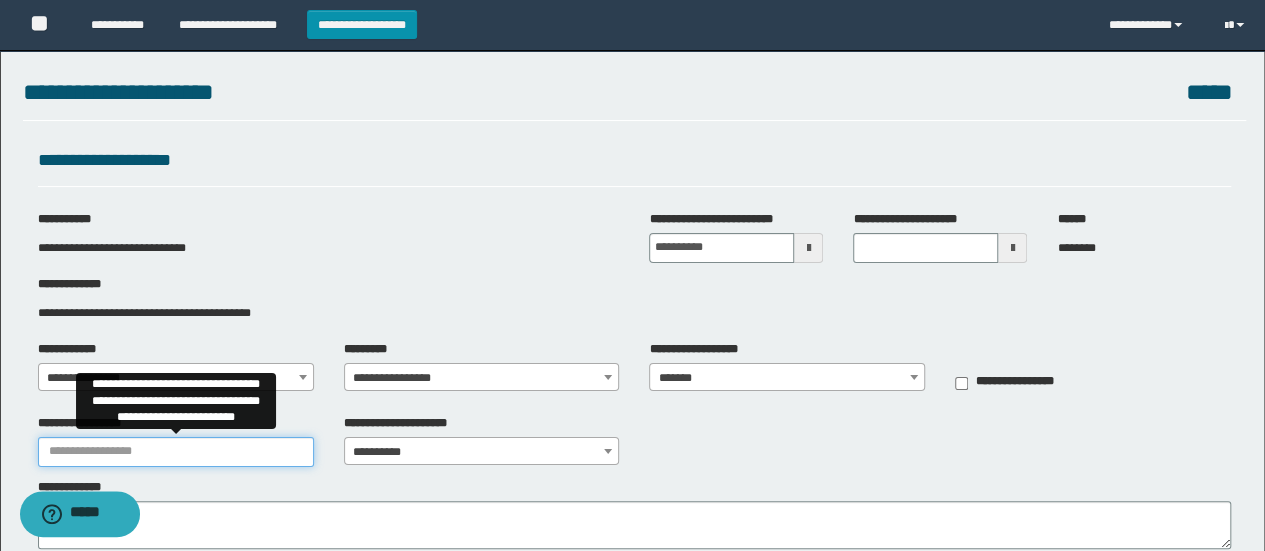 click on "**********" at bounding box center [176, 452] 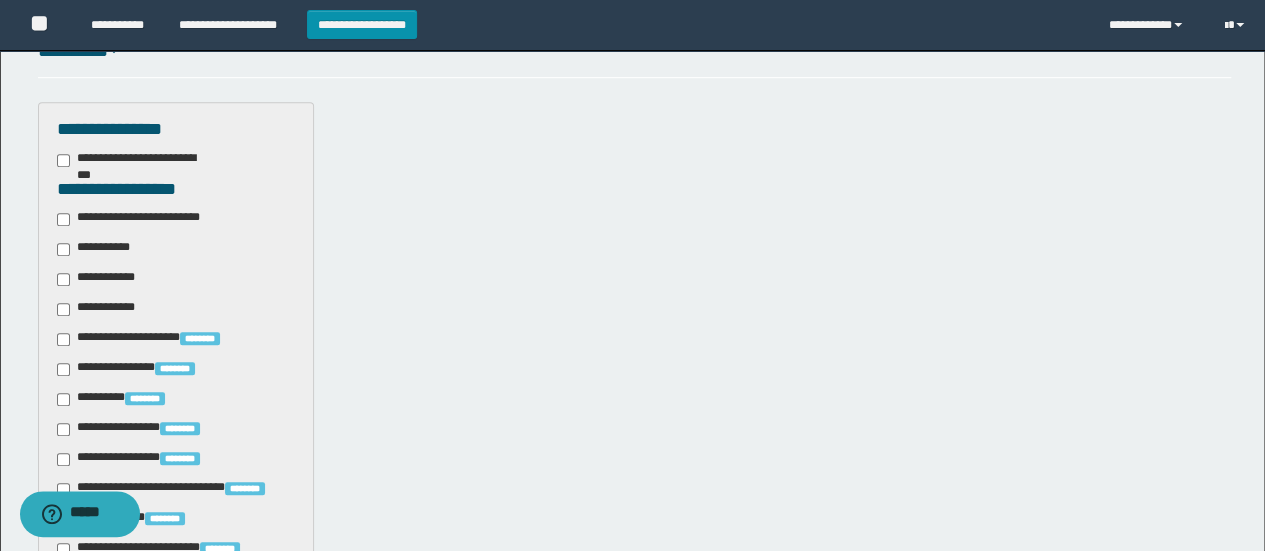 scroll, scrollTop: 548, scrollLeft: 0, axis: vertical 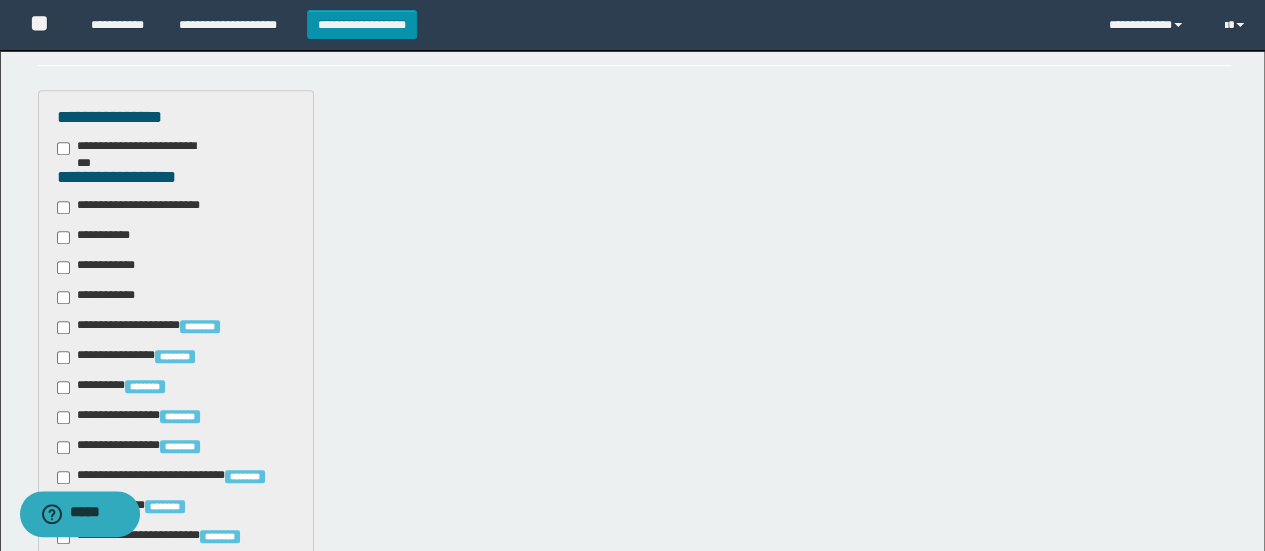 type on "********" 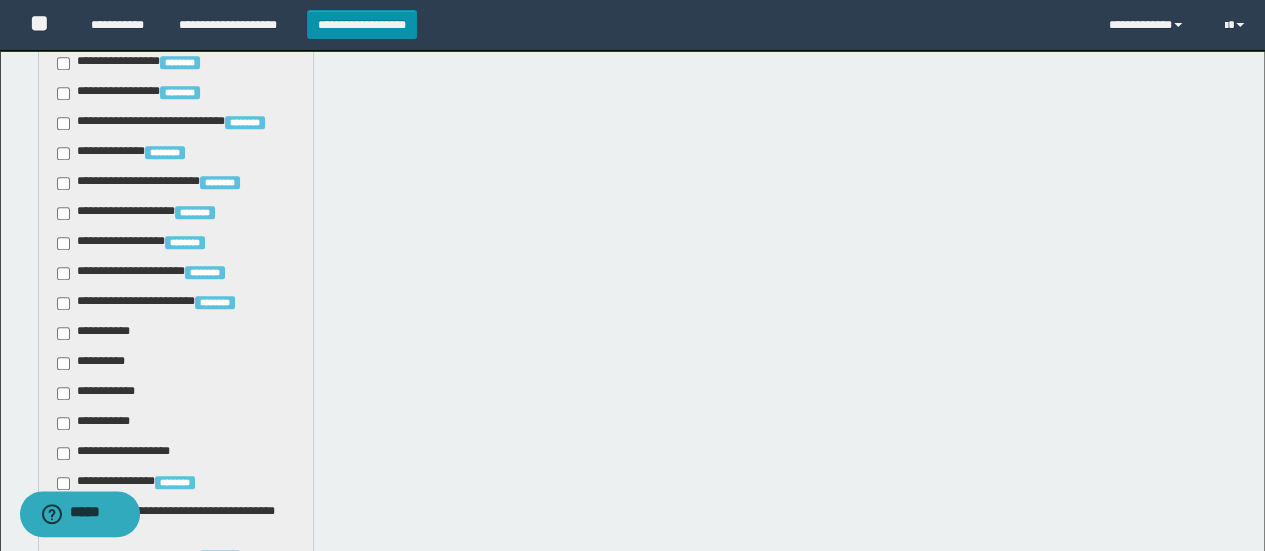 scroll, scrollTop: 904, scrollLeft: 0, axis: vertical 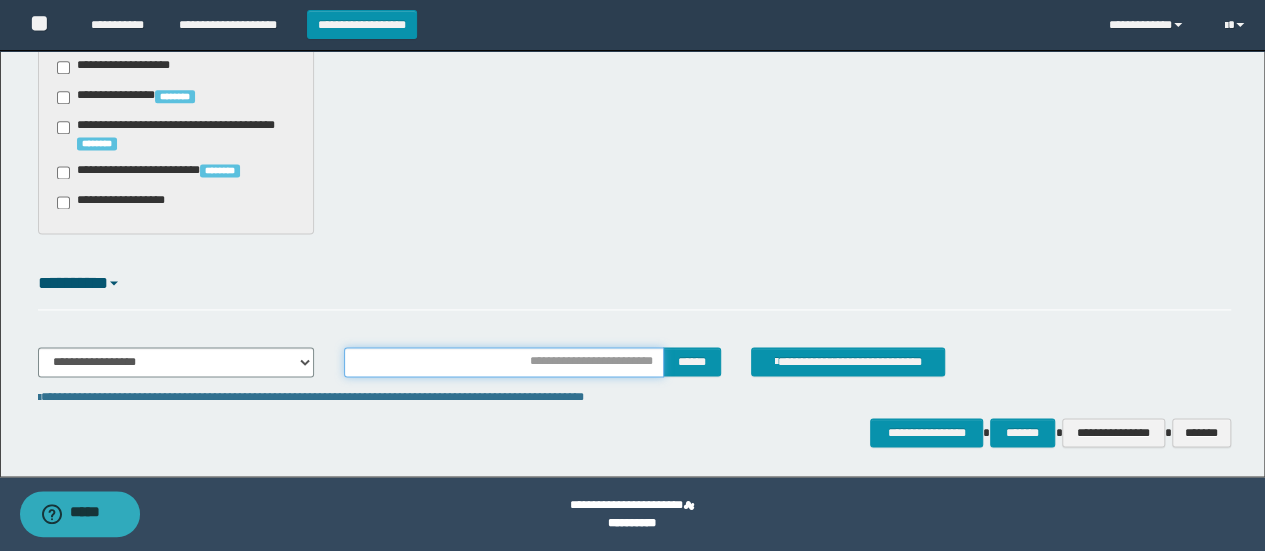 click at bounding box center [504, 362] 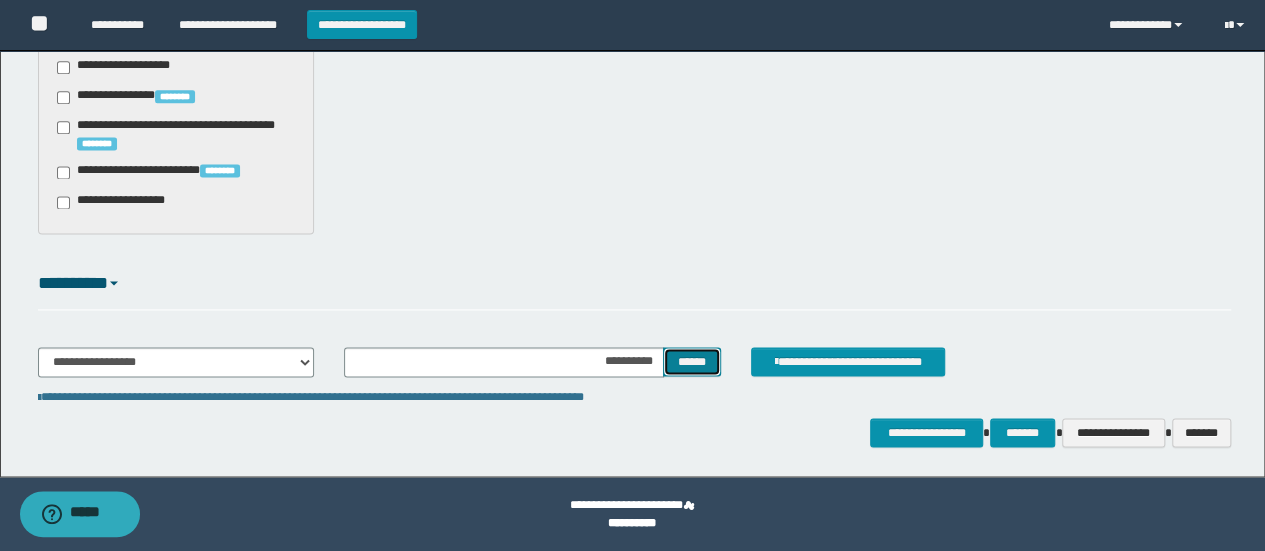 click on "******" at bounding box center [692, 361] 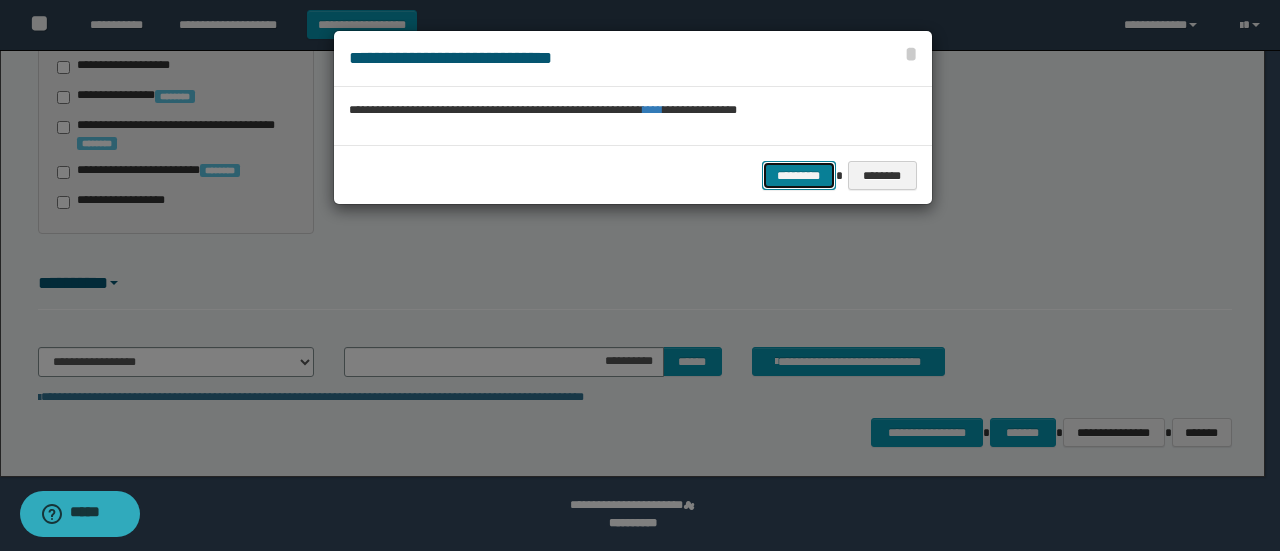 click on "*********" at bounding box center [799, 175] 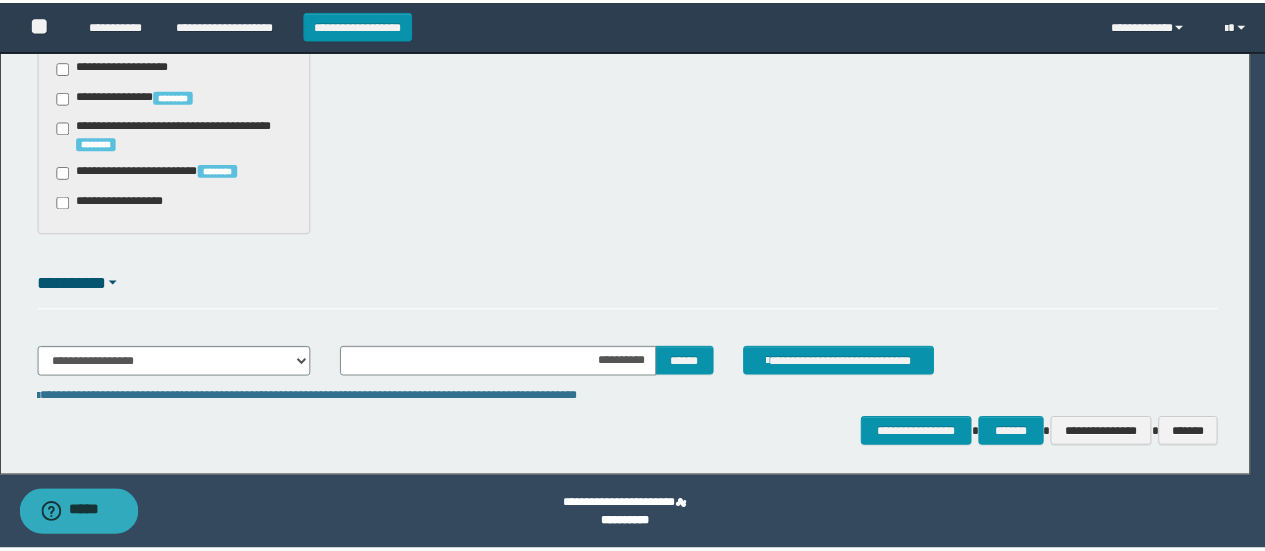 scroll, scrollTop: 0, scrollLeft: 0, axis: both 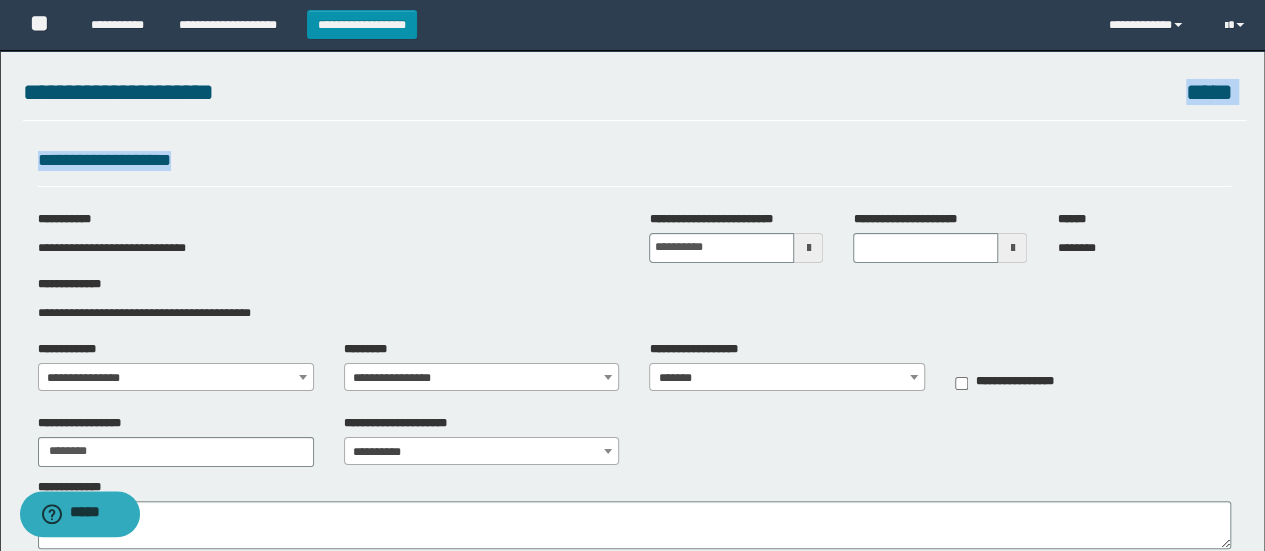 drag, startPoint x: 1263, startPoint y: 79, endPoint x: 1265, endPoint y: 154, distance: 75.026665 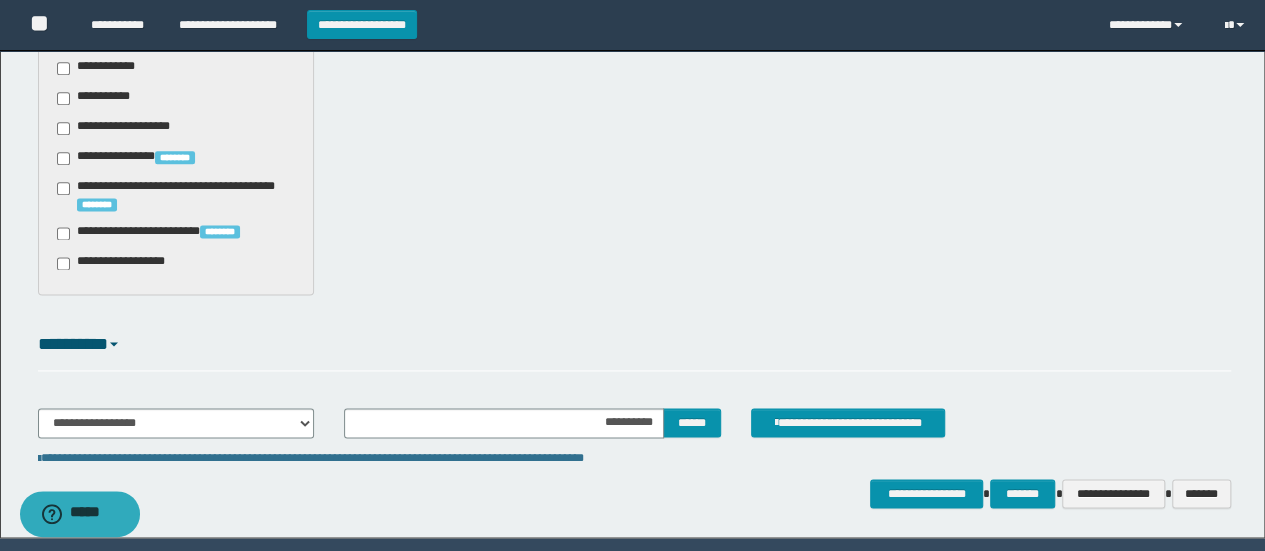 scroll, scrollTop: 1288, scrollLeft: 0, axis: vertical 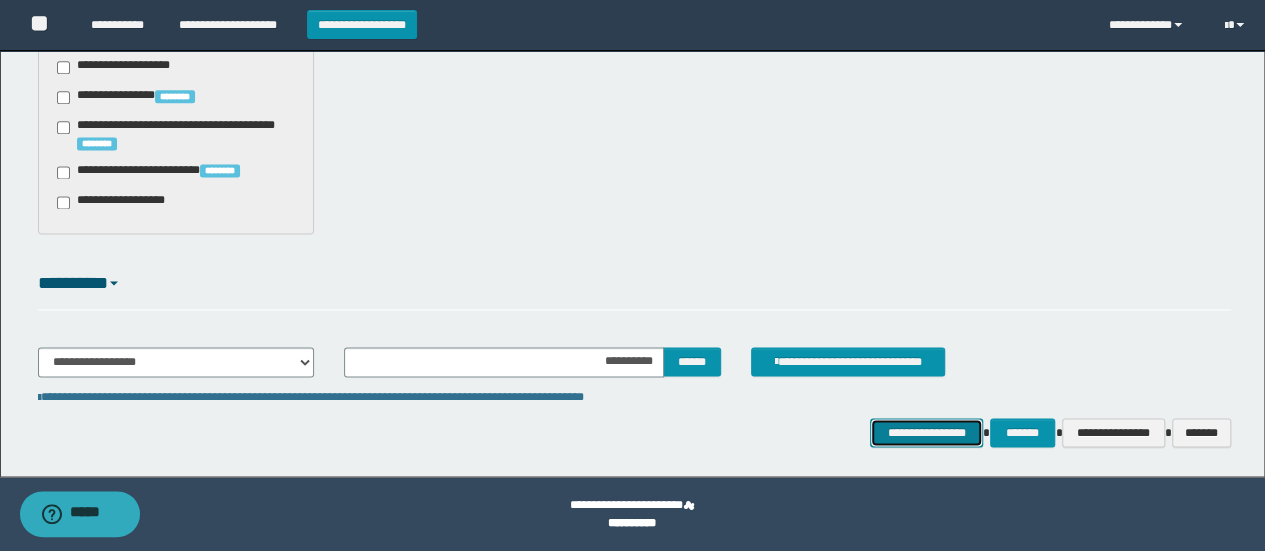 click on "**********" at bounding box center [926, 432] 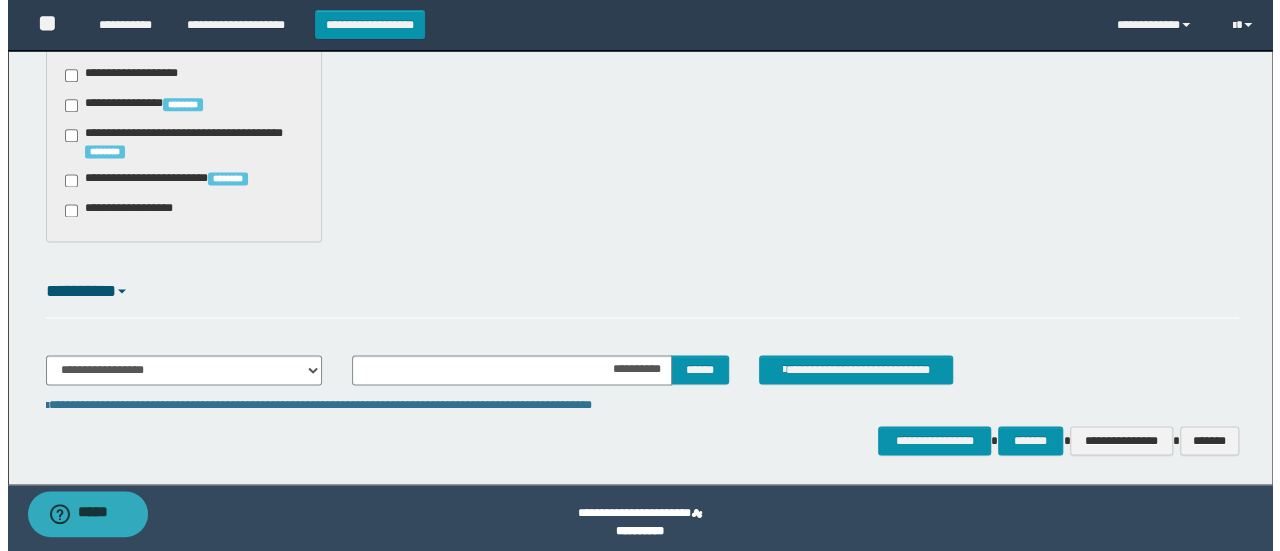 scroll, scrollTop: 1288, scrollLeft: 0, axis: vertical 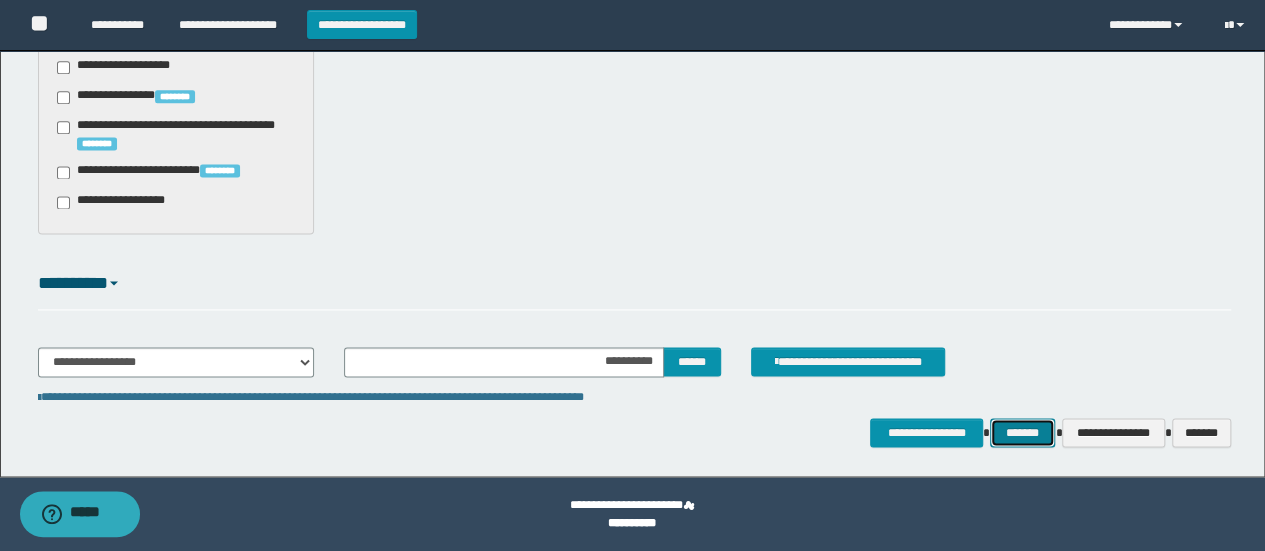 click on "*******" at bounding box center (1022, 432) 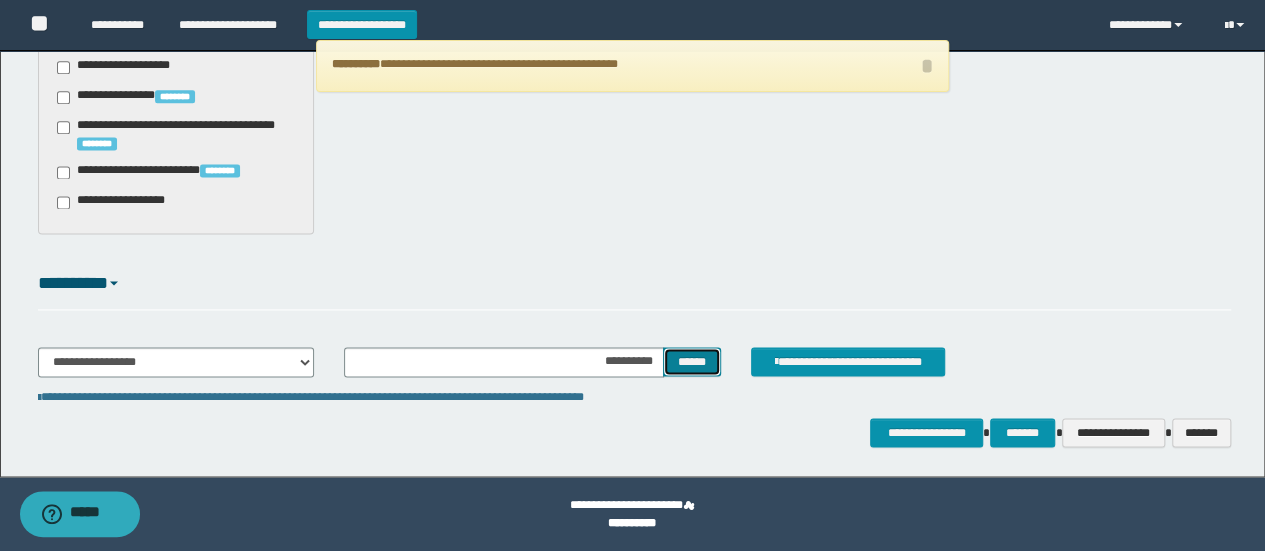 click on "******" at bounding box center [692, 361] 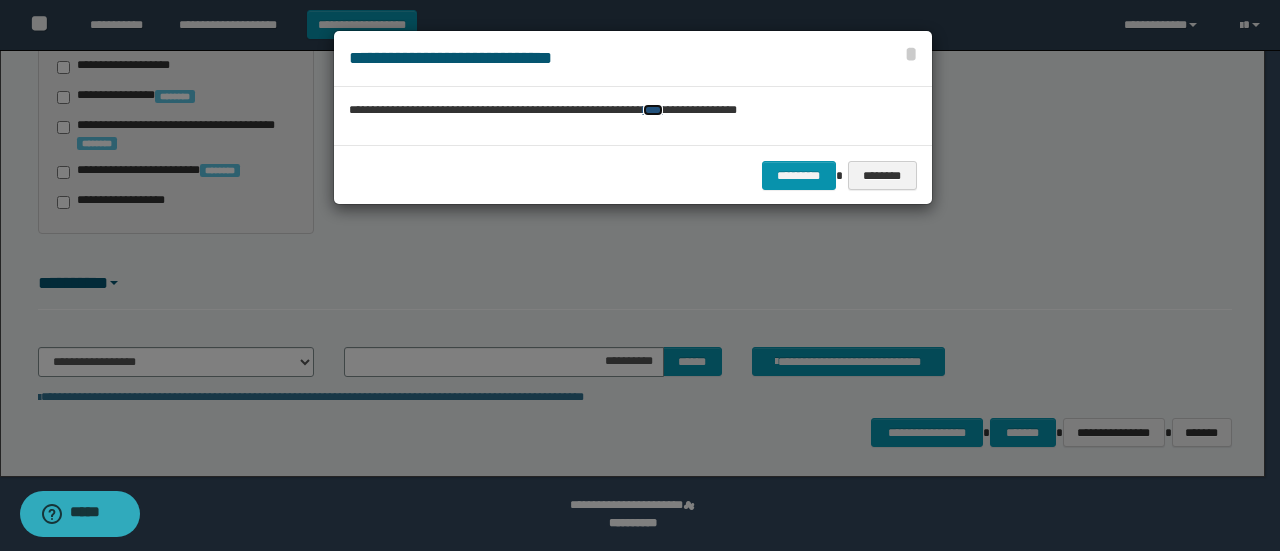 click on "****" at bounding box center (653, 110) 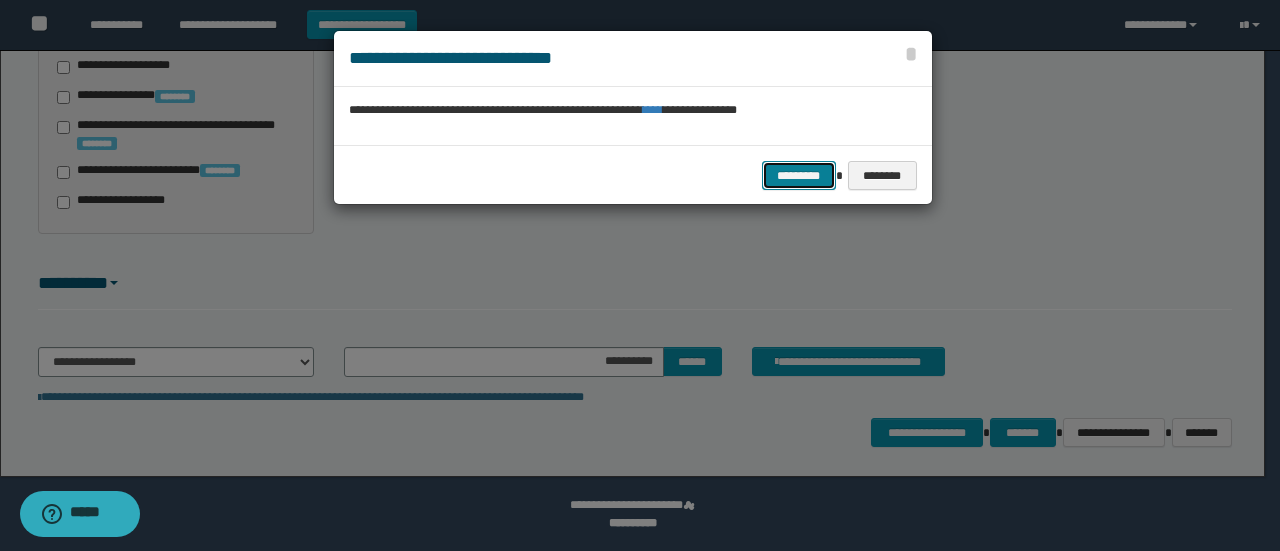 click on "*********" at bounding box center [799, 175] 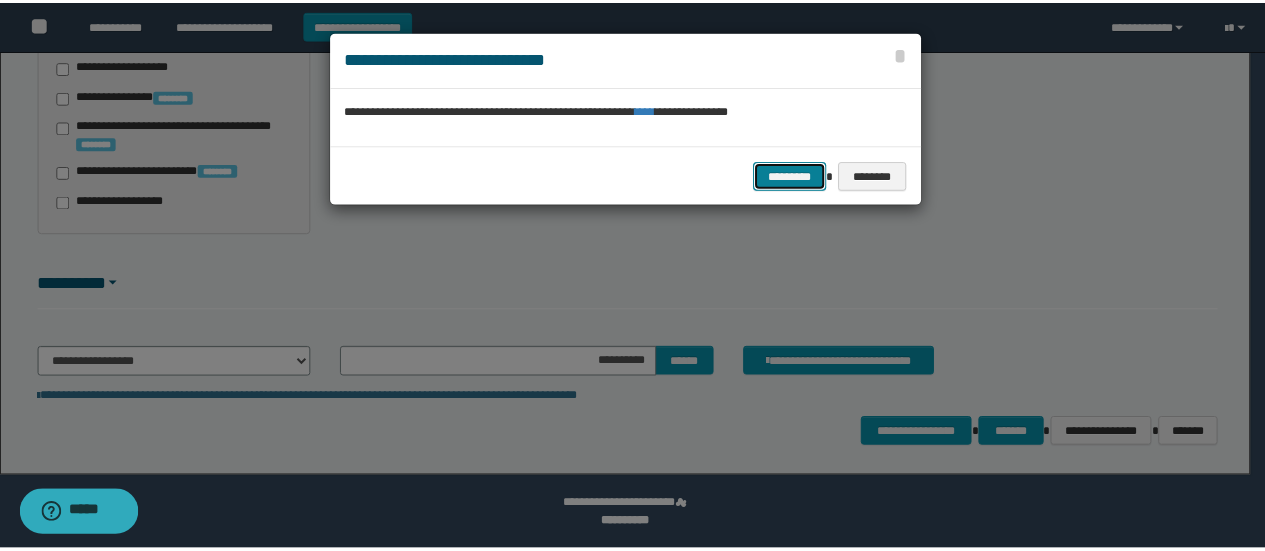 scroll, scrollTop: 0, scrollLeft: 0, axis: both 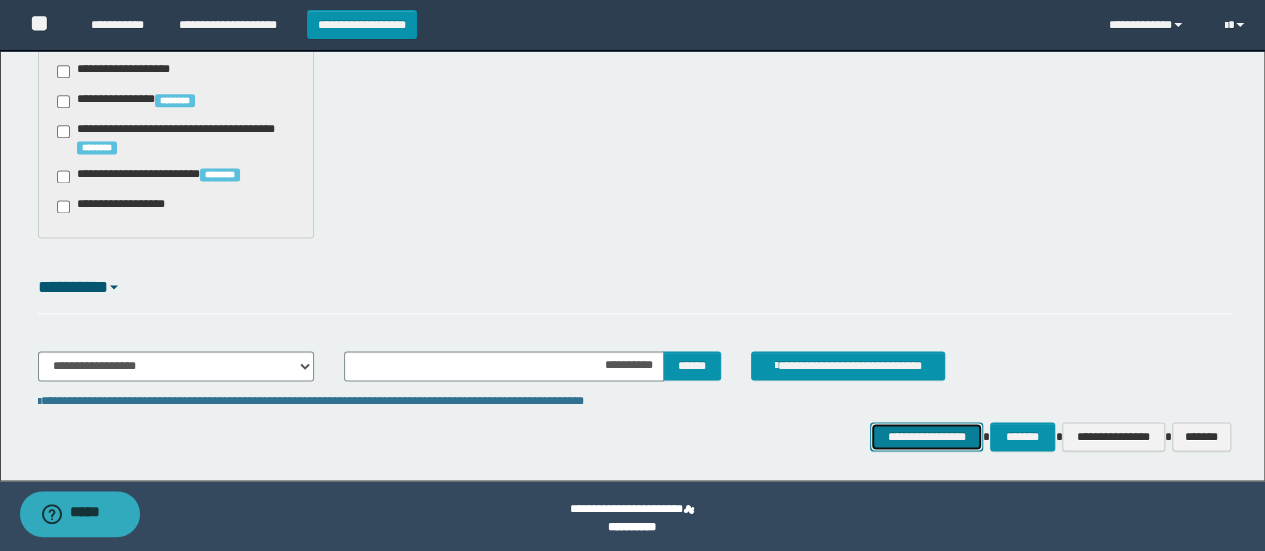 click on "**********" at bounding box center [926, 436] 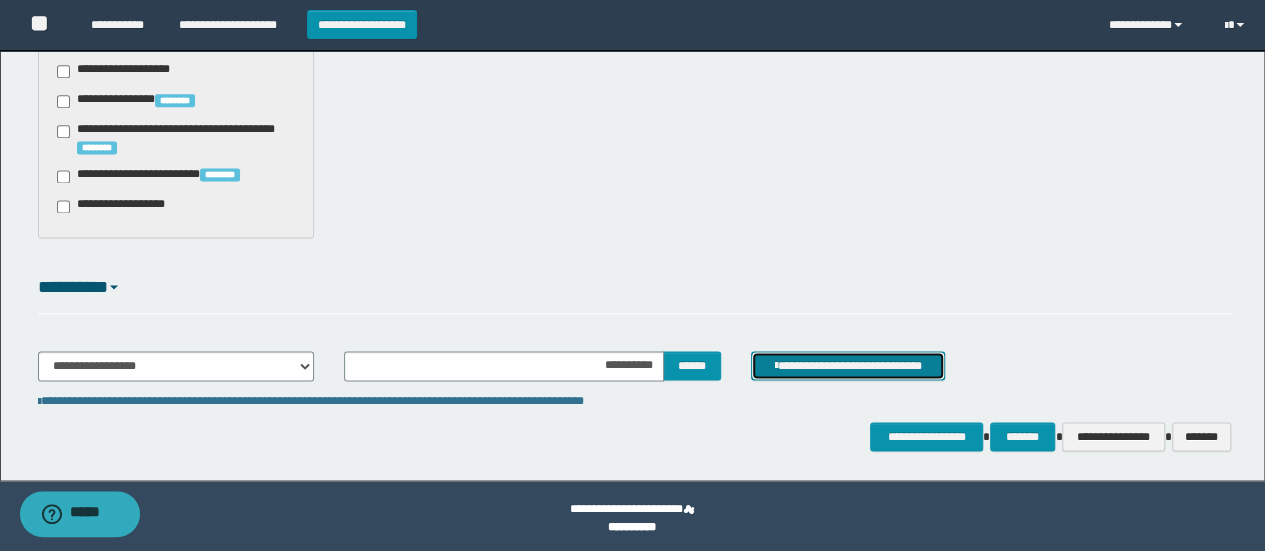 click on "**********" at bounding box center (848, 365) 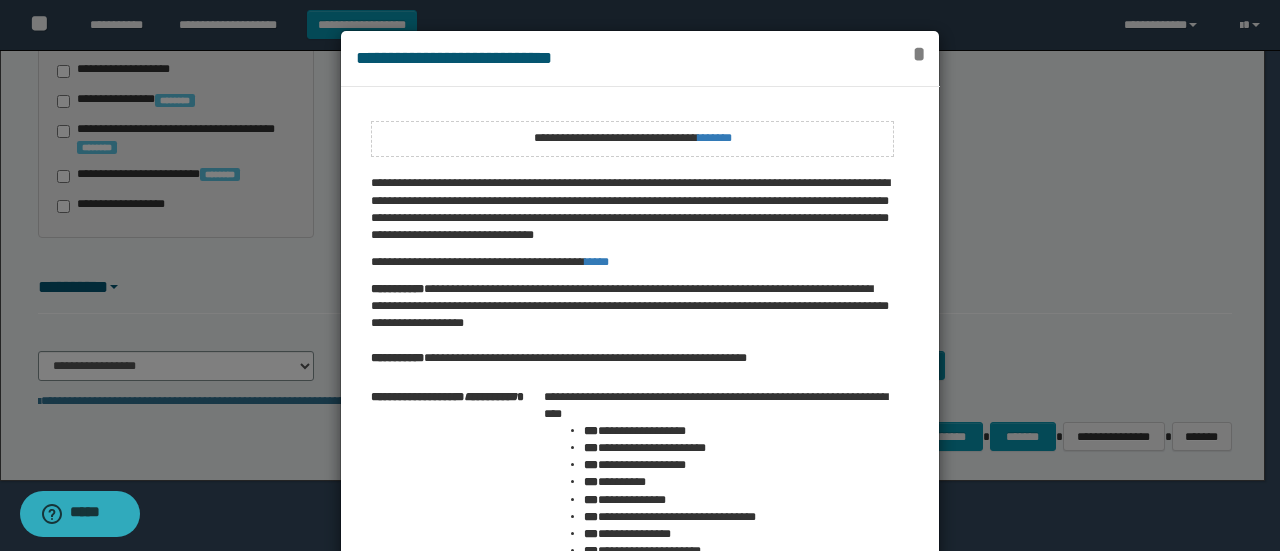click on "*" at bounding box center (918, 54) 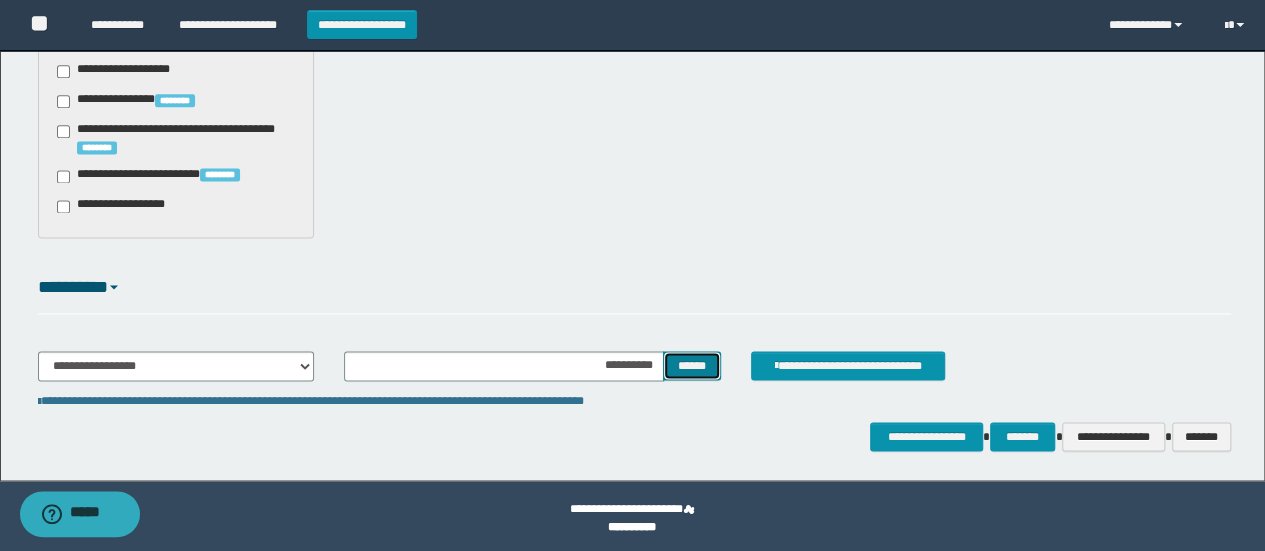 click on "******" at bounding box center [692, 365] 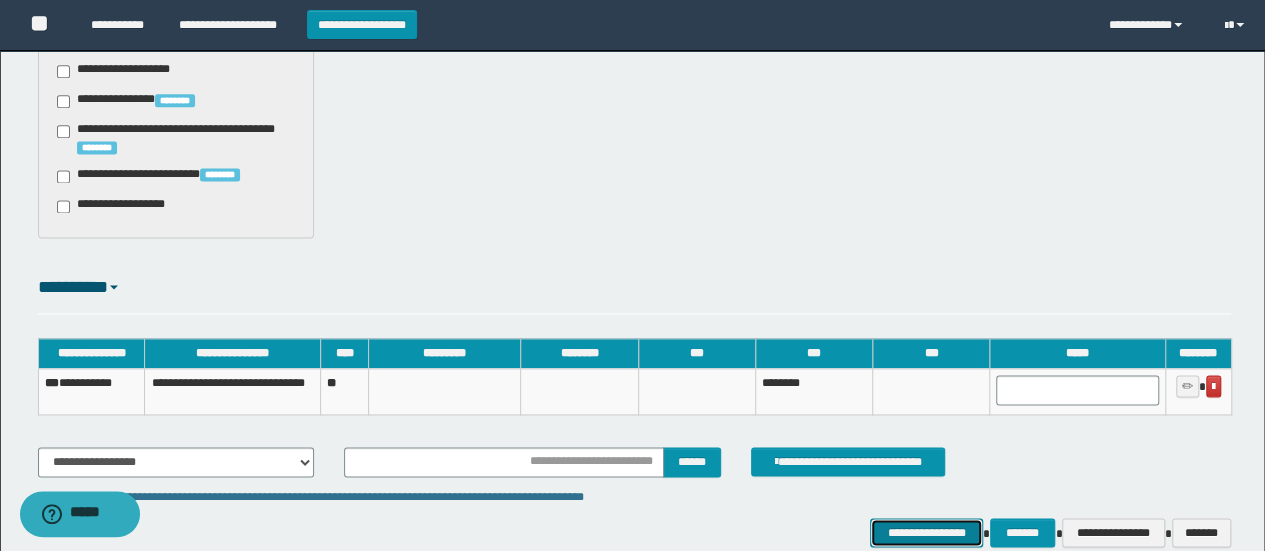 click on "**********" at bounding box center (926, 532) 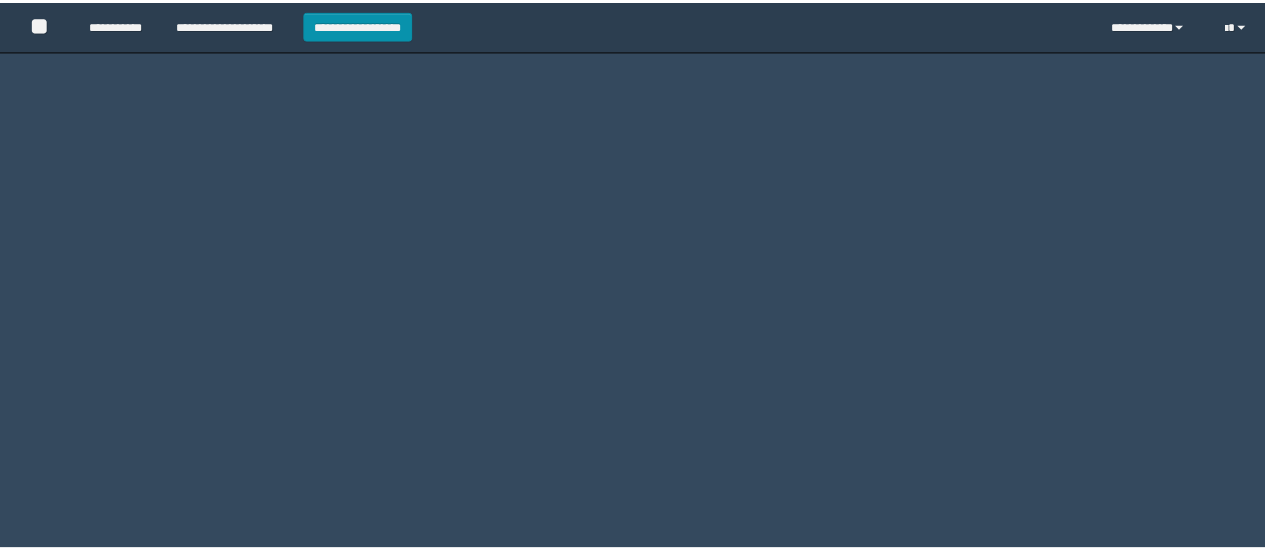 scroll, scrollTop: 0, scrollLeft: 0, axis: both 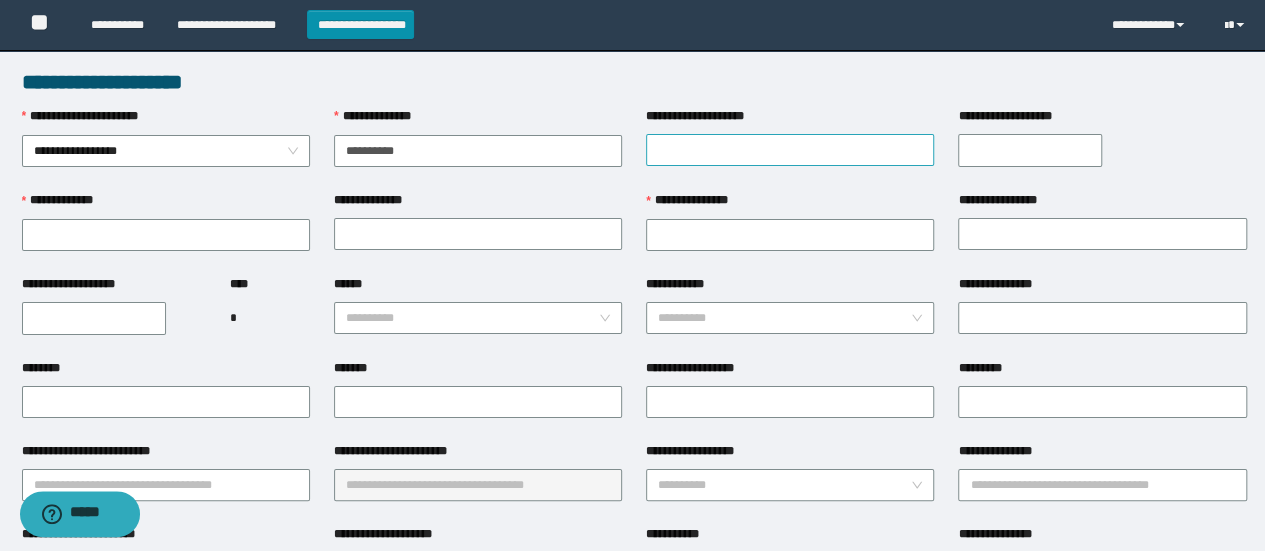 type on "**********" 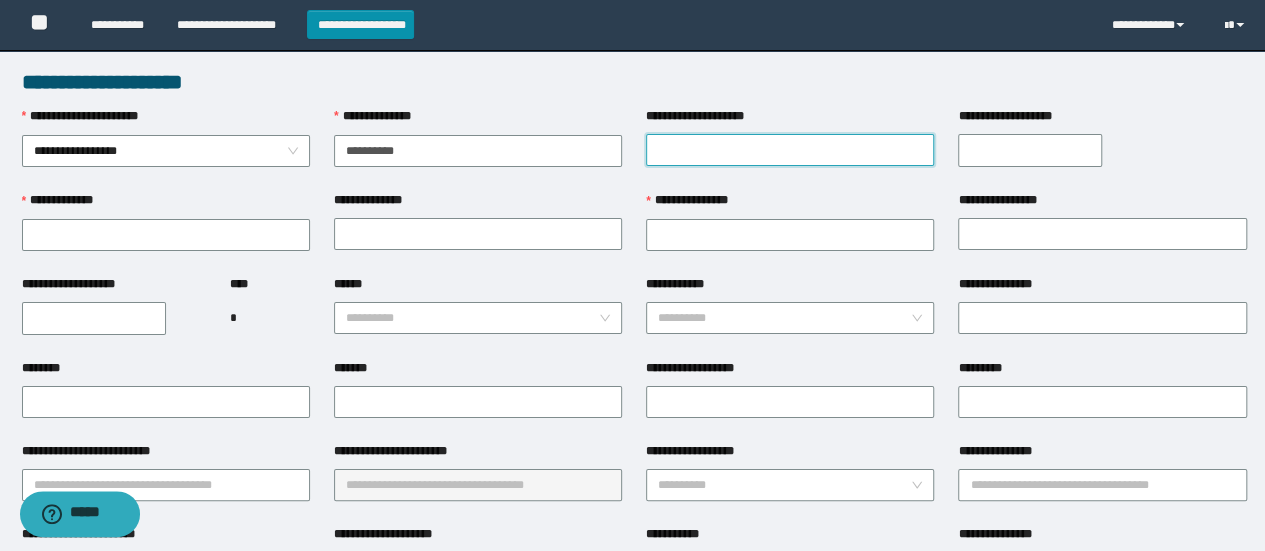 click on "**********" at bounding box center (790, 150) 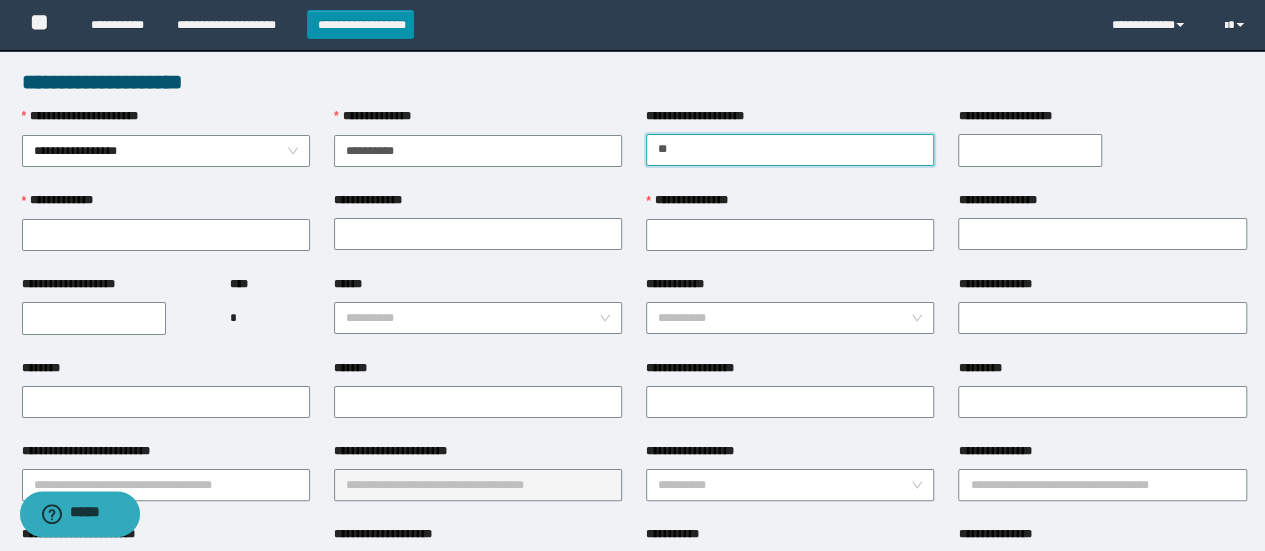 type on "*" 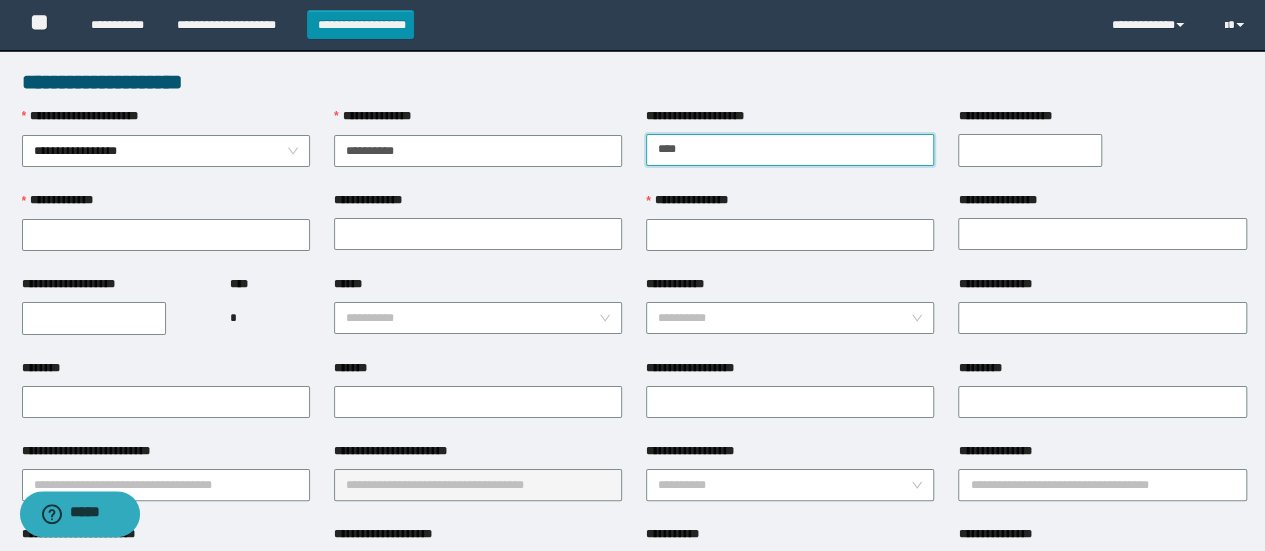 type on "****" 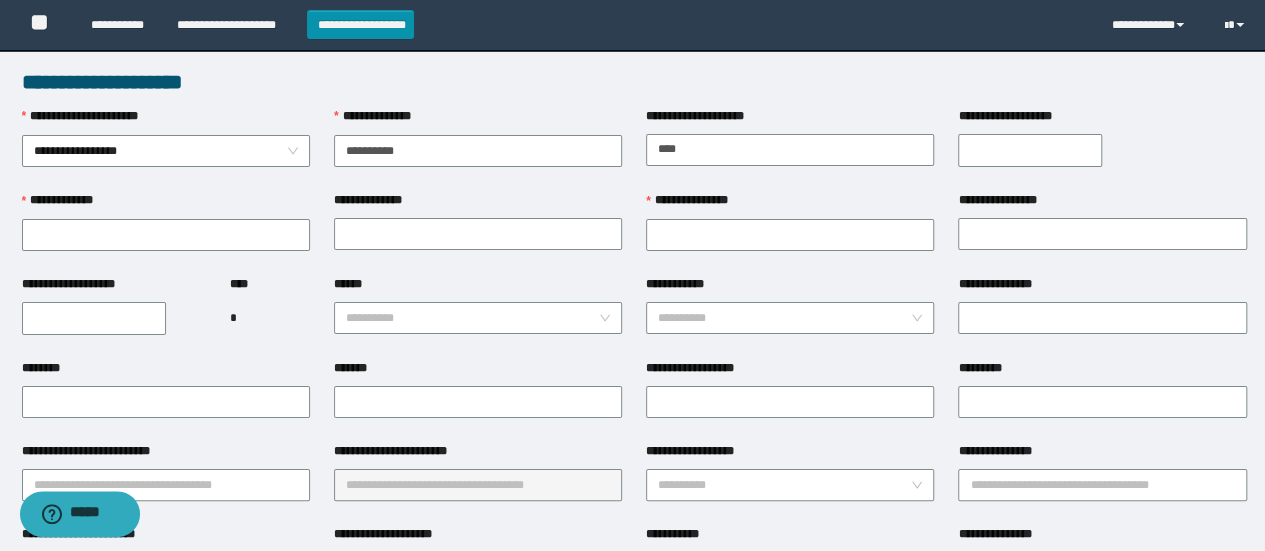 type on "**********" 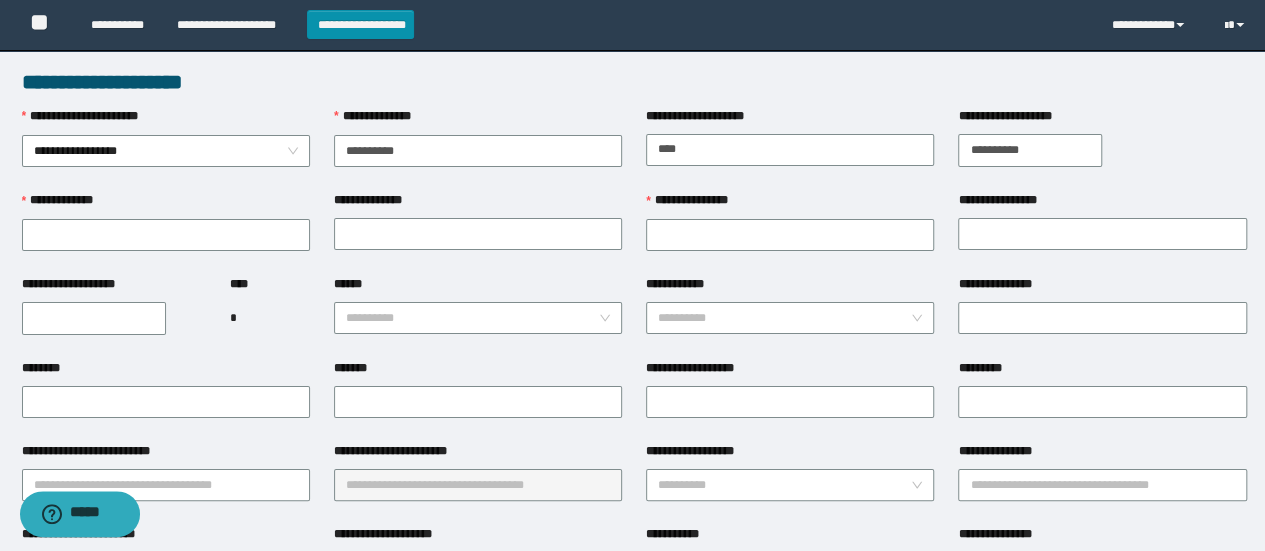 click on "**********" at bounding box center [1030, 150] 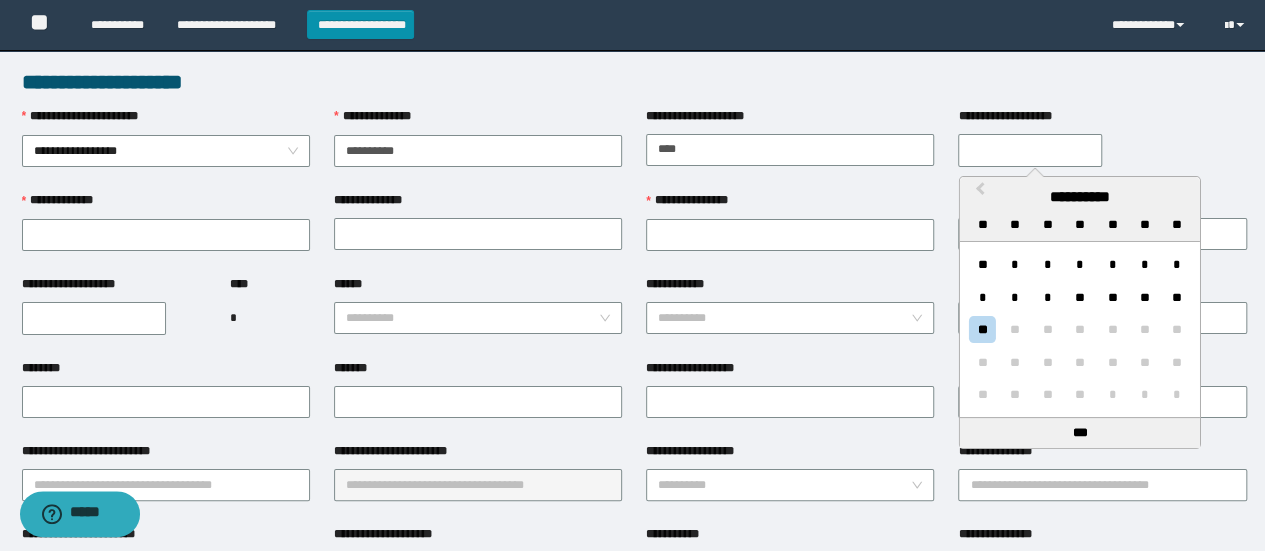 click on "**********" at bounding box center [1080, 197] 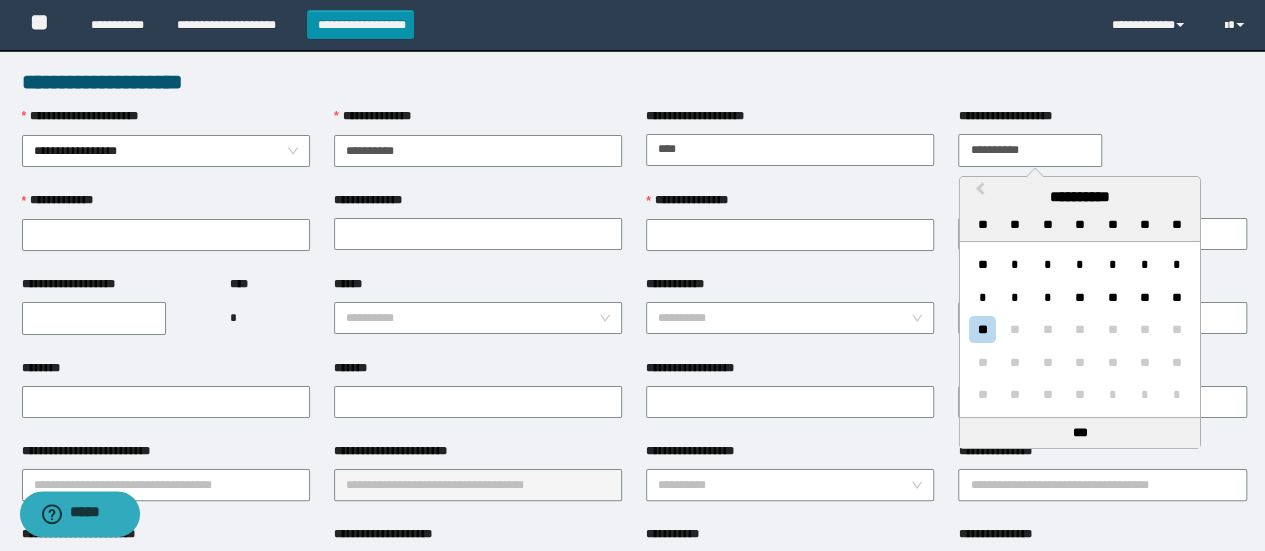 click on "**********" at bounding box center (1030, 150) 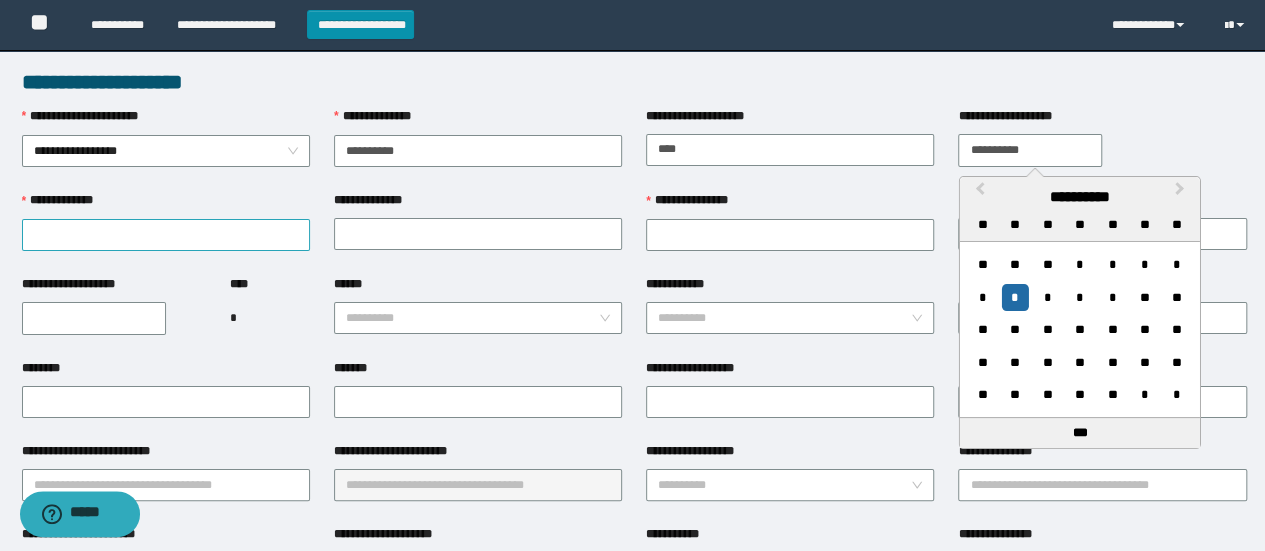 type on "**********" 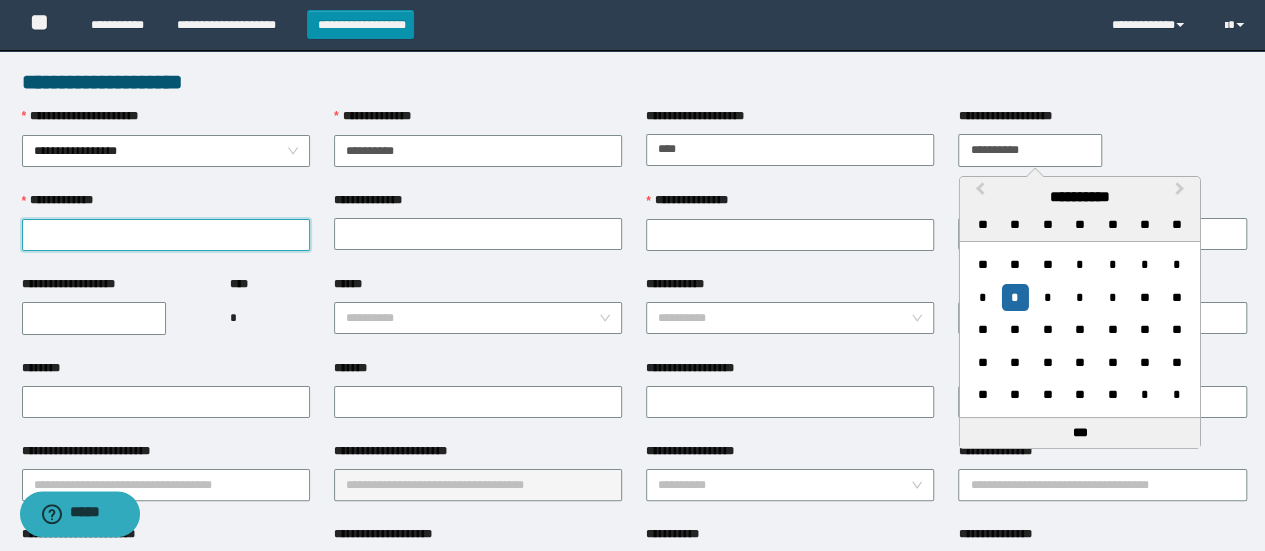 click on "**********" at bounding box center [166, 235] 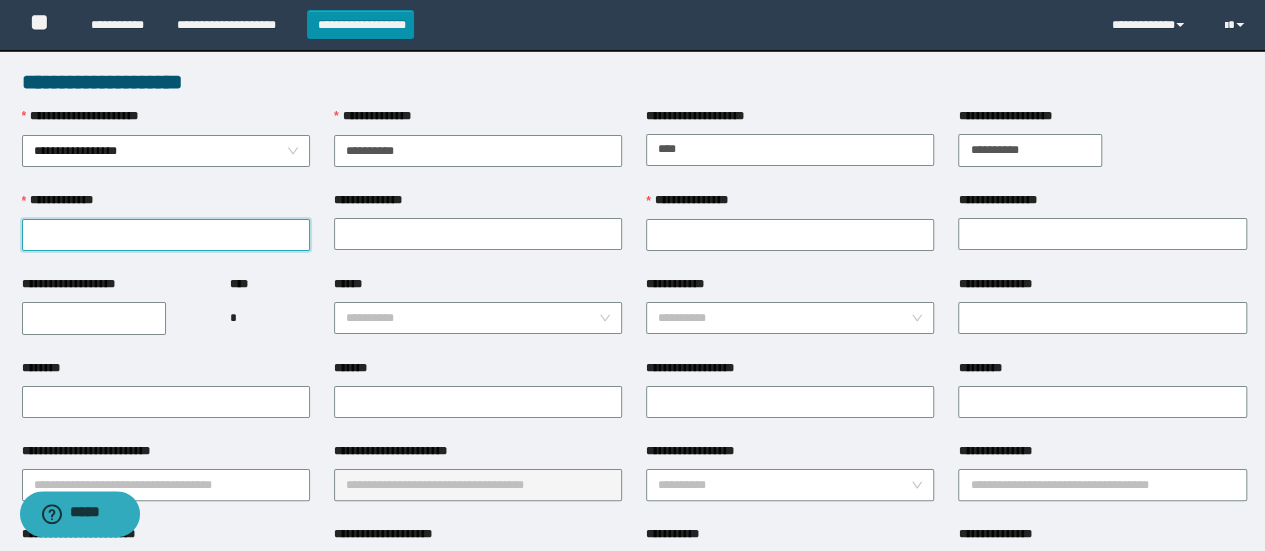 paste on "**********" 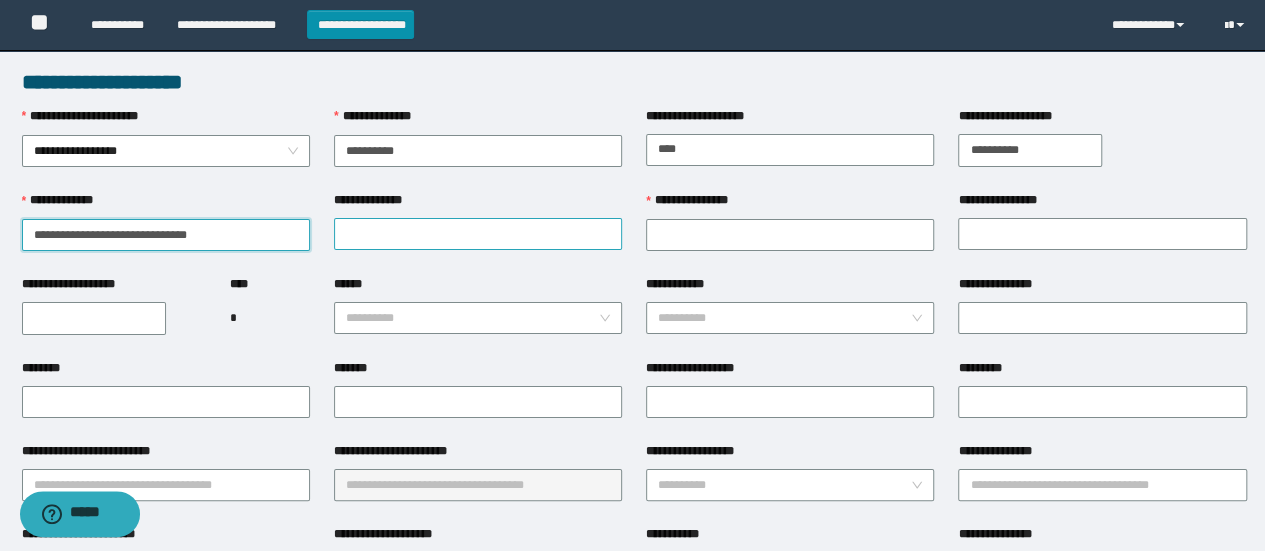 type on "**********" 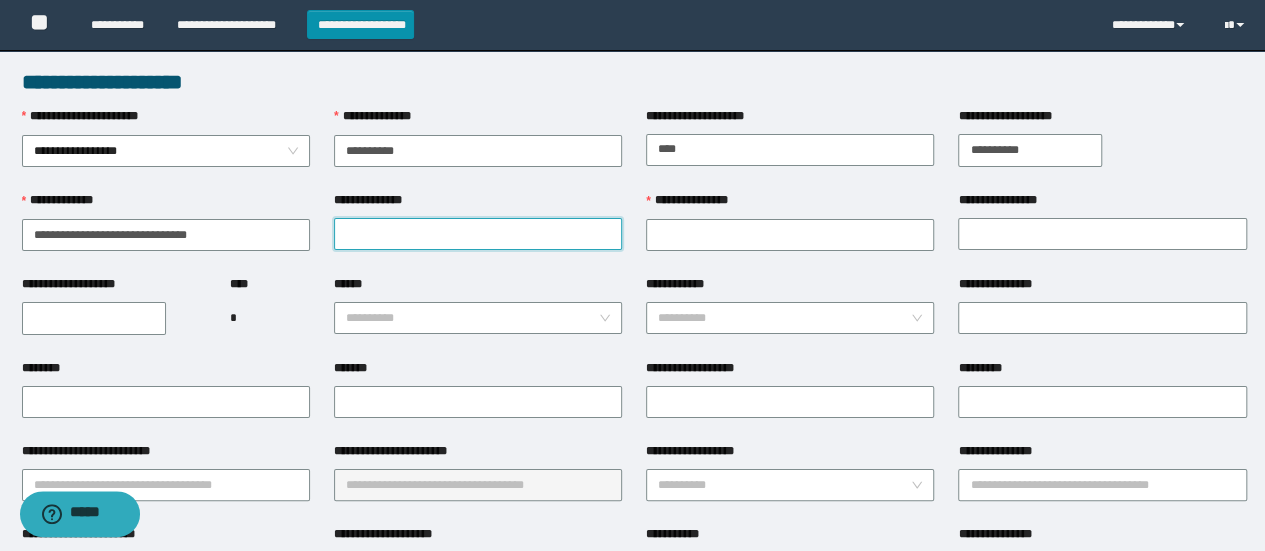 click on "**********" at bounding box center (478, 234) 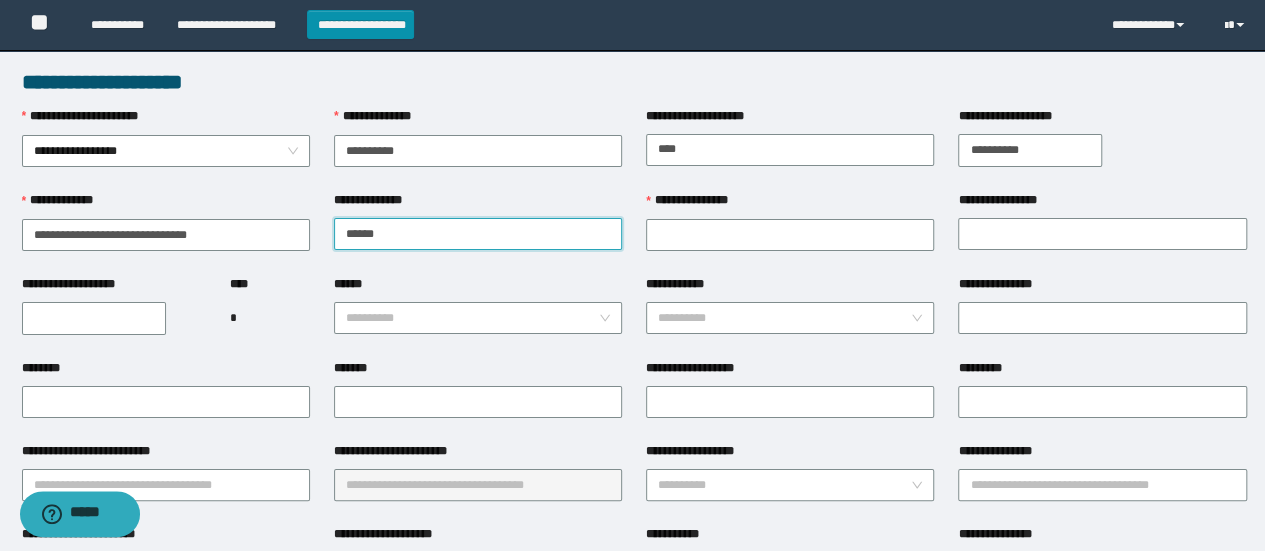 type on "******" 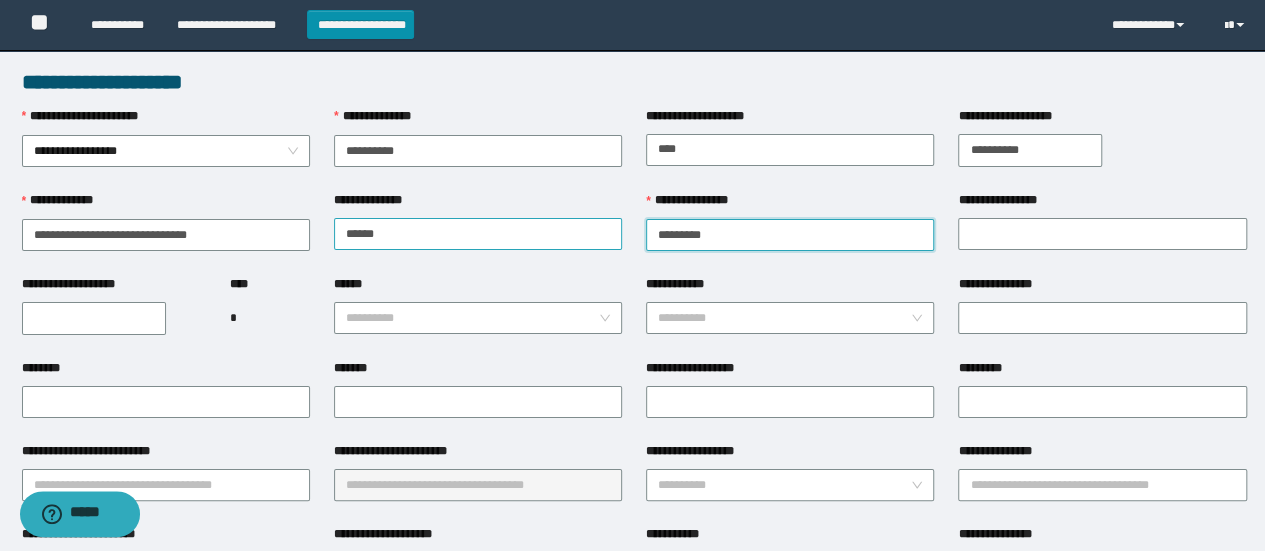 type on "*********" 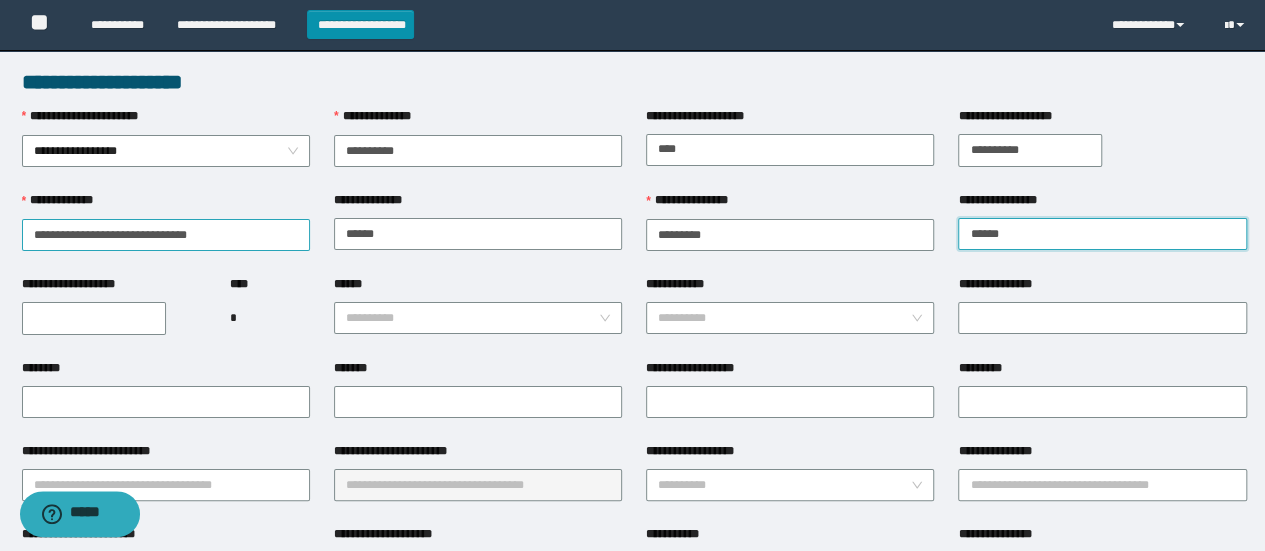type on "******" 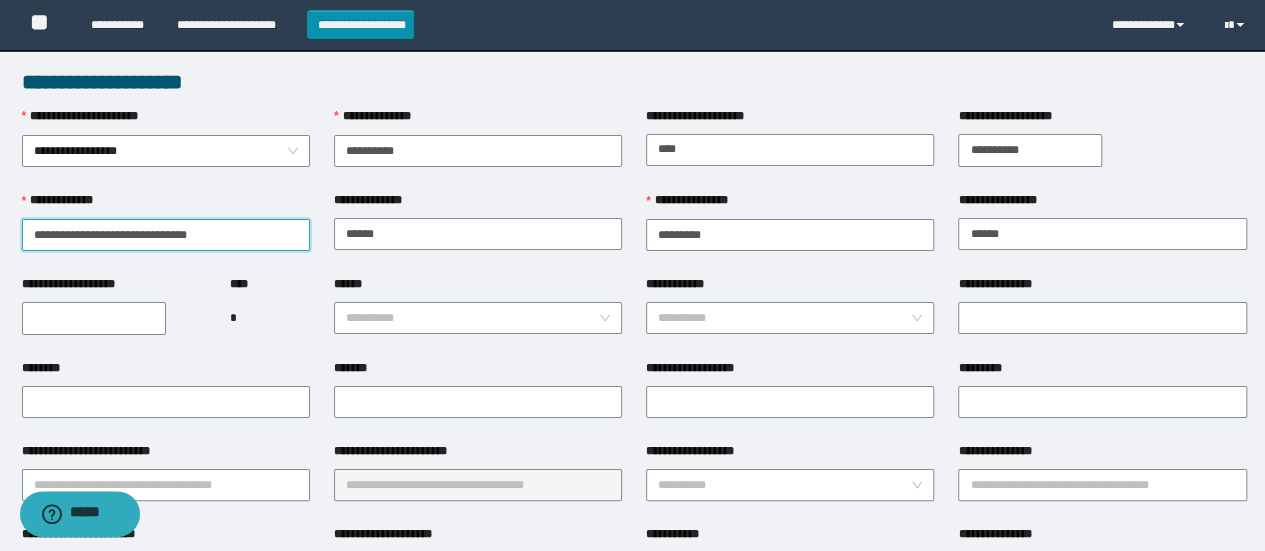 drag, startPoint x: 126, startPoint y: 229, endPoint x: 0, endPoint y: 204, distance: 128.45622 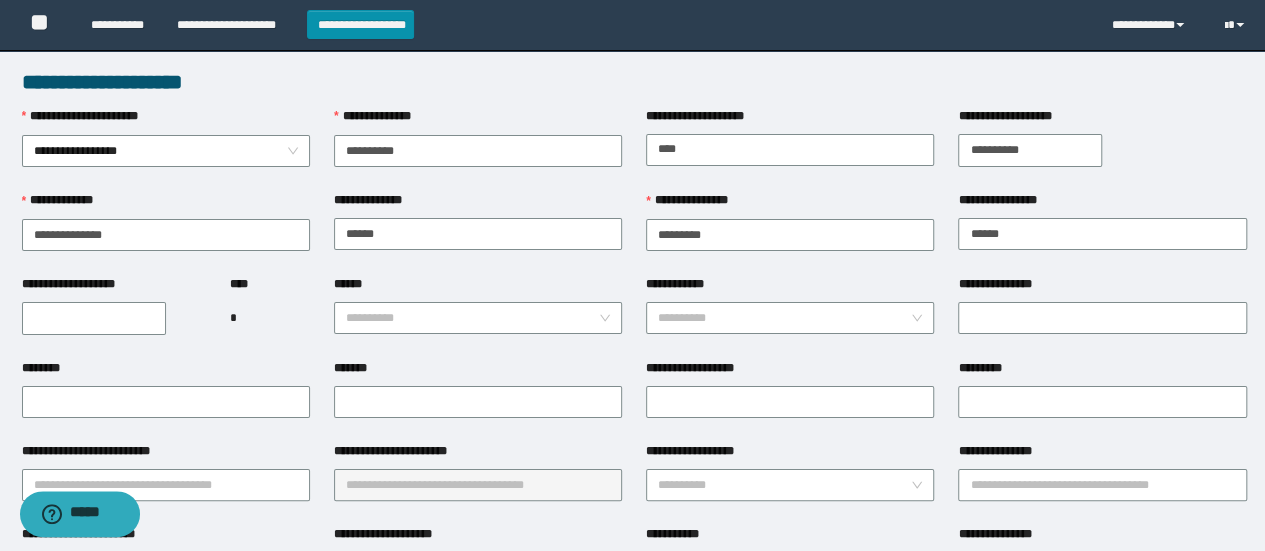 click on "**********" at bounding box center [632, 517] 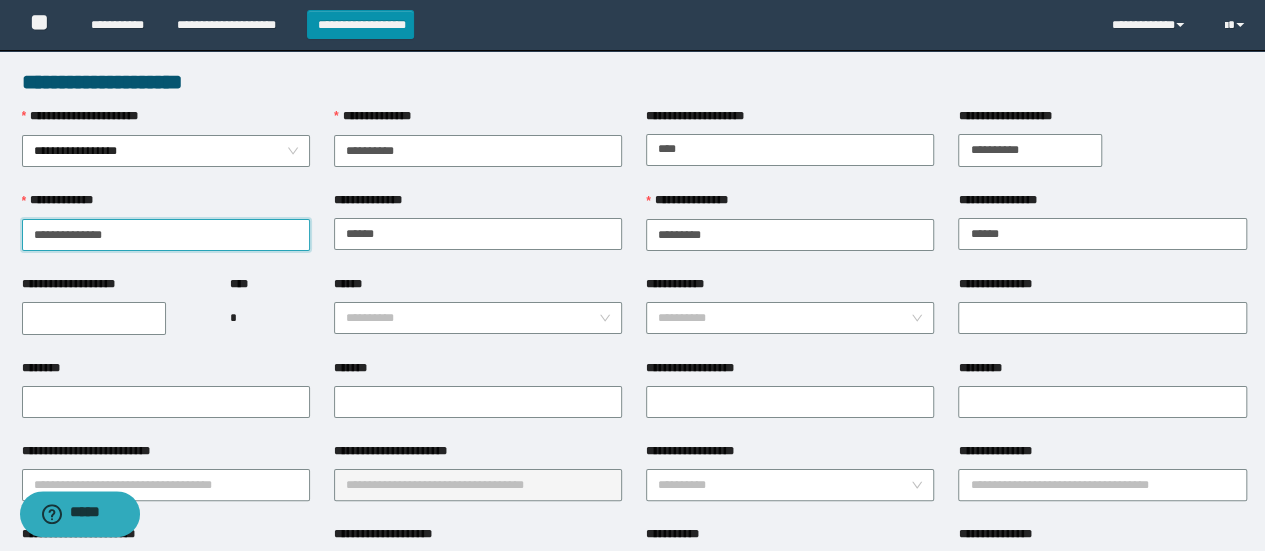 drag, startPoint x: 154, startPoint y: 229, endPoint x: 68, endPoint y: 229, distance: 86 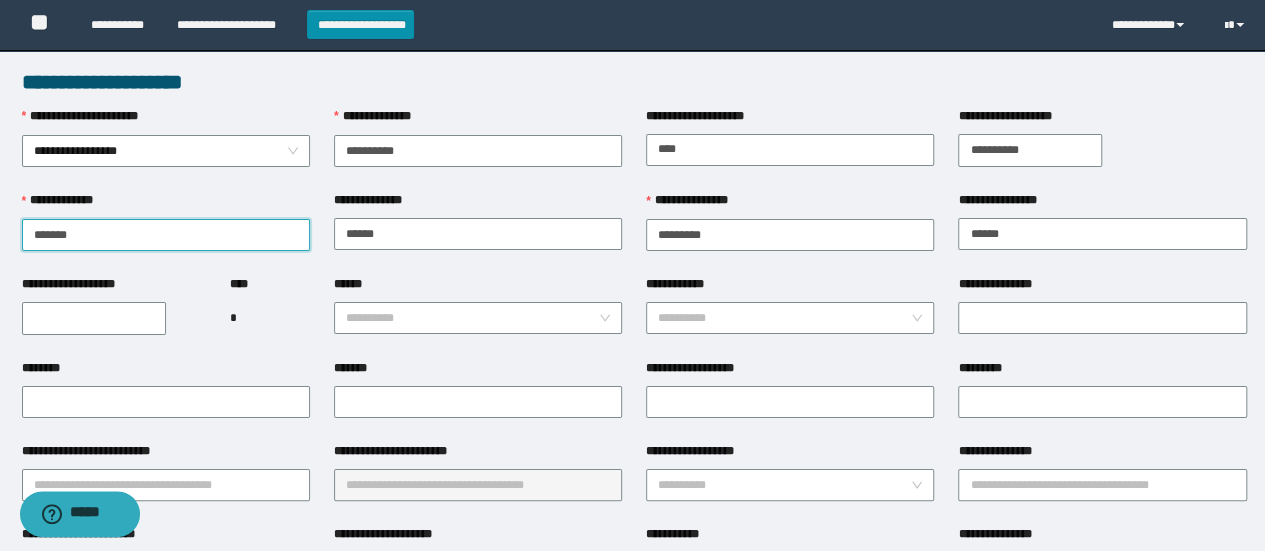 type on "*******" 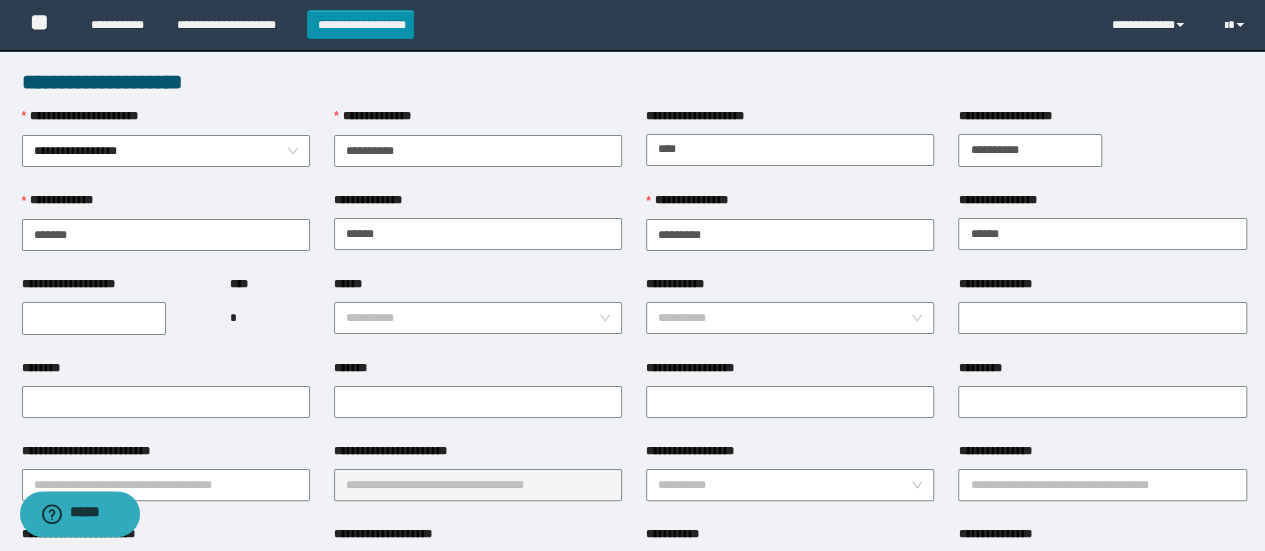 type on "**********" 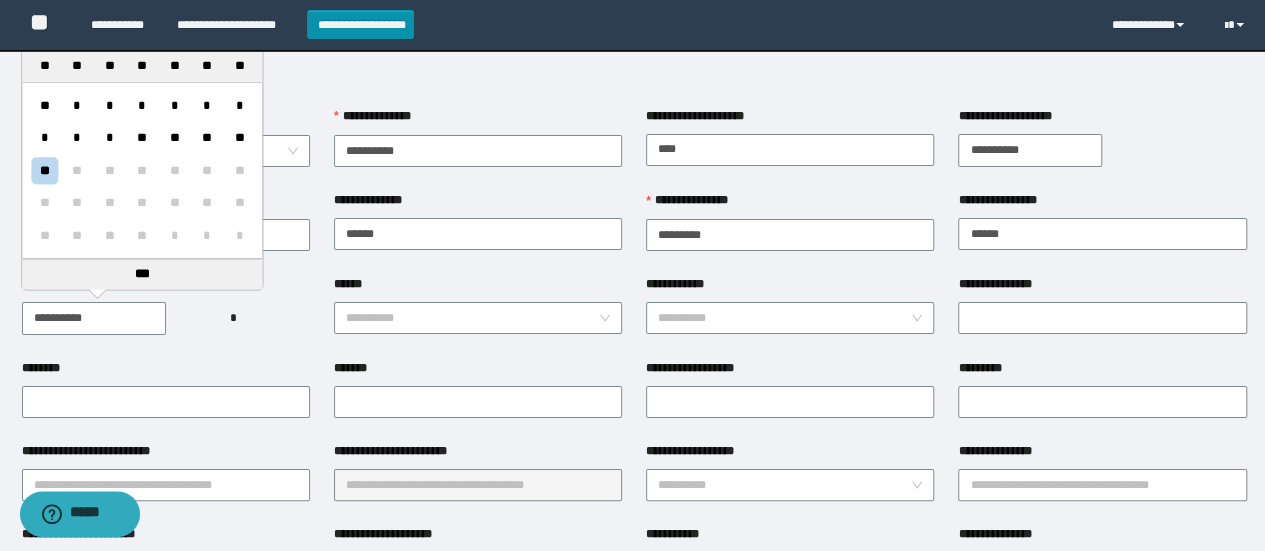 click on "**********" at bounding box center [94, 318] 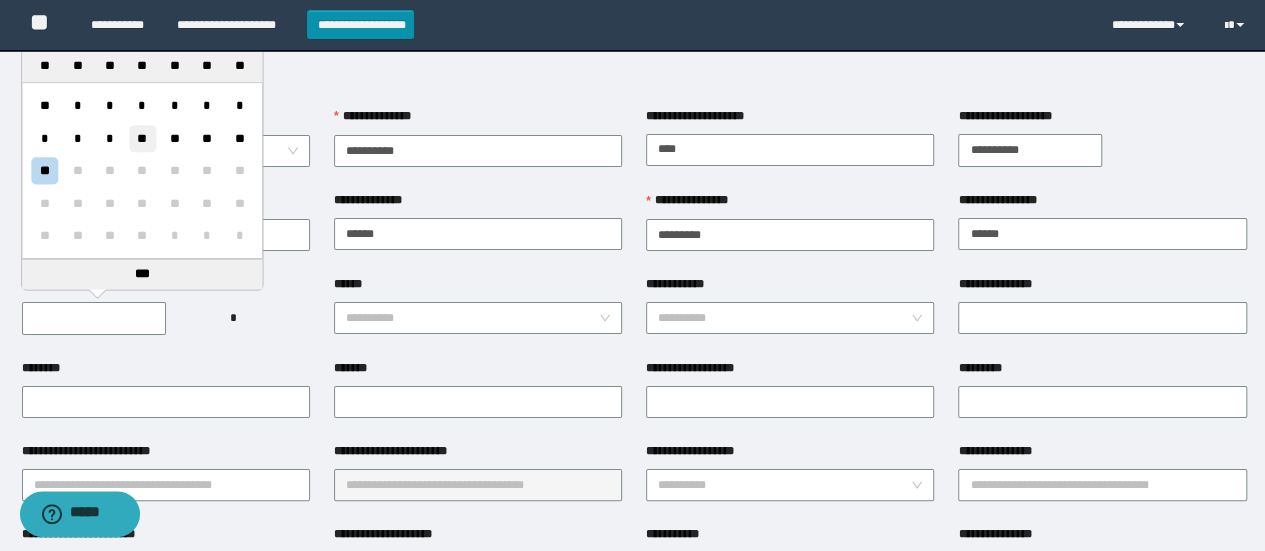 click on "**" at bounding box center (142, 138) 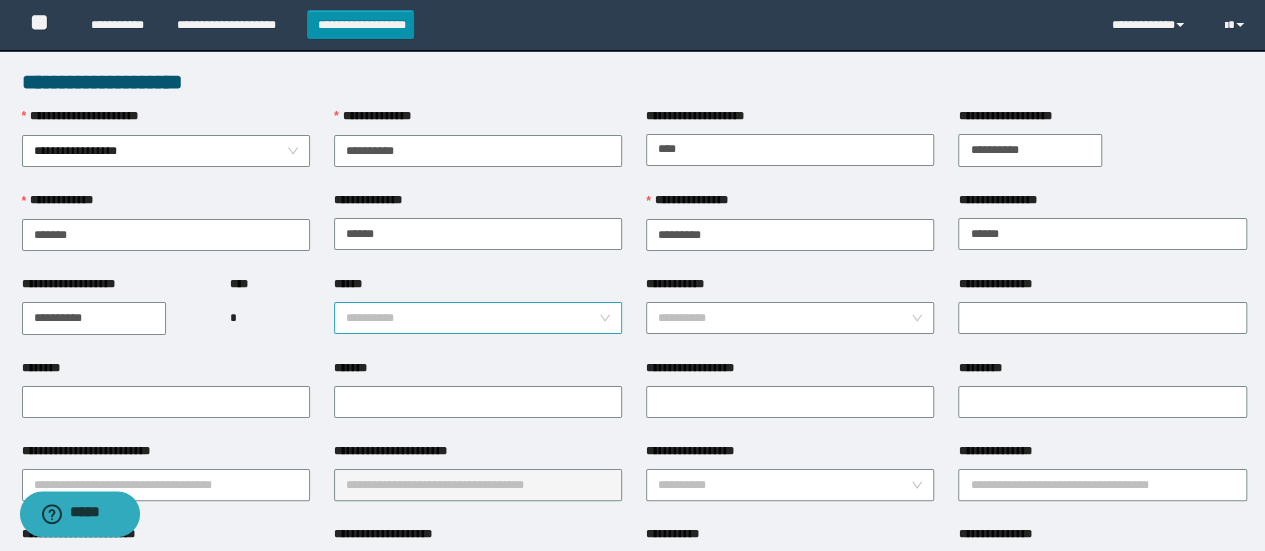 click on "******" at bounding box center (472, 318) 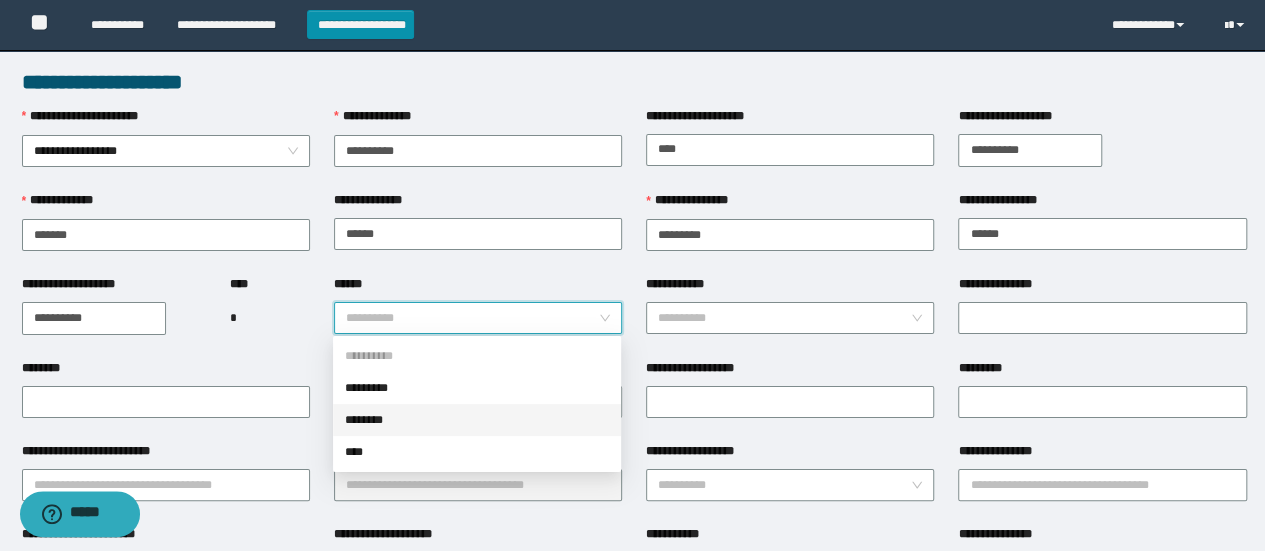 click on "********" at bounding box center (477, 420) 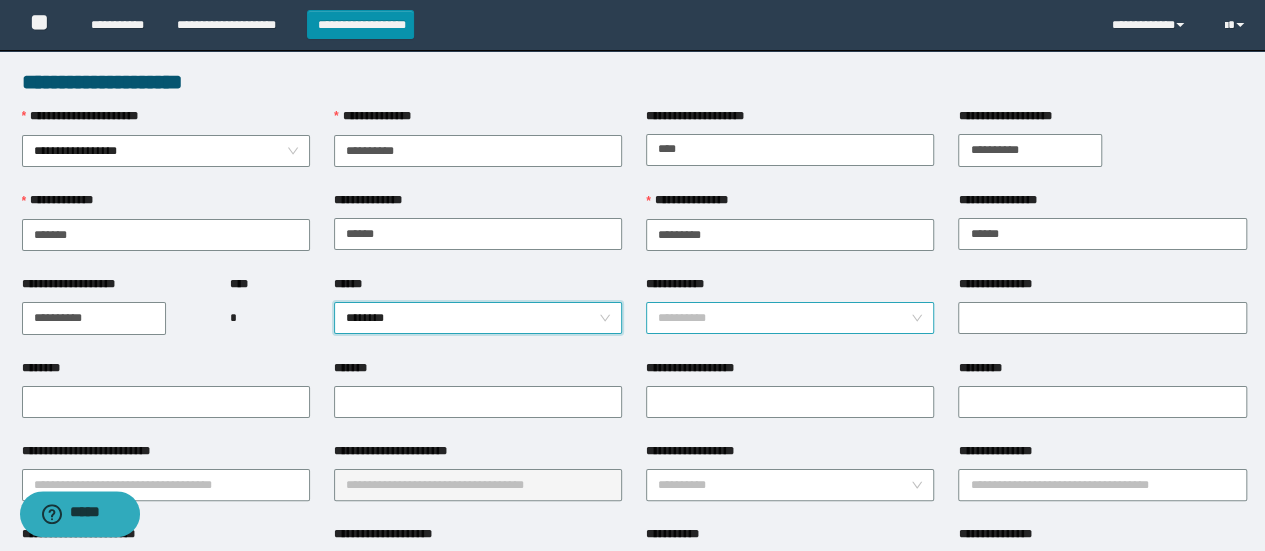 click on "**********" at bounding box center (784, 318) 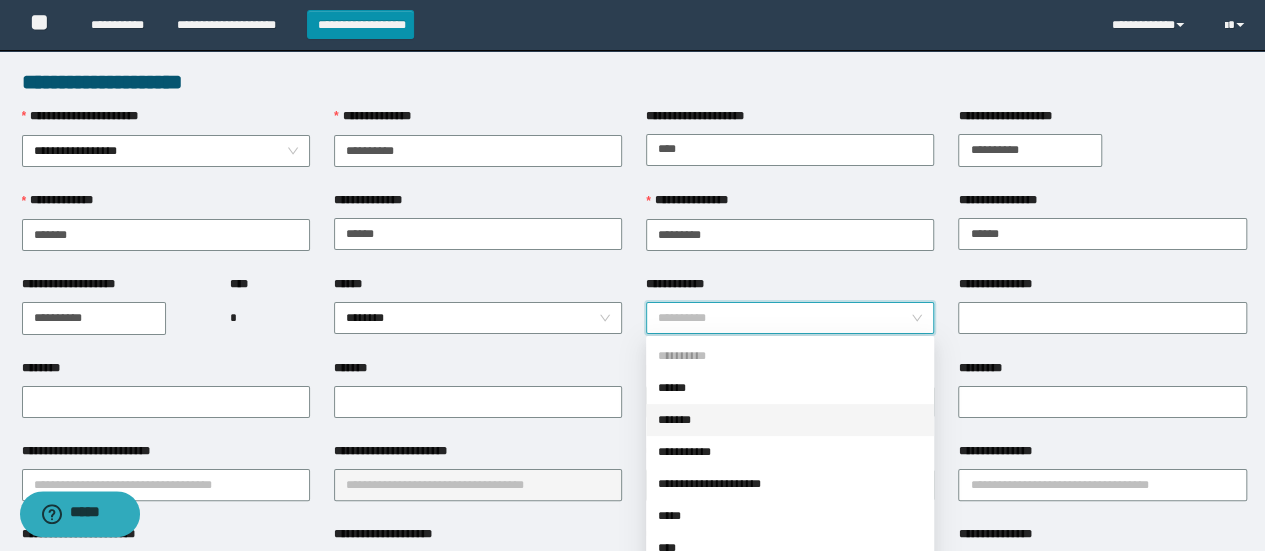 click on "*******" at bounding box center [790, 420] 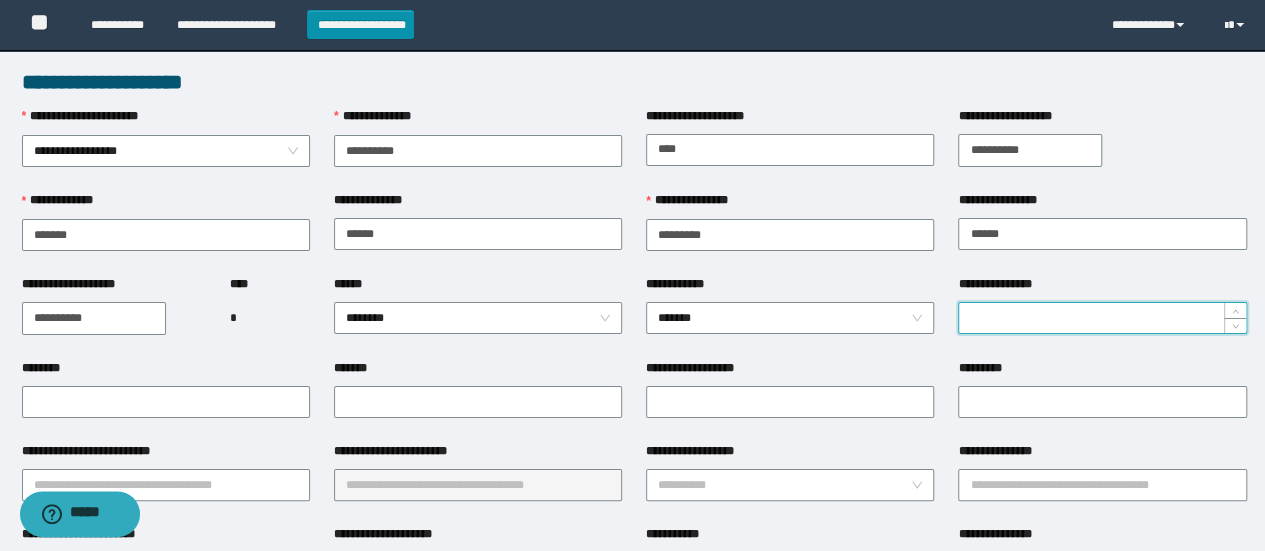 click on "**********" at bounding box center [1102, 318] 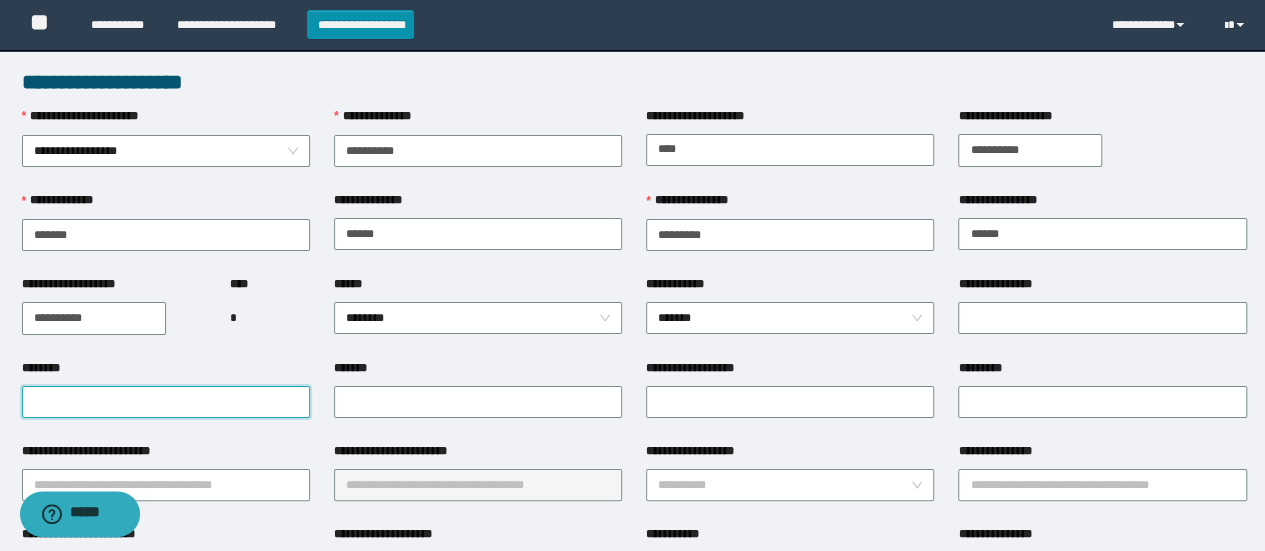click on "********" at bounding box center [166, 402] 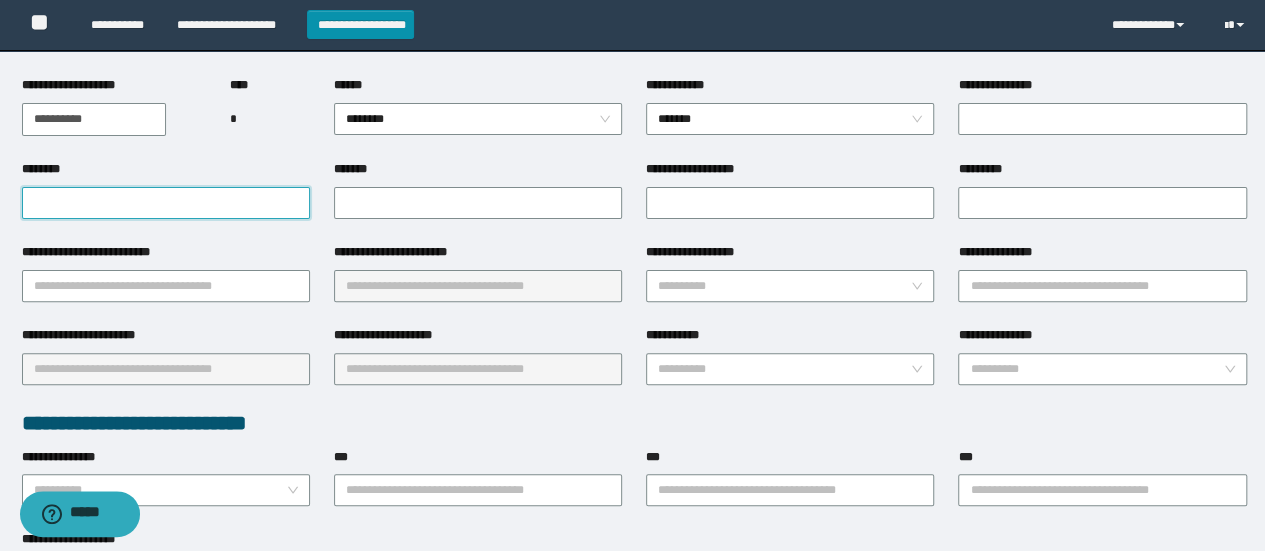 scroll, scrollTop: 251, scrollLeft: 0, axis: vertical 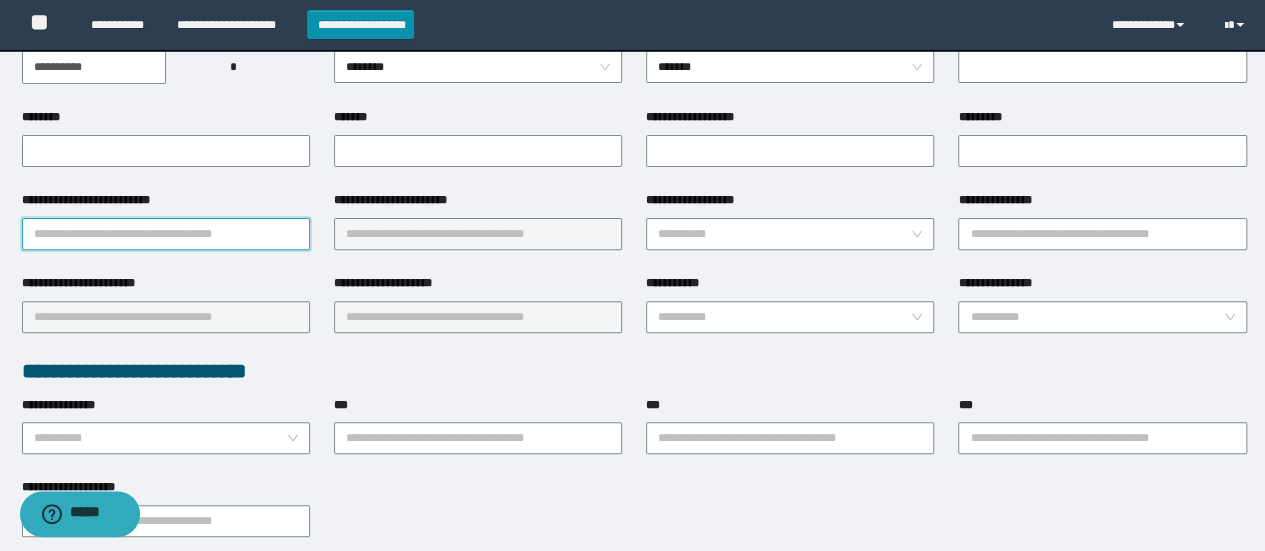 click on "**********" at bounding box center (166, 234) 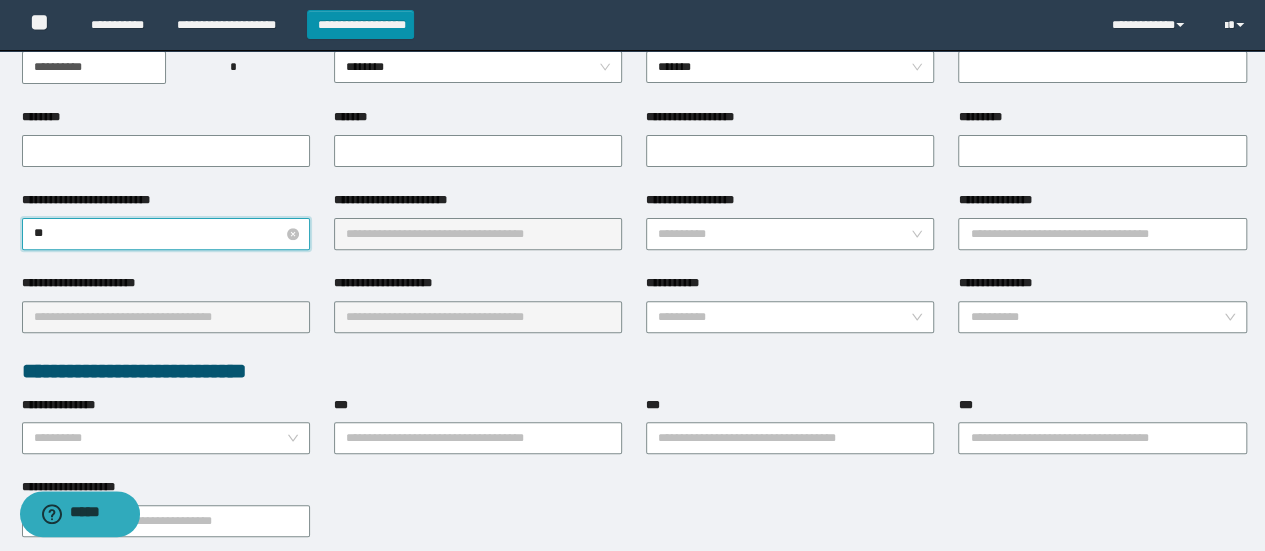 type on "***" 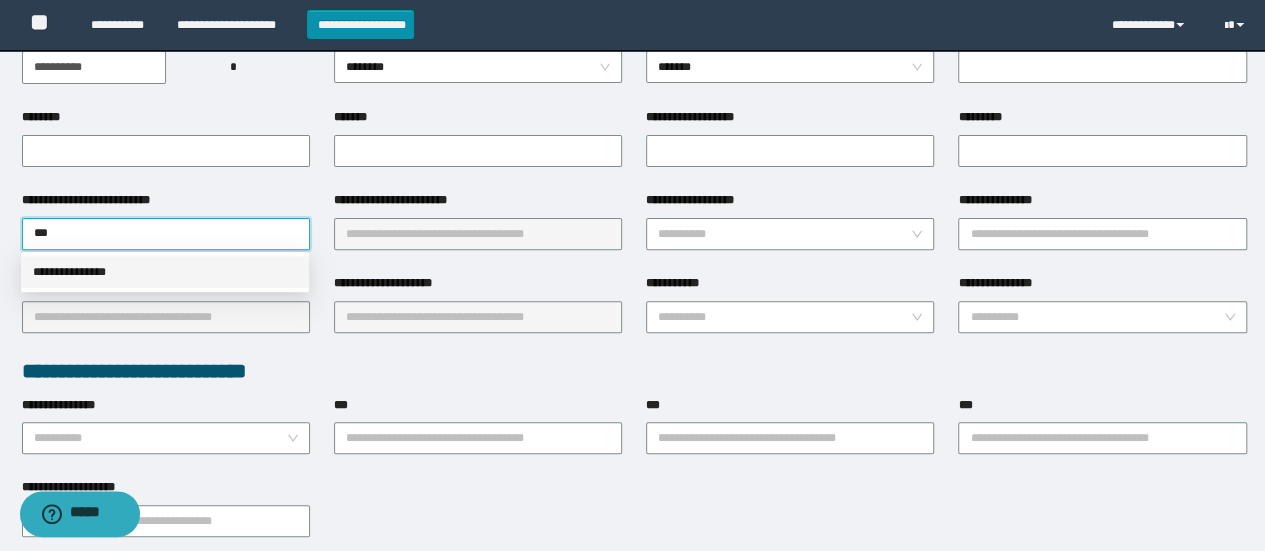 click on "**********" at bounding box center (165, 272) 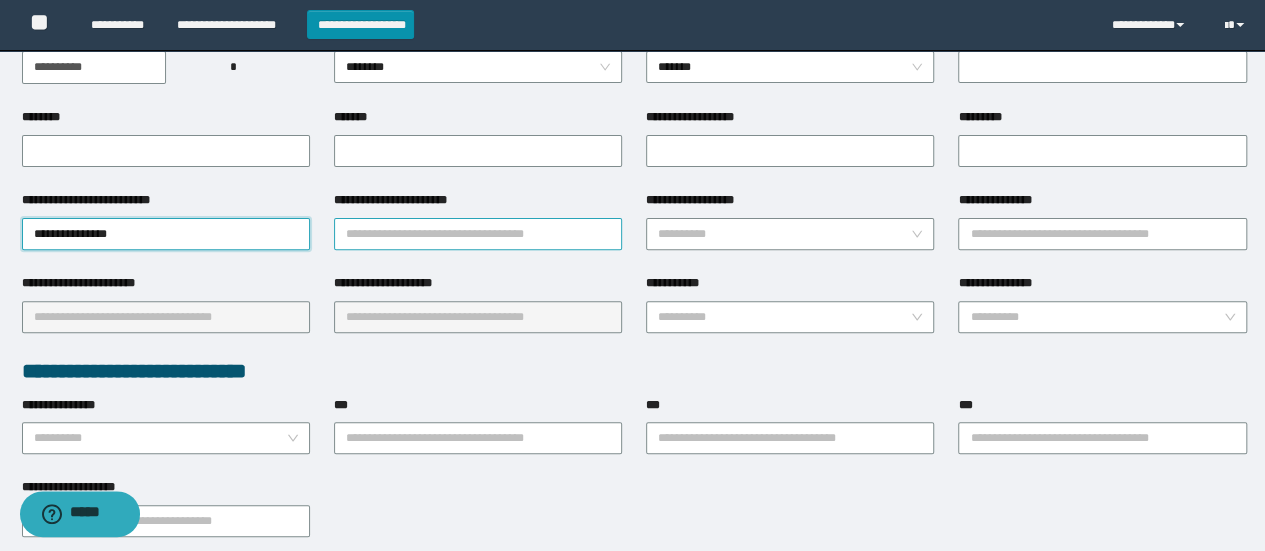 click on "**********" at bounding box center (478, 234) 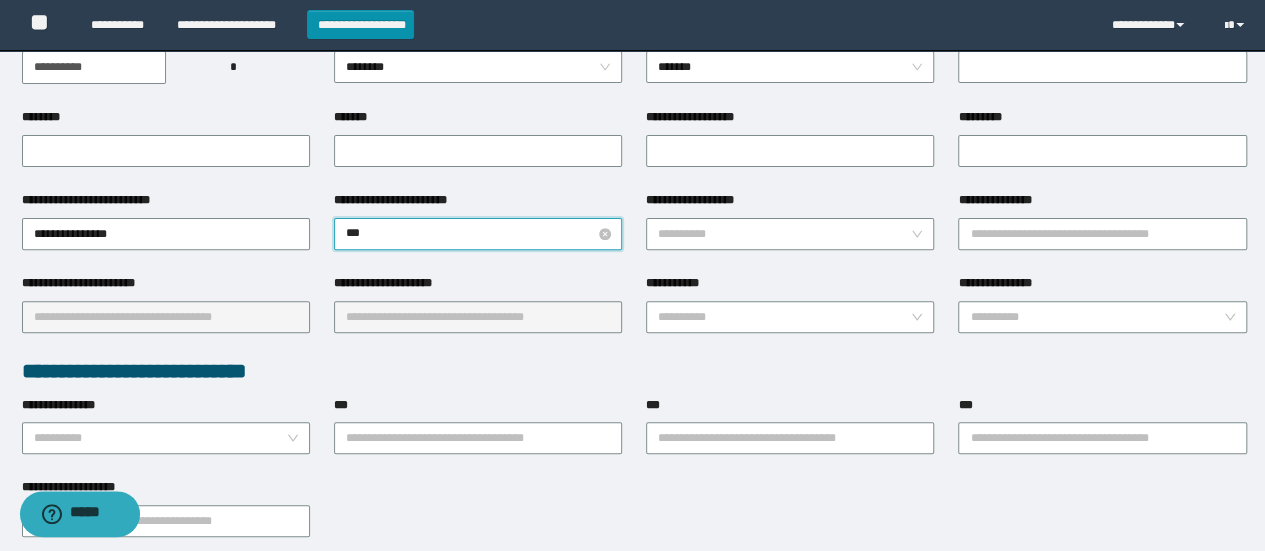 type on "****" 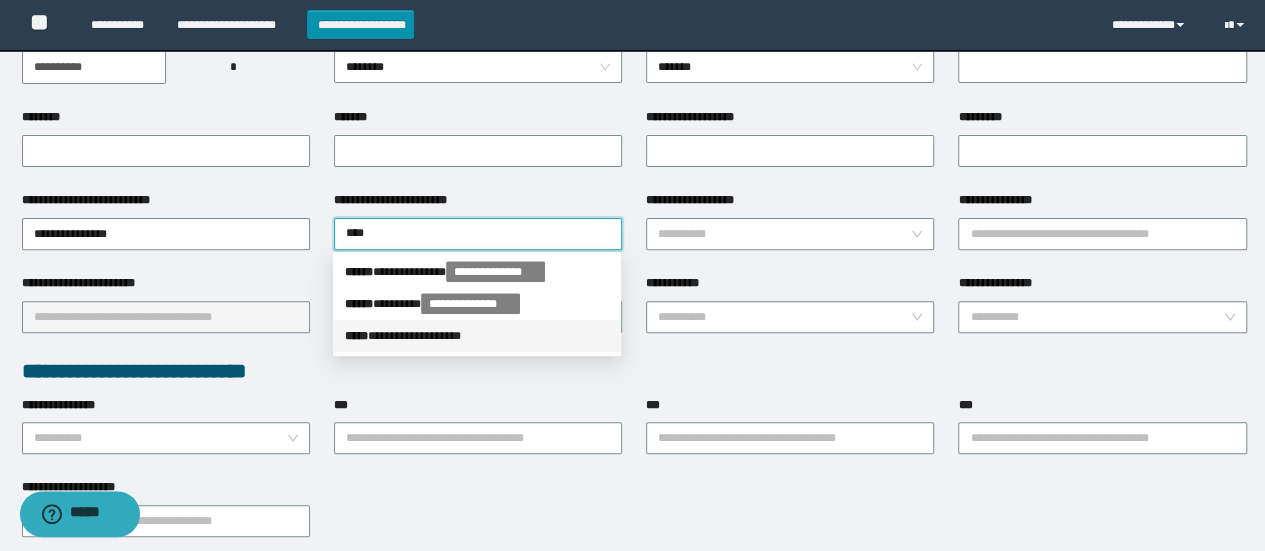 click on "**********" at bounding box center [477, 336] 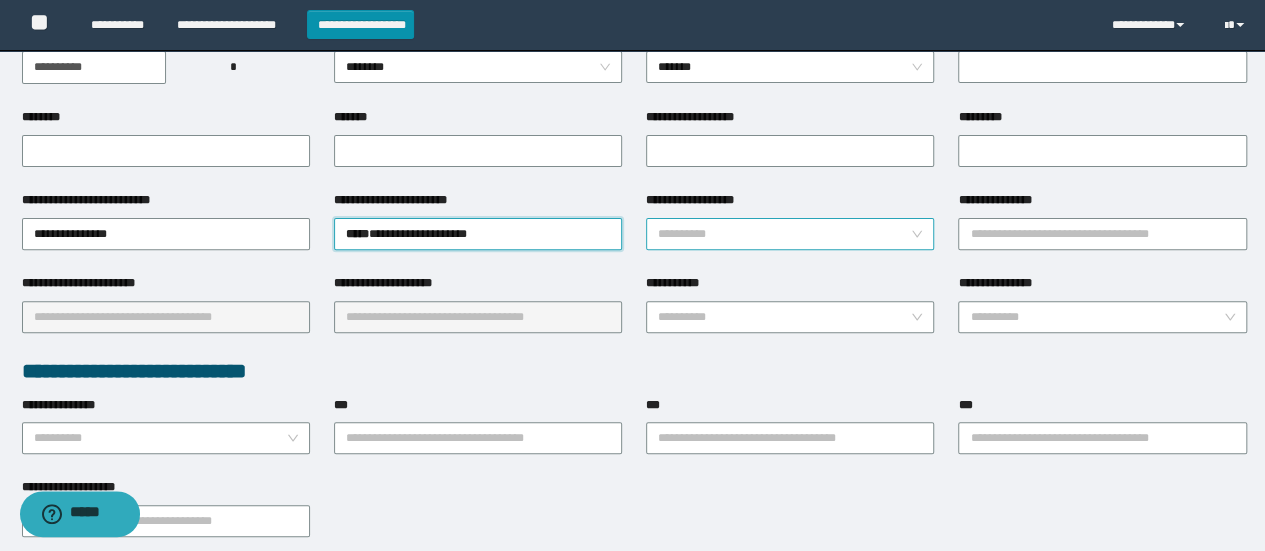 click on "**********" at bounding box center [784, 234] 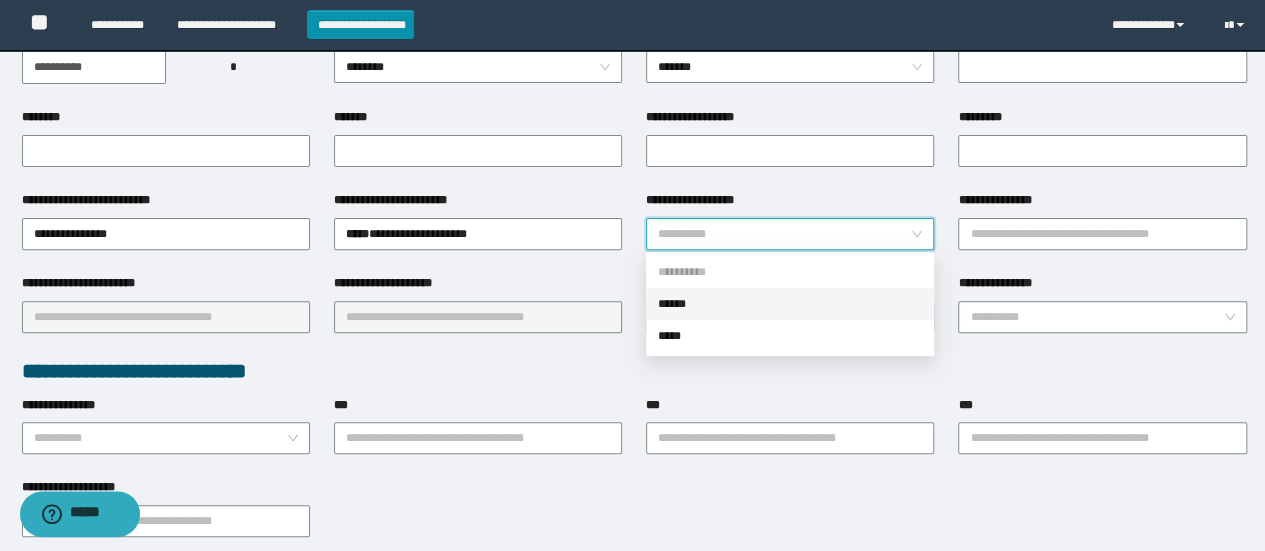 click on "******" at bounding box center (790, 304) 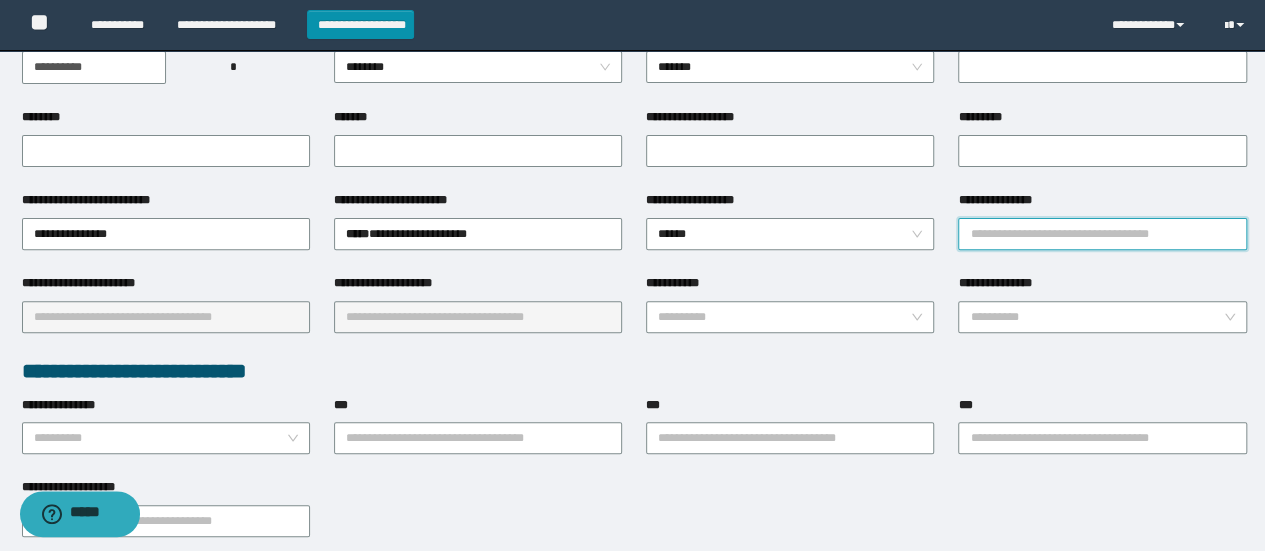 click on "**********" at bounding box center (1102, 234) 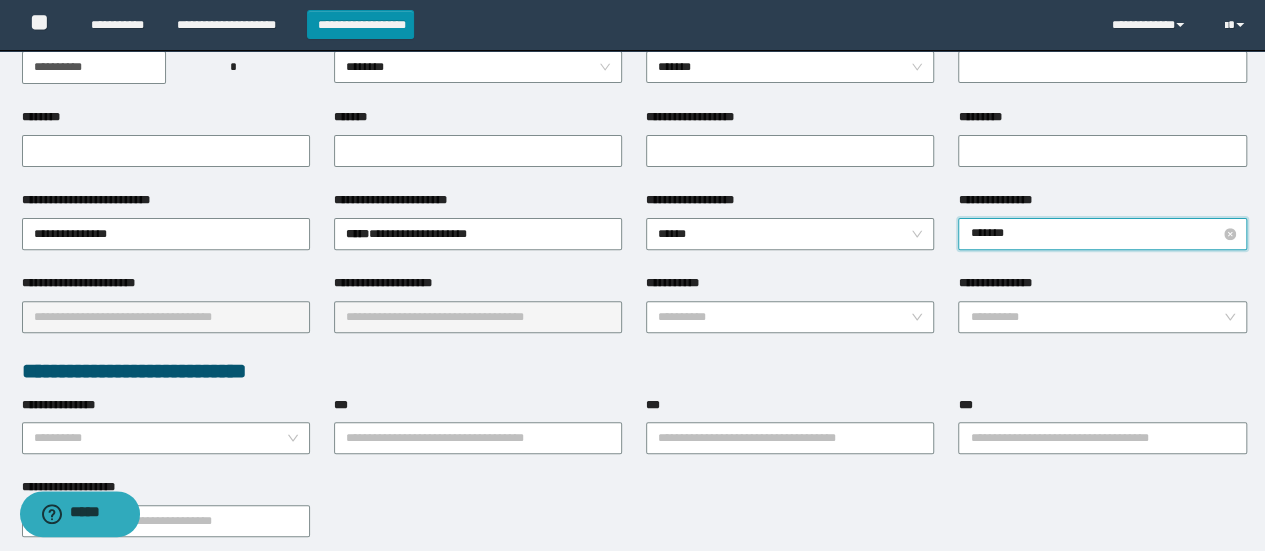 type on "********" 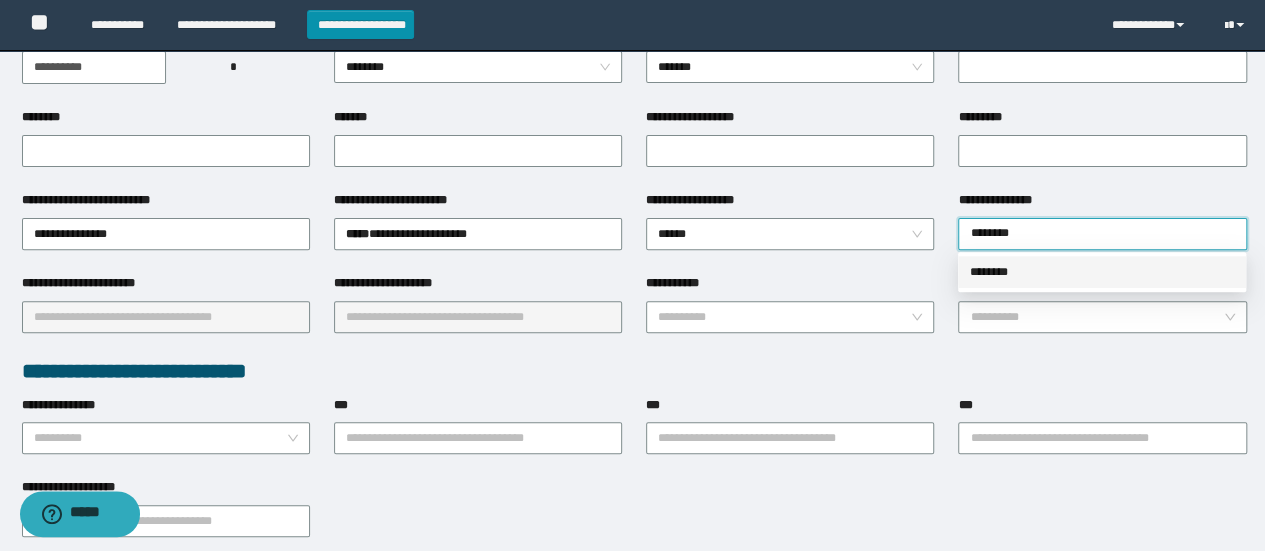 click on "********" at bounding box center (1102, 272) 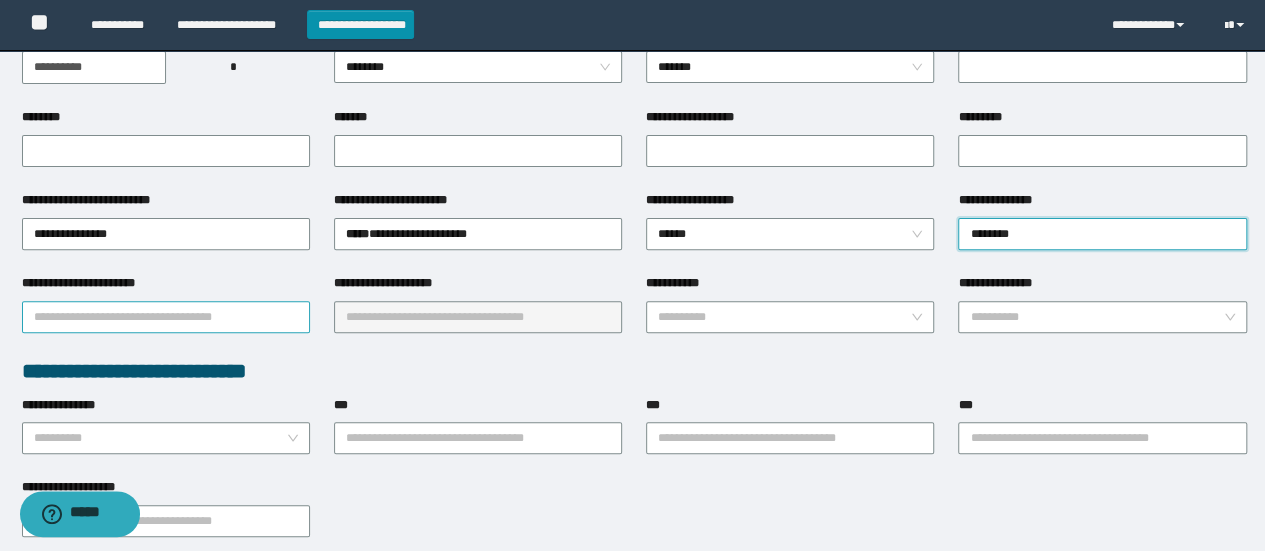 click on "**********" at bounding box center [166, 317] 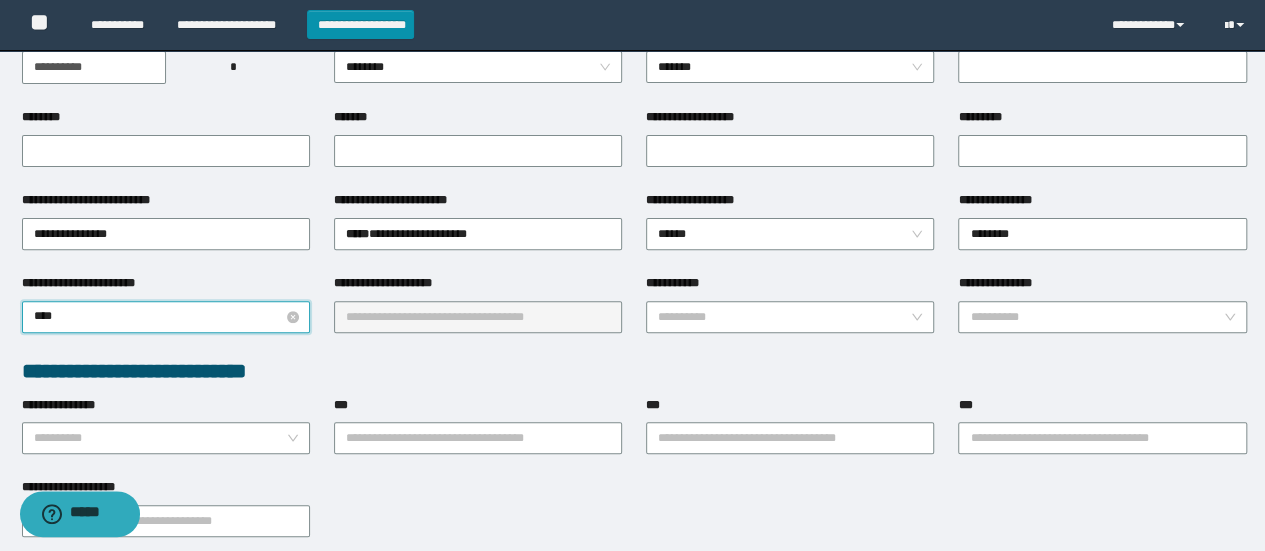 type on "*****" 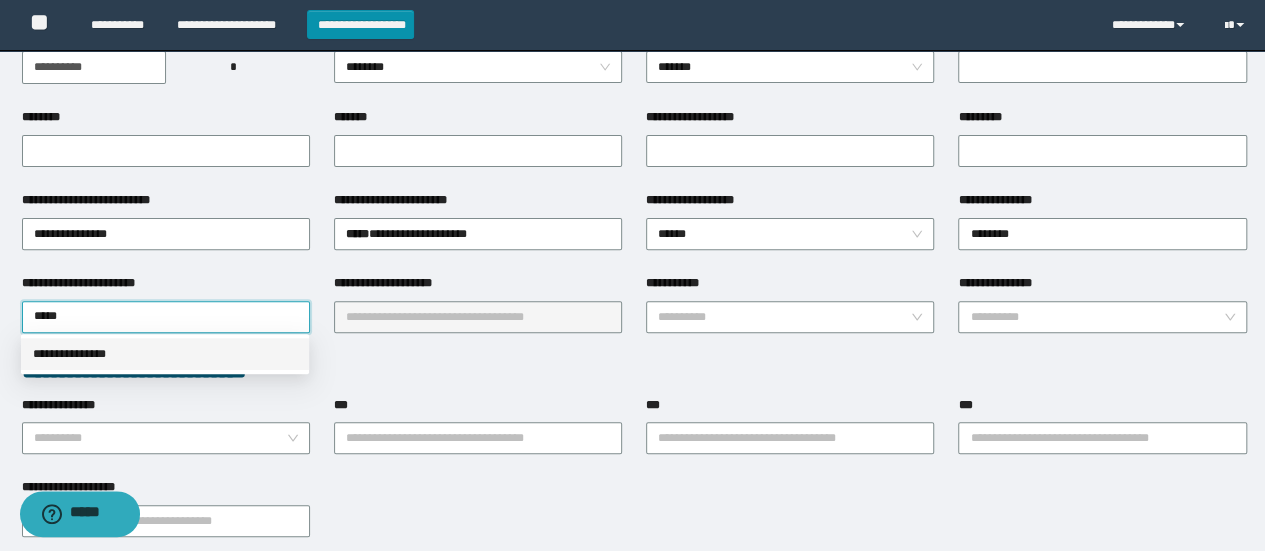 click on "**********" at bounding box center (165, 354) 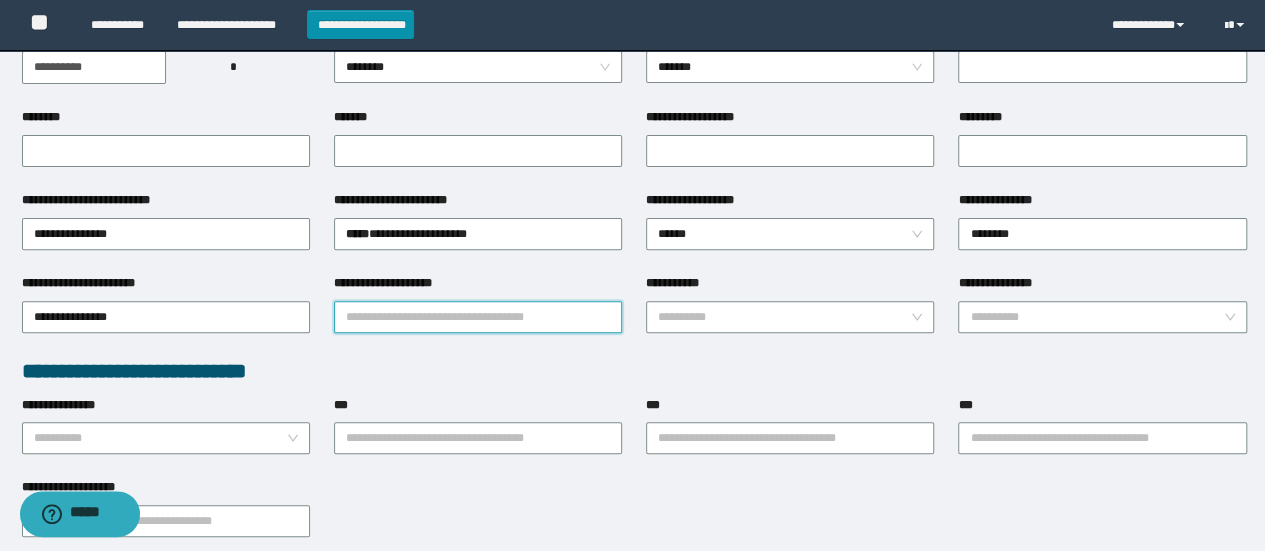click on "**********" at bounding box center (478, 317) 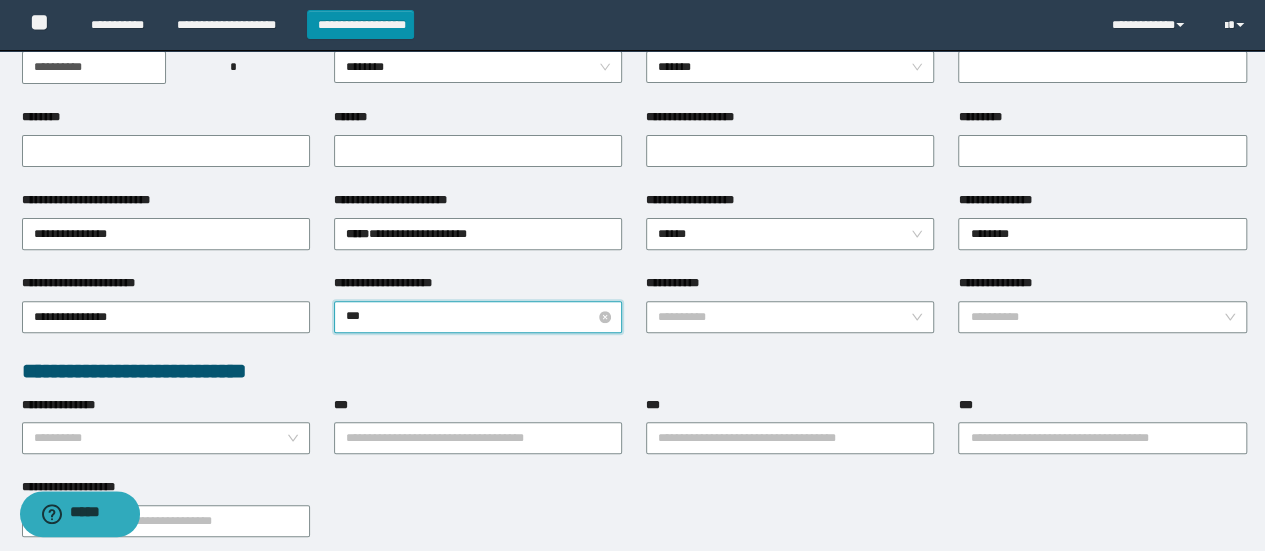 type on "****" 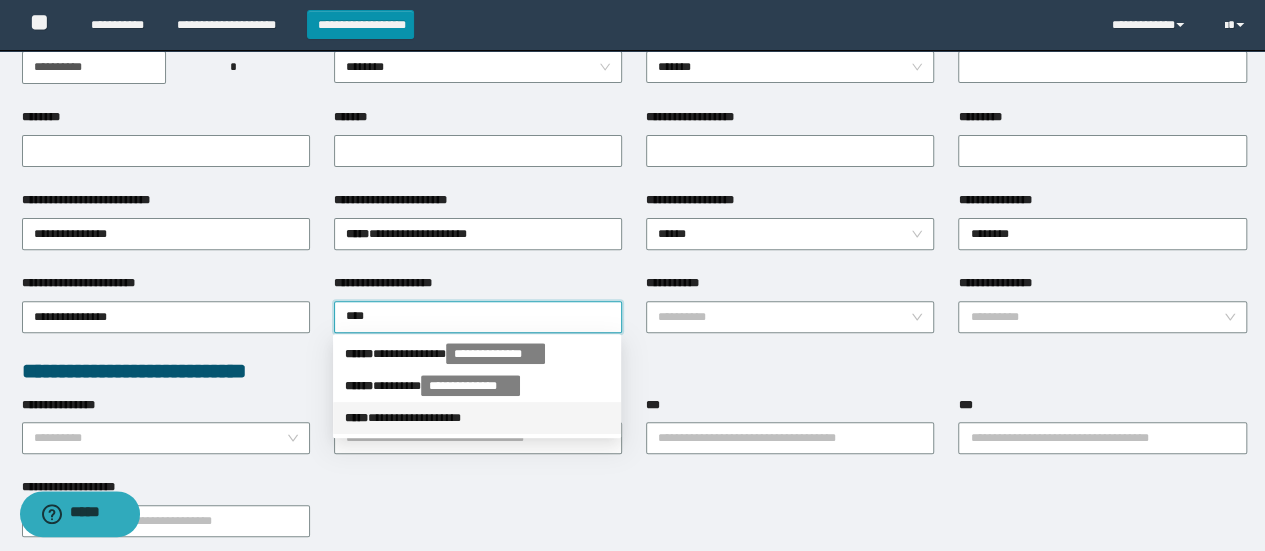 click on "**********" at bounding box center (477, 418) 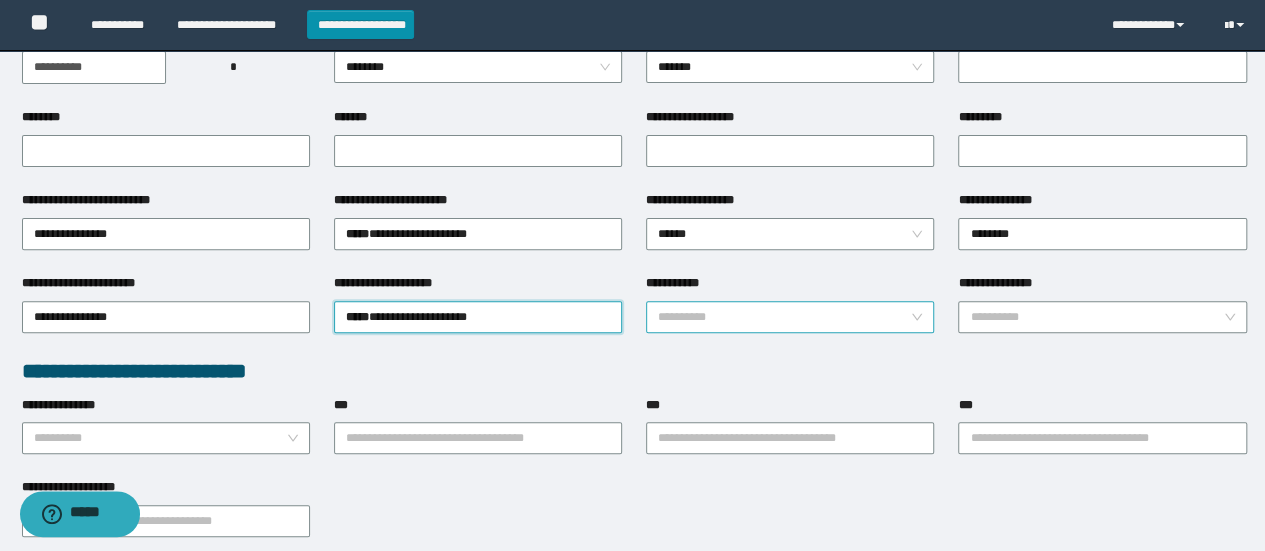 click on "**********" at bounding box center (784, 317) 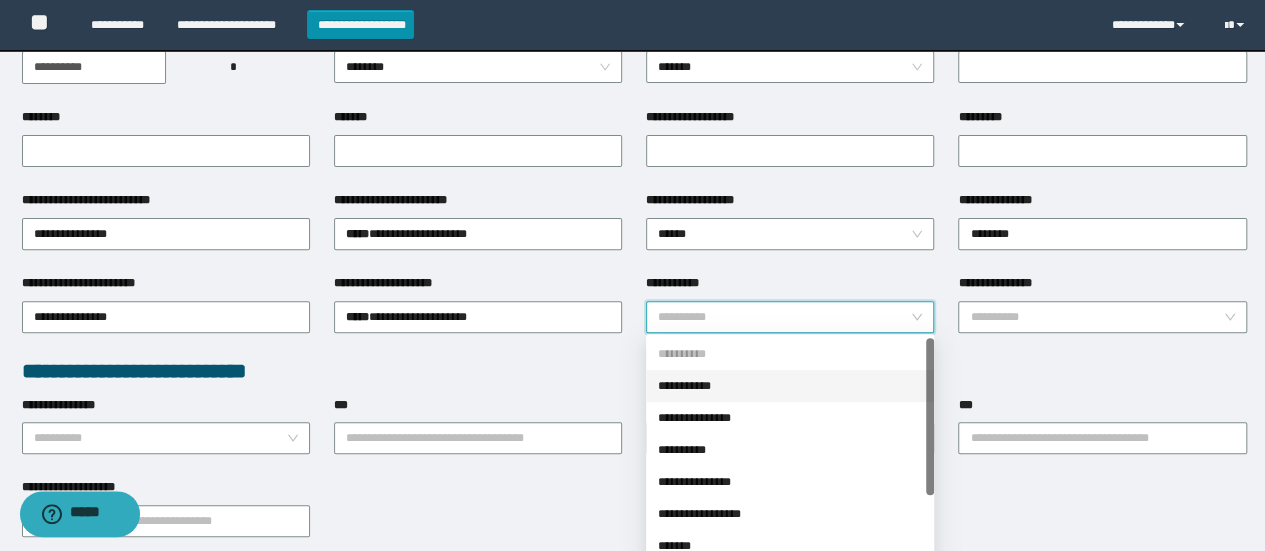 click on "**********" at bounding box center [790, 386] 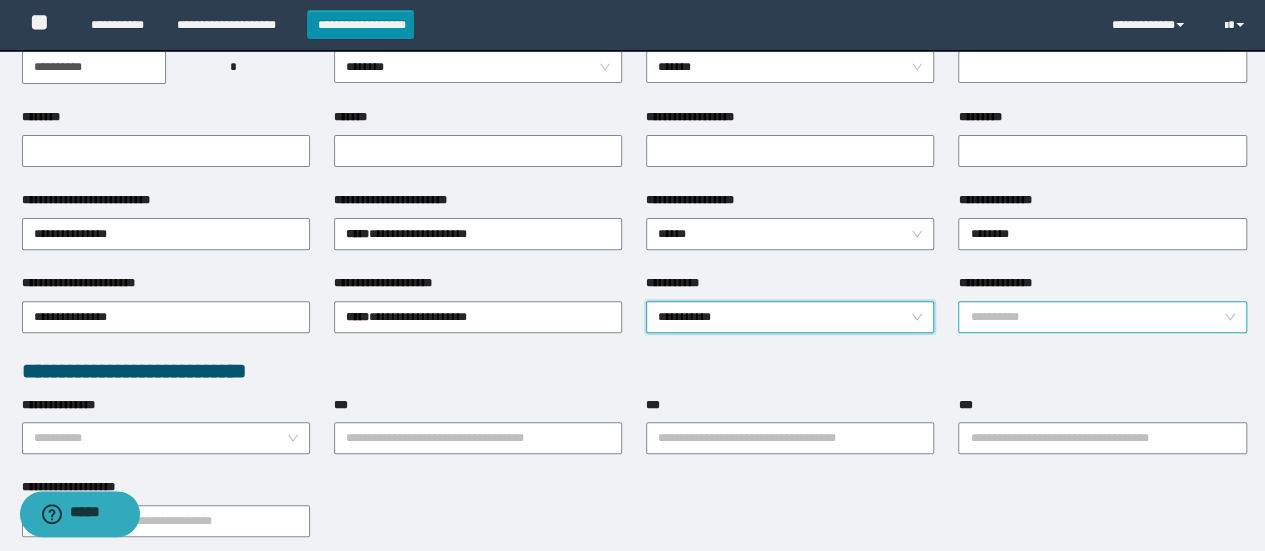 click on "**********" at bounding box center (1096, 317) 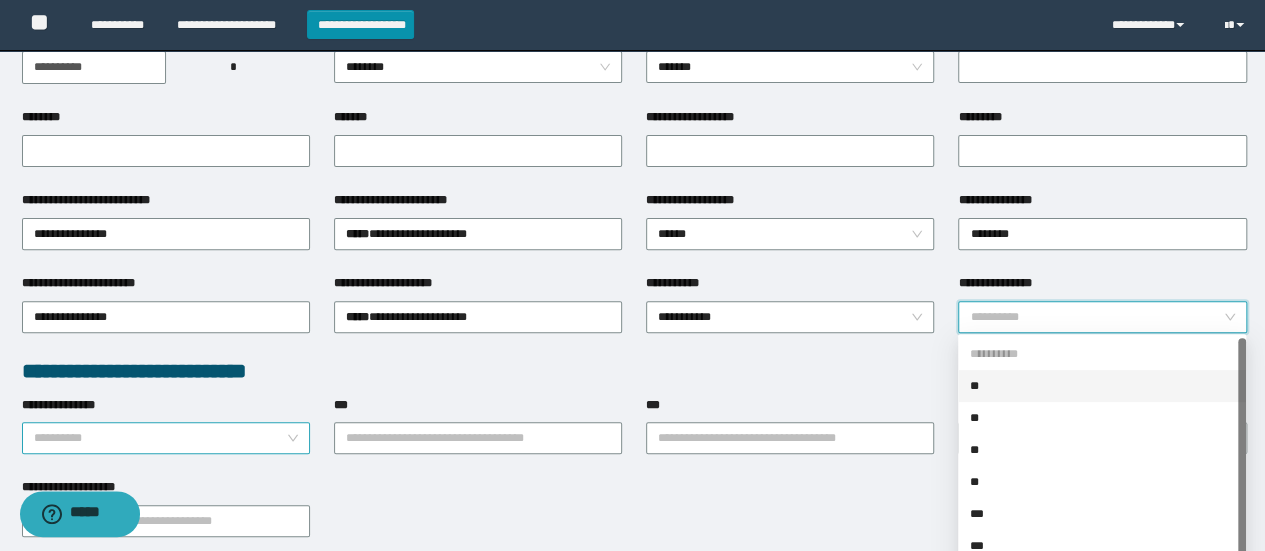 click on "**********" at bounding box center (160, 438) 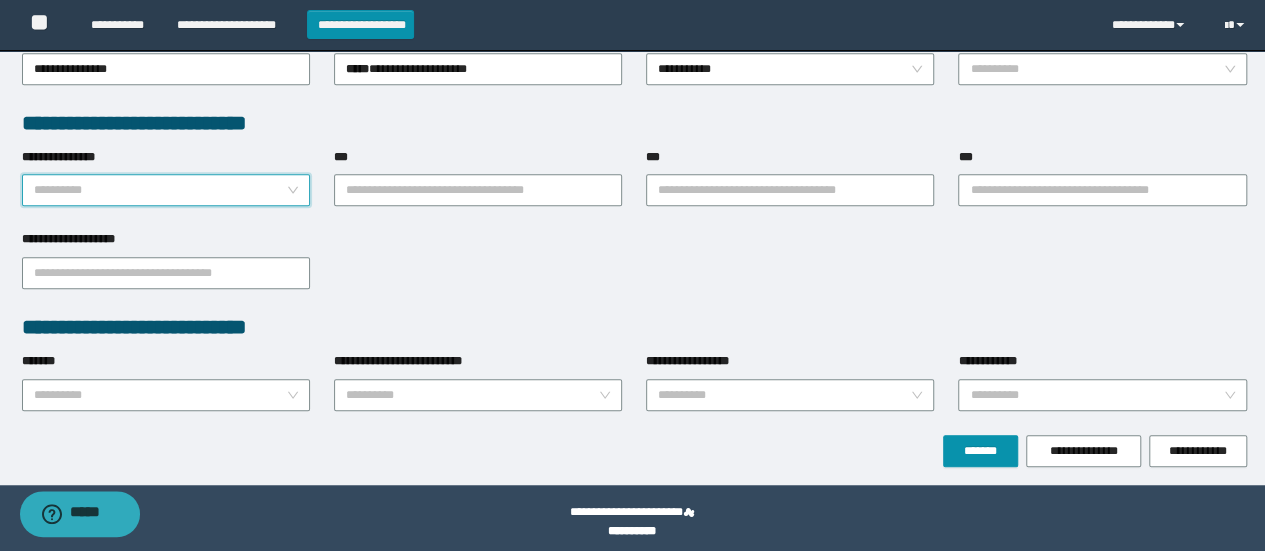 scroll, scrollTop: 508, scrollLeft: 0, axis: vertical 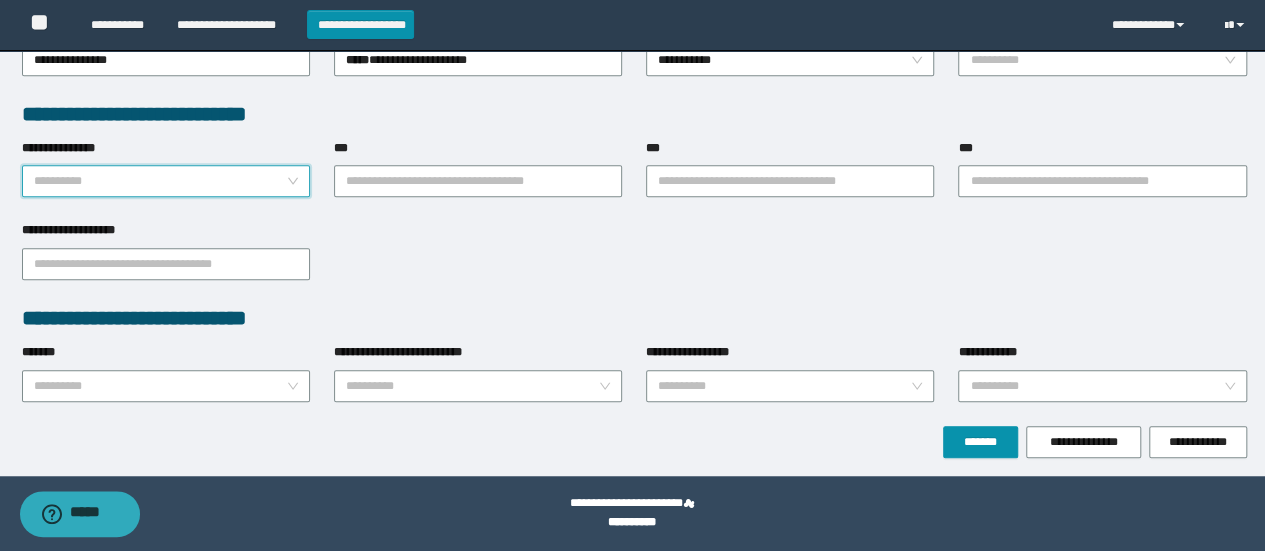 click on "**********" at bounding box center (160, 181) 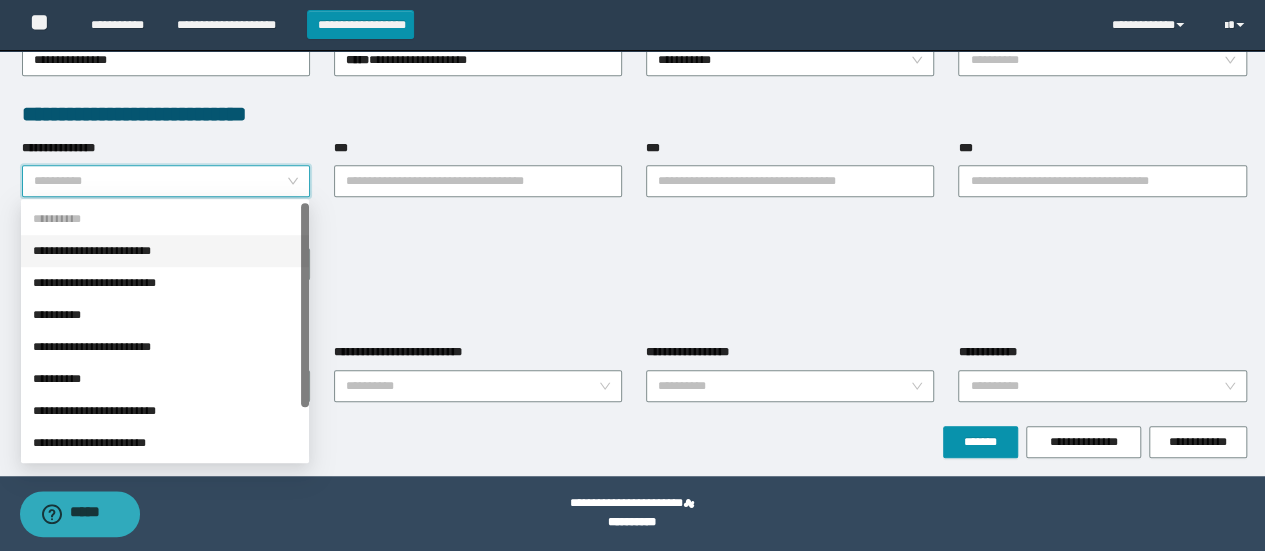 click on "**********" at bounding box center [165, 251] 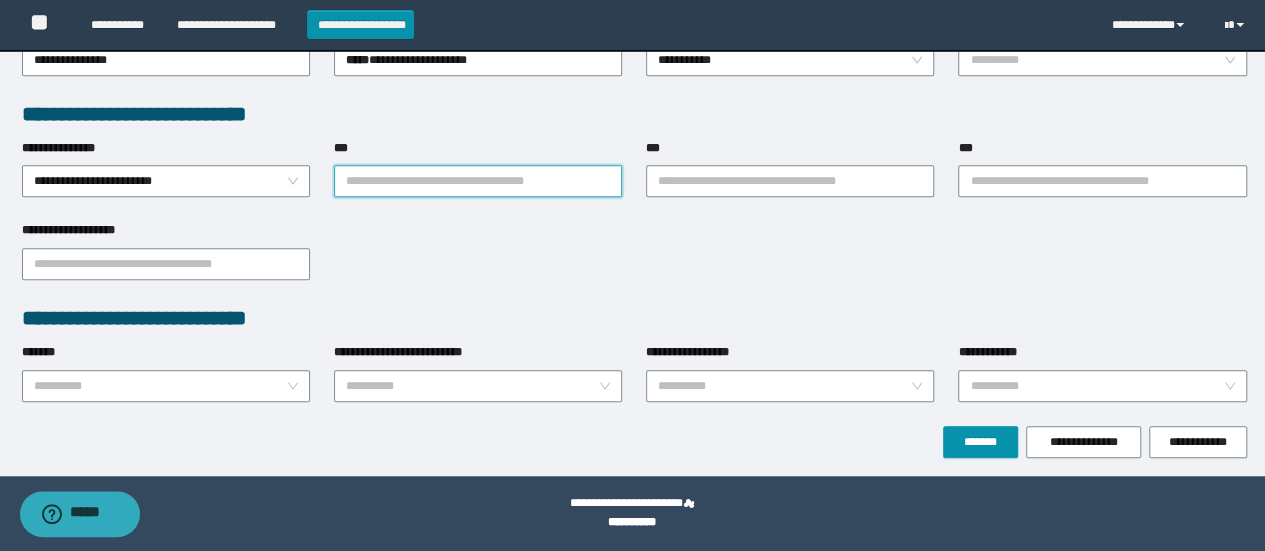 click on "***" at bounding box center [478, 181] 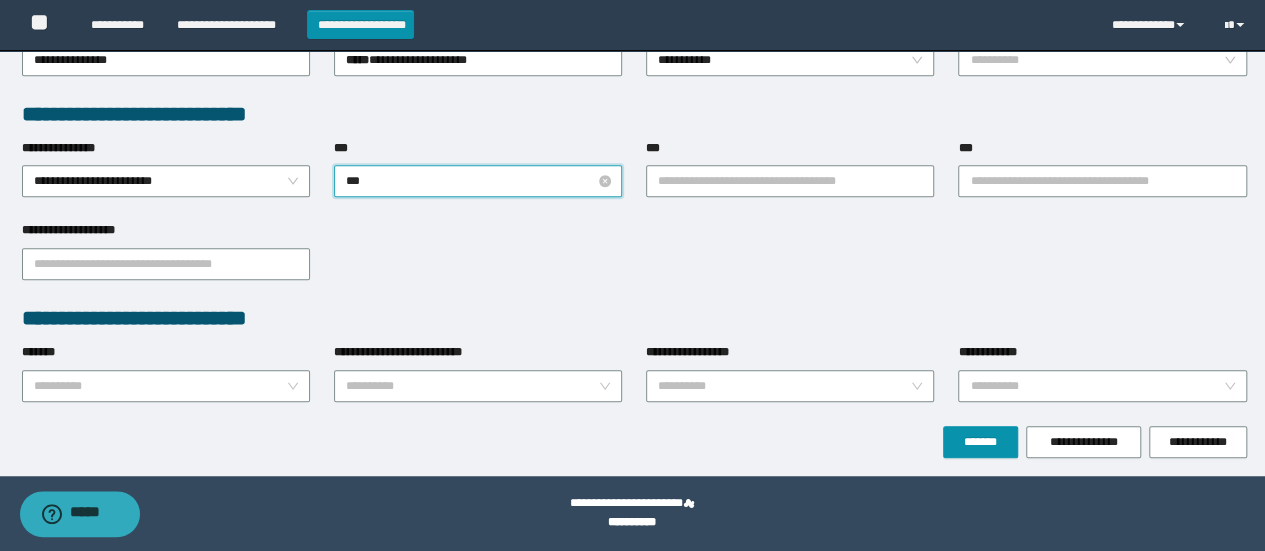 type on "****" 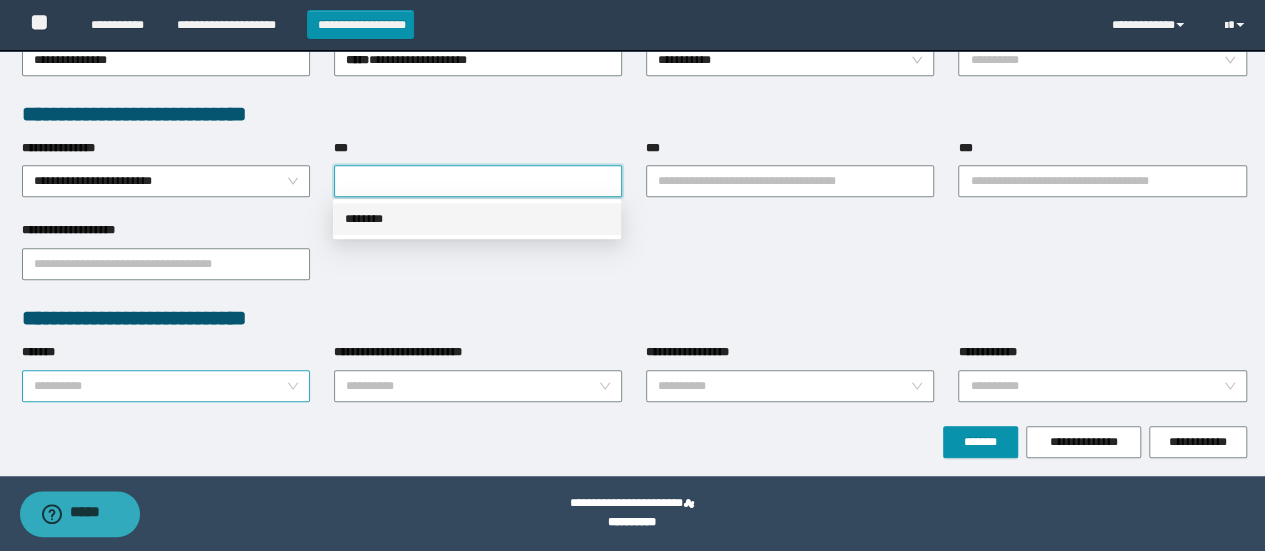 click on "**********" at bounding box center (166, 372) 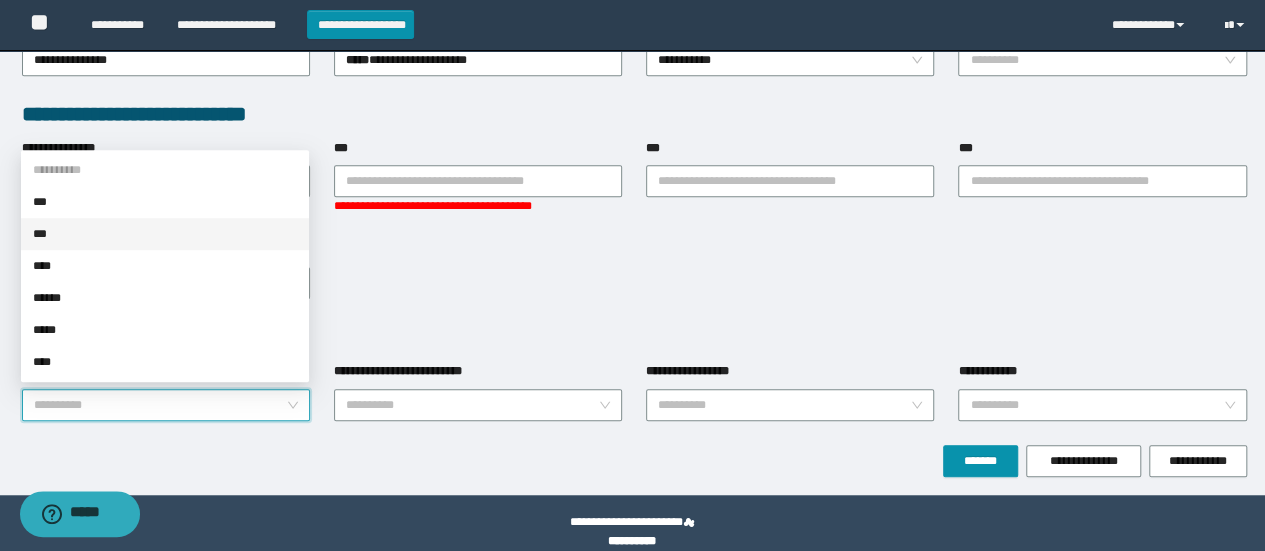 click on "***" at bounding box center (165, 234) 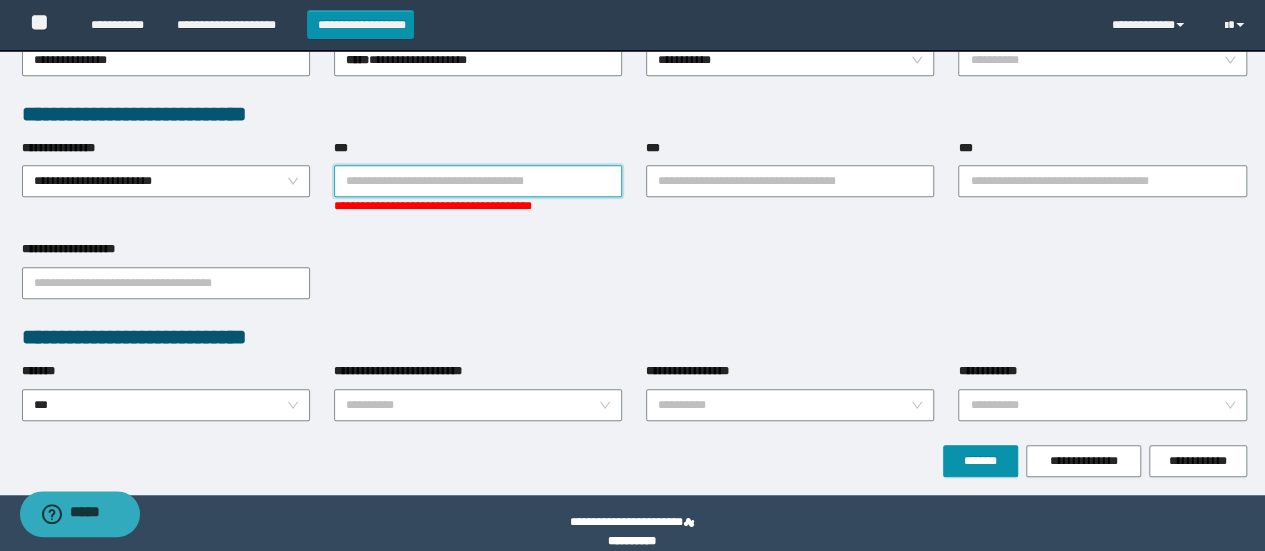 click on "***" at bounding box center [478, 181] 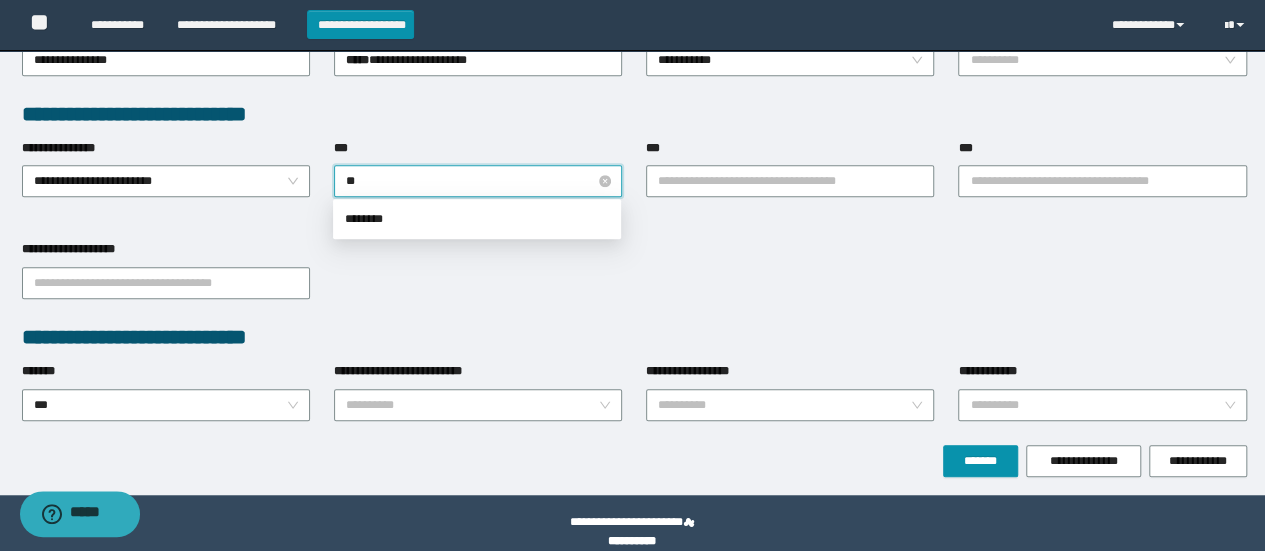 type on "***" 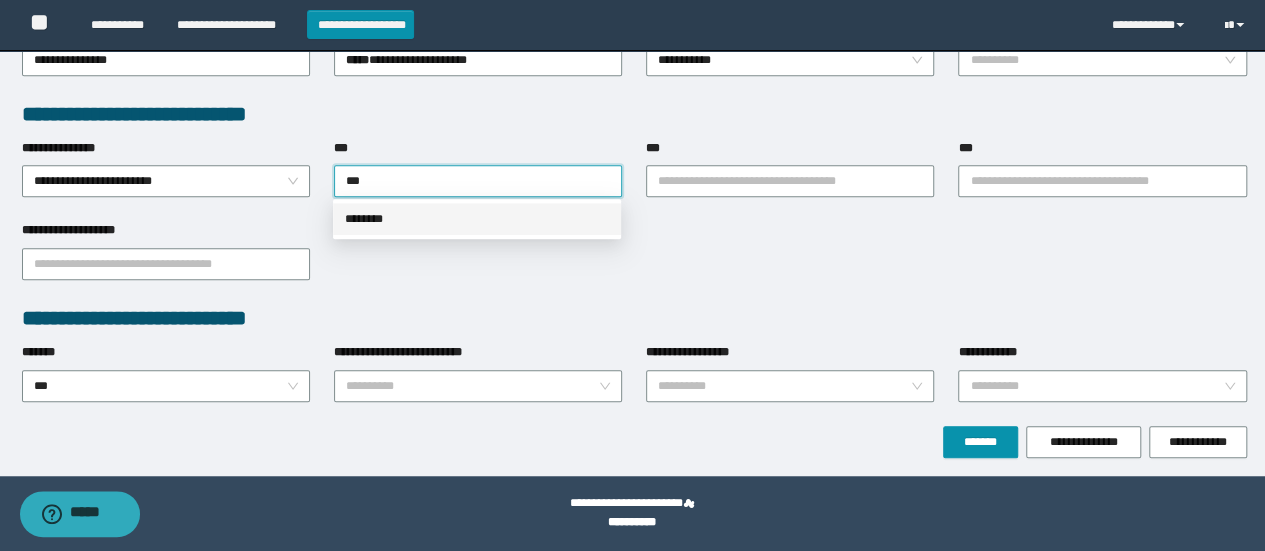 click on "********" at bounding box center [477, 219] 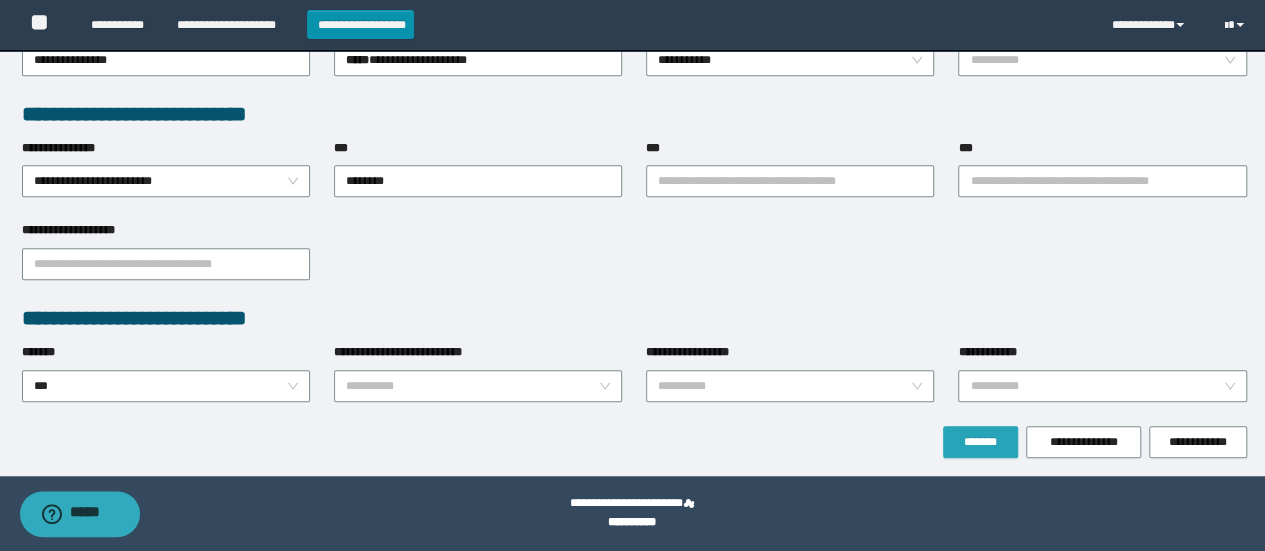 click on "*******" at bounding box center (980, 442) 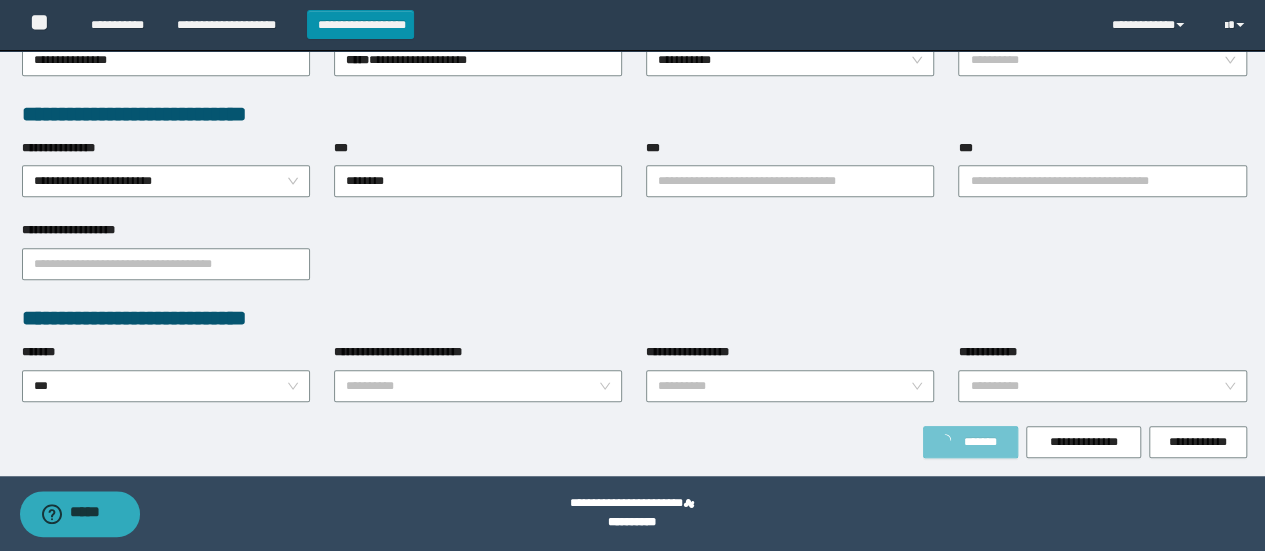 scroll, scrollTop: 561, scrollLeft: 0, axis: vertical 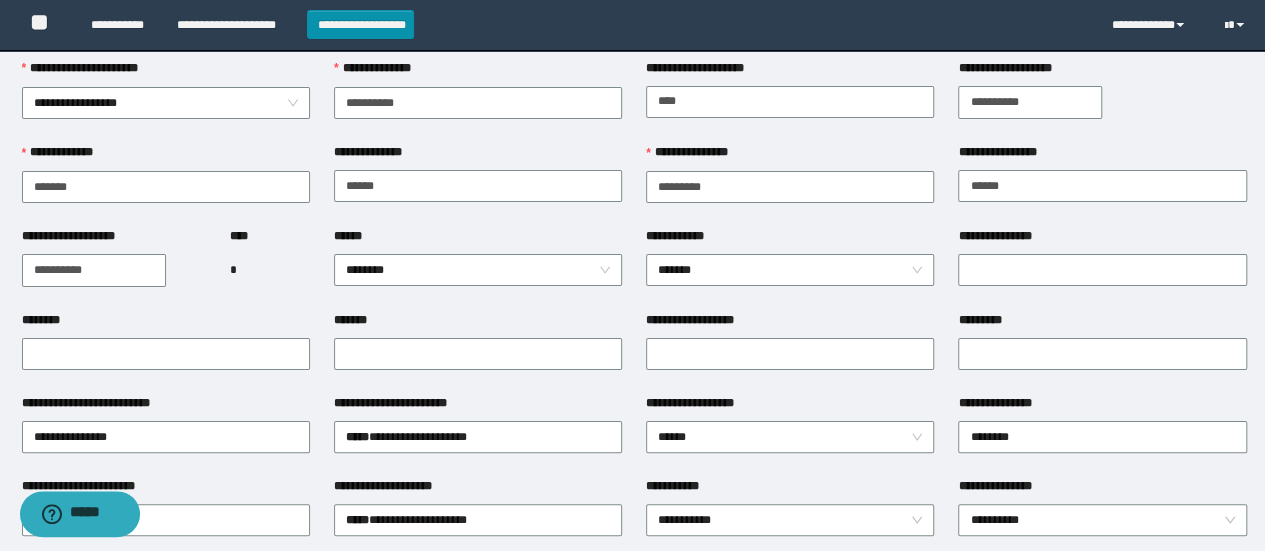 click on "**********" at bounding box center (94, 270) 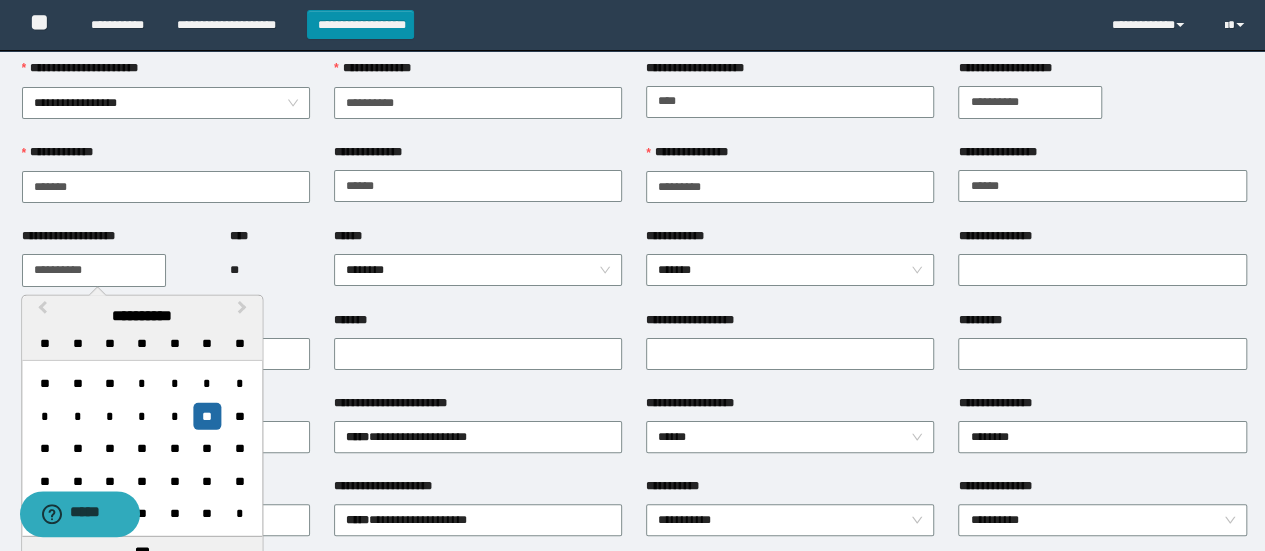 type on "**********" 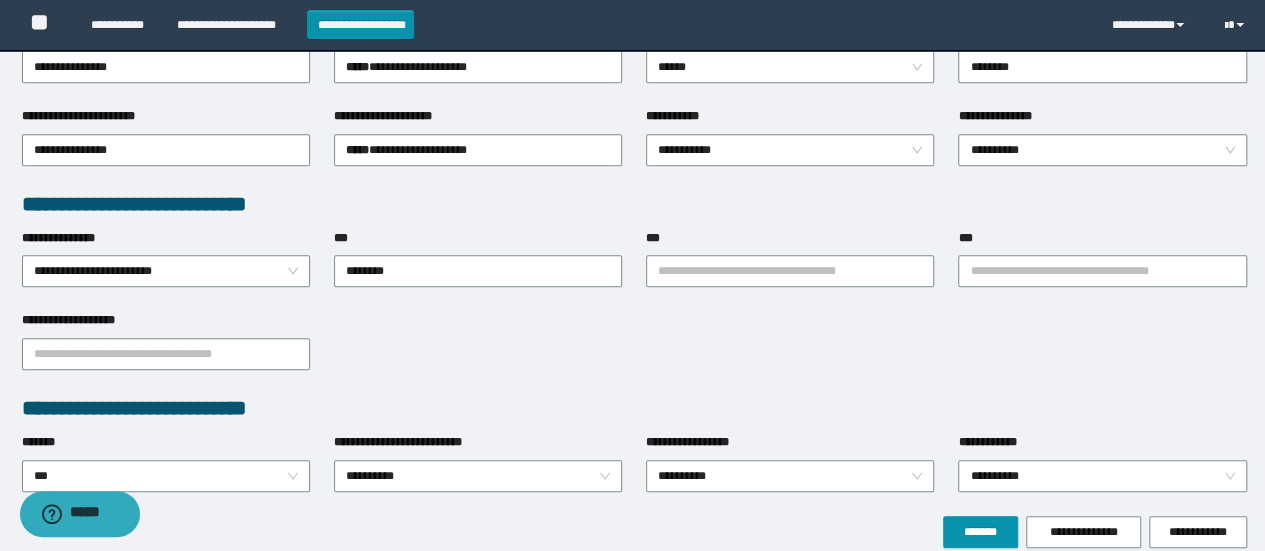 scroll, scrollTop: 476, scrollLeft: 0, axis: vertical 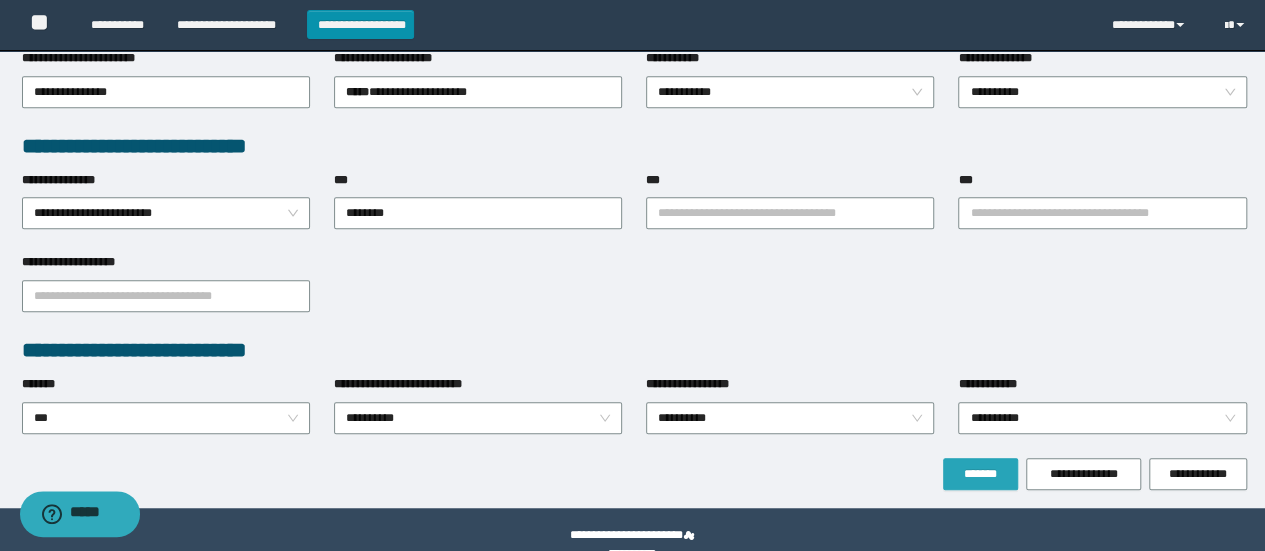 click on "*******" at bounding box center (980, 474) 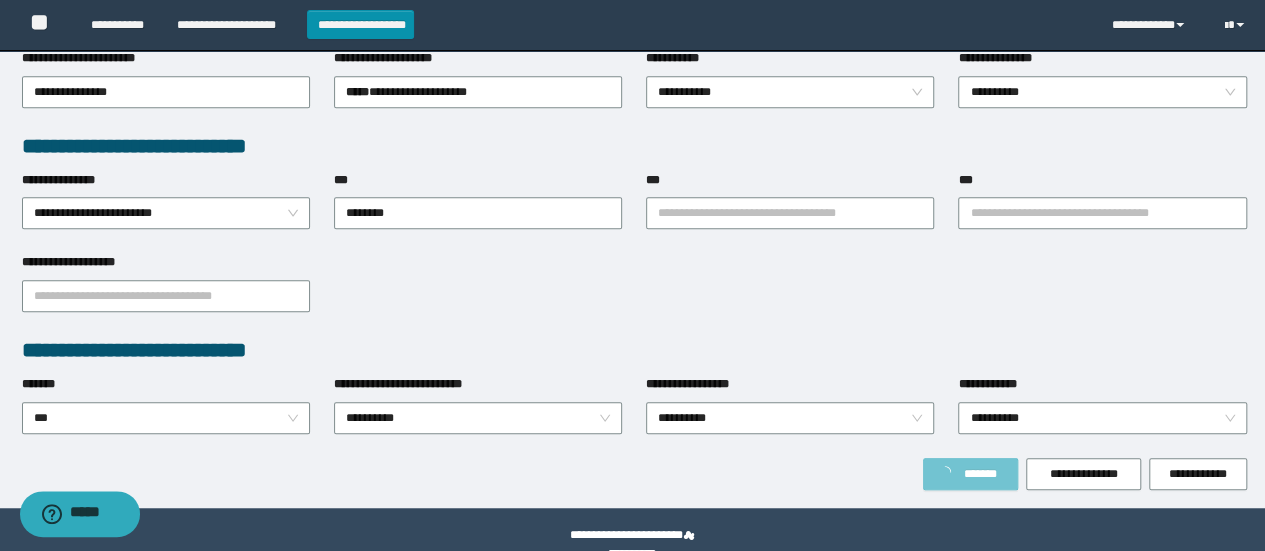 scroll, scrollTop: 528, scrollLeft: 0, axis: vertical 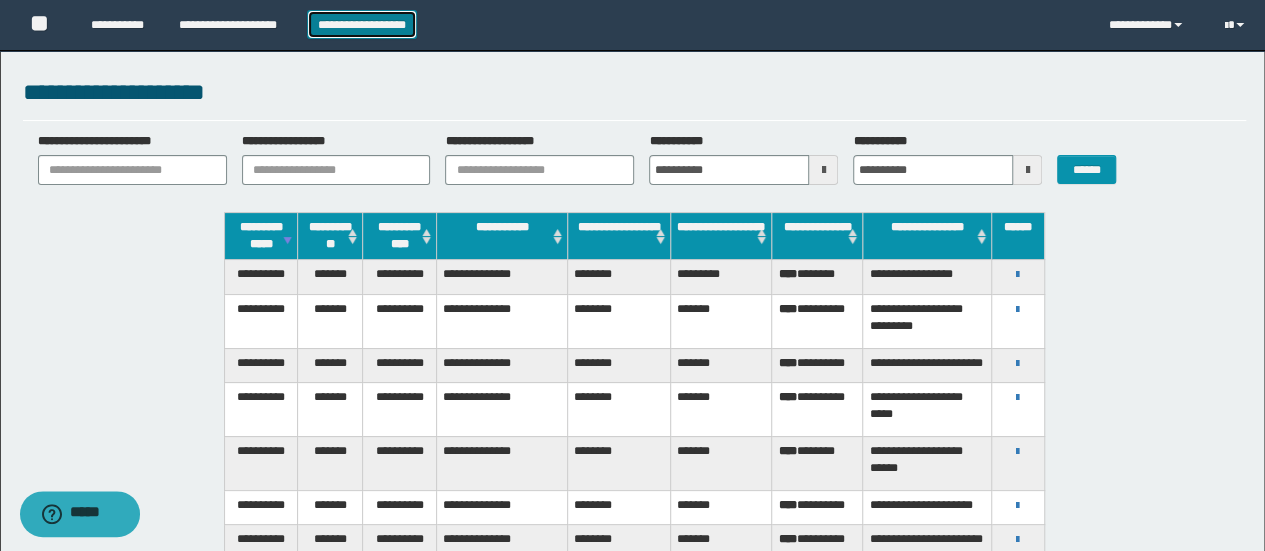 click on "**********" at bounding box center (362, 24) 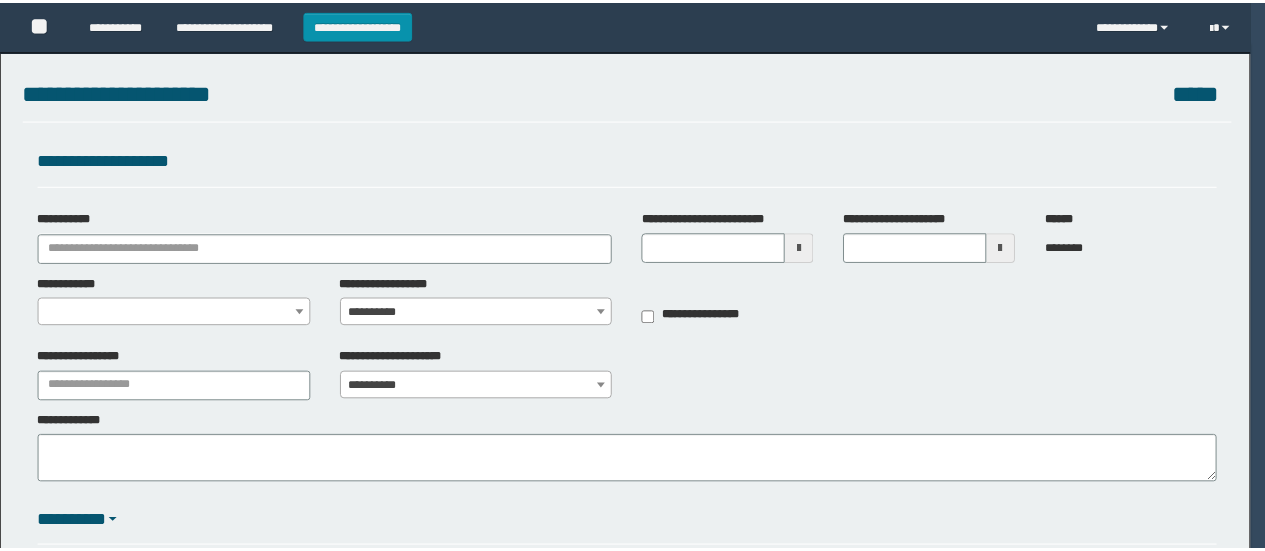scroll, scrollTop: 0, scrollLeft: 0, axis: both 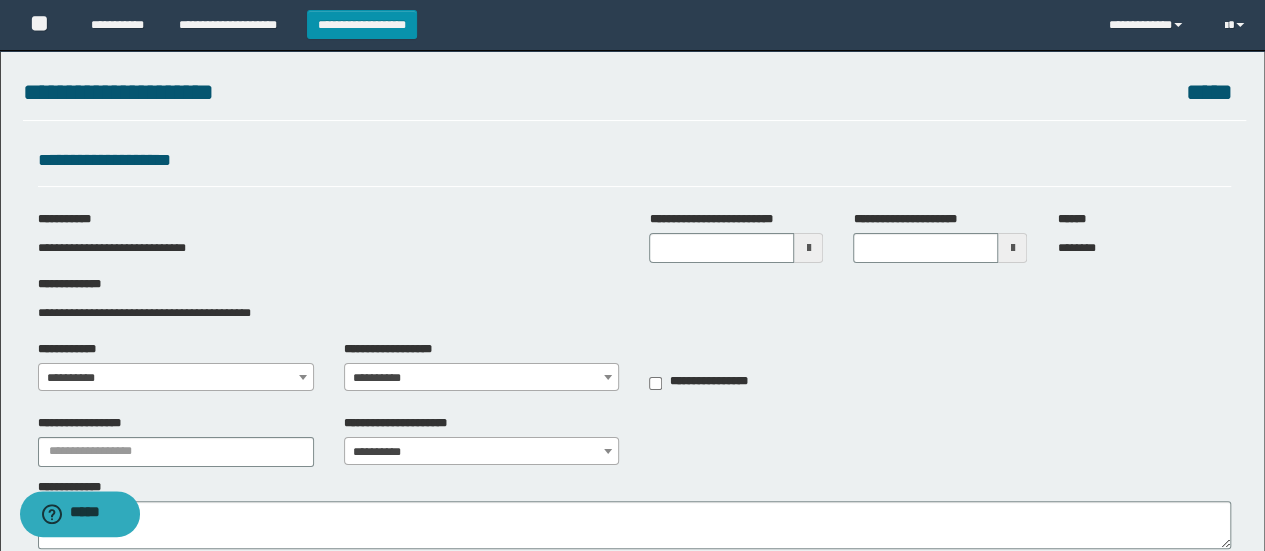 click on "**********" at bounding box center [176, 378] 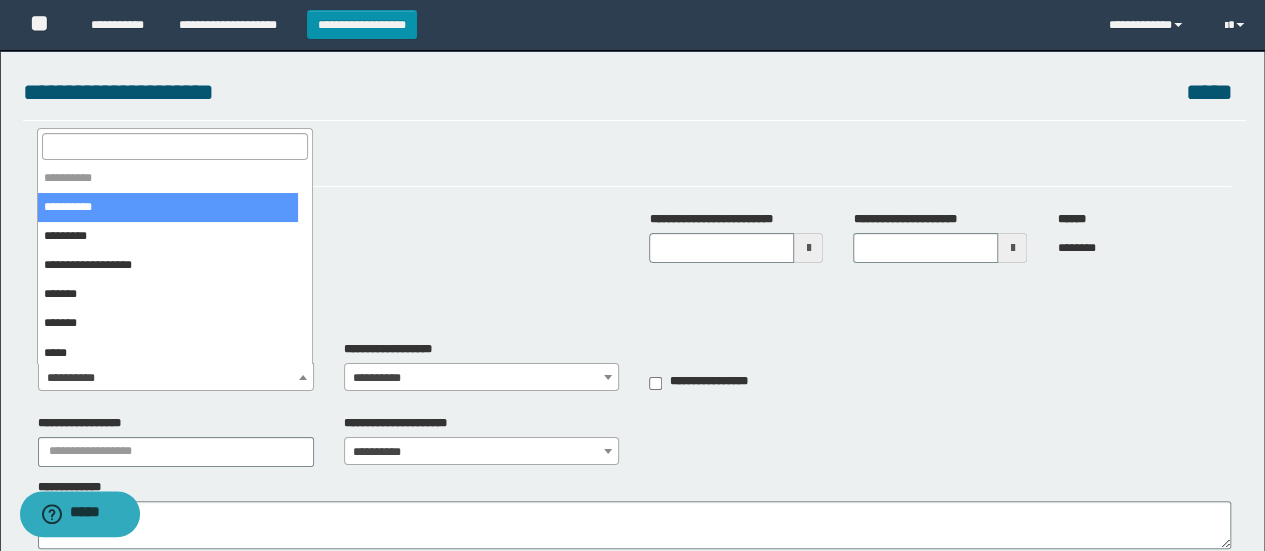 click at bounding box center [175, 146] 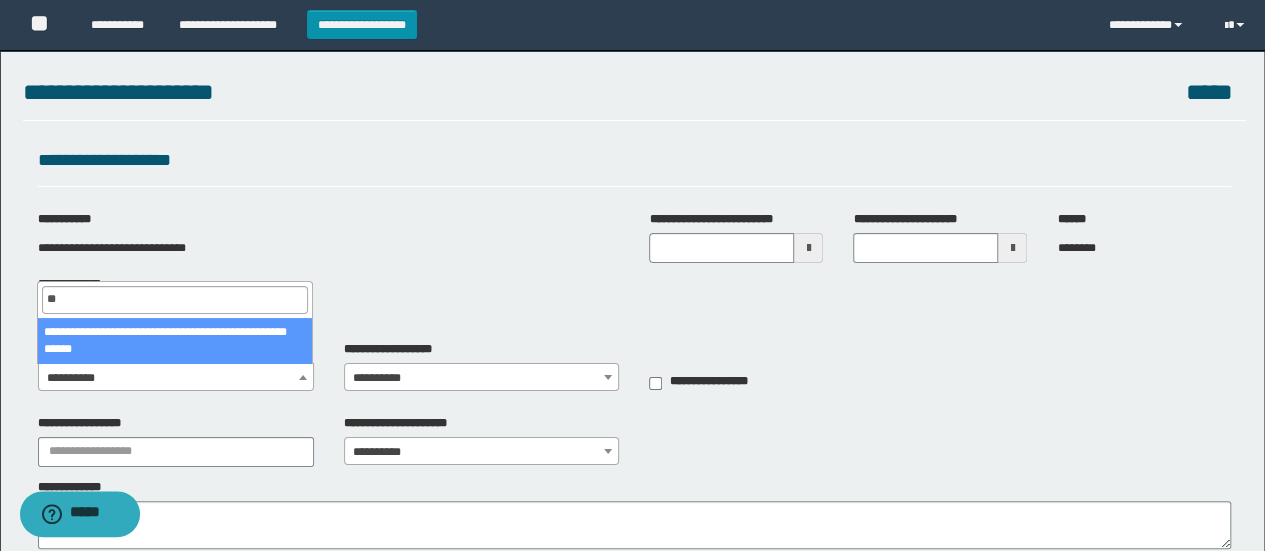 type on "*" 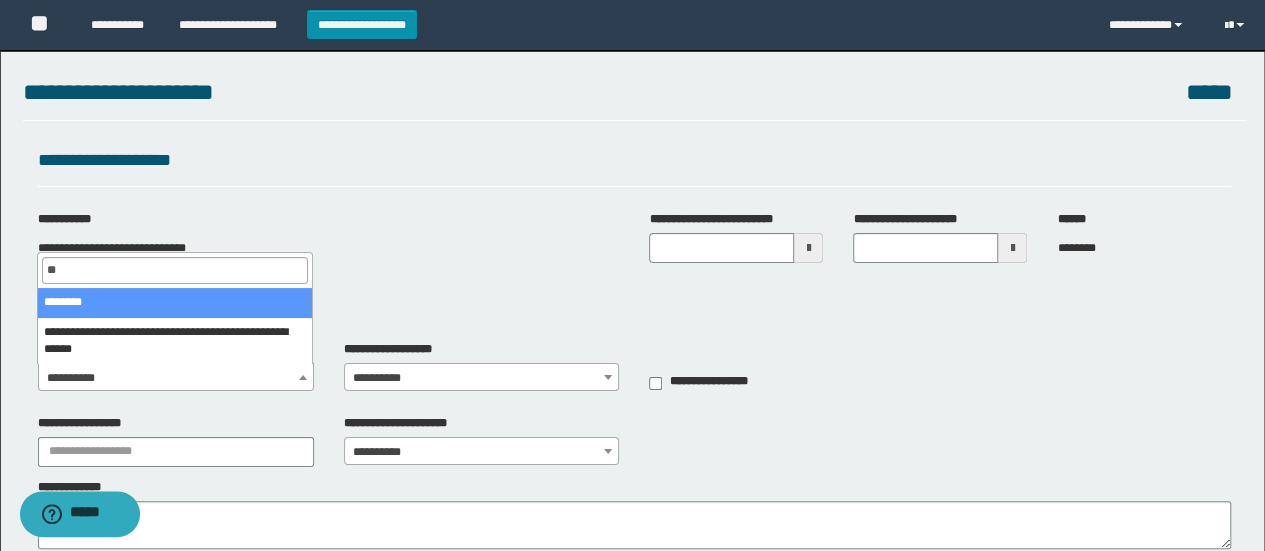 type on "***" 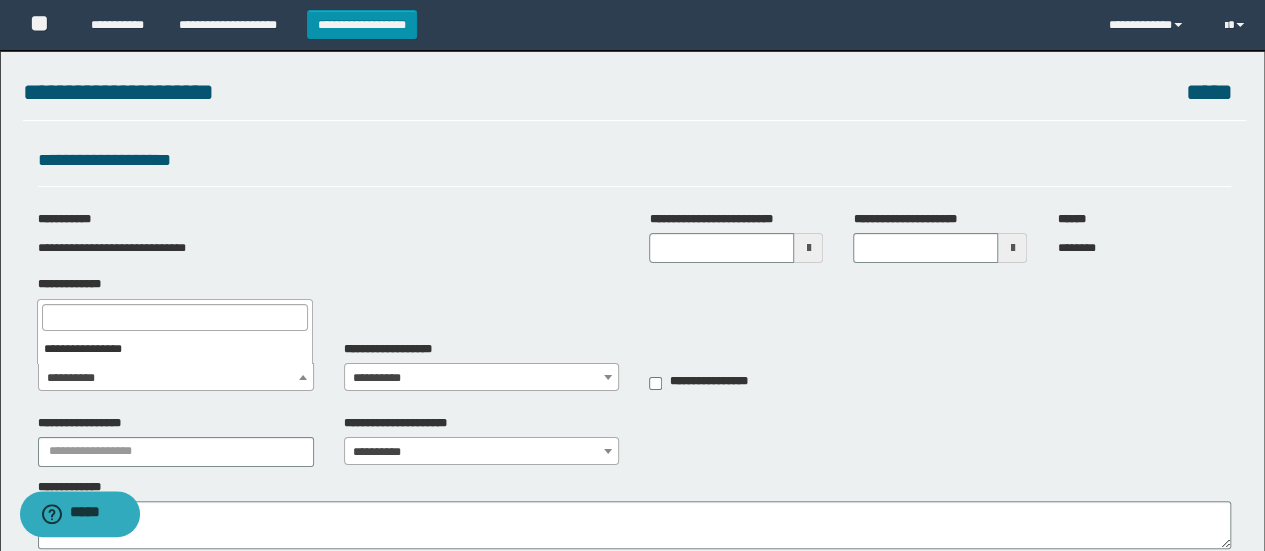 click on "**********" at bounding box center [635, 165] 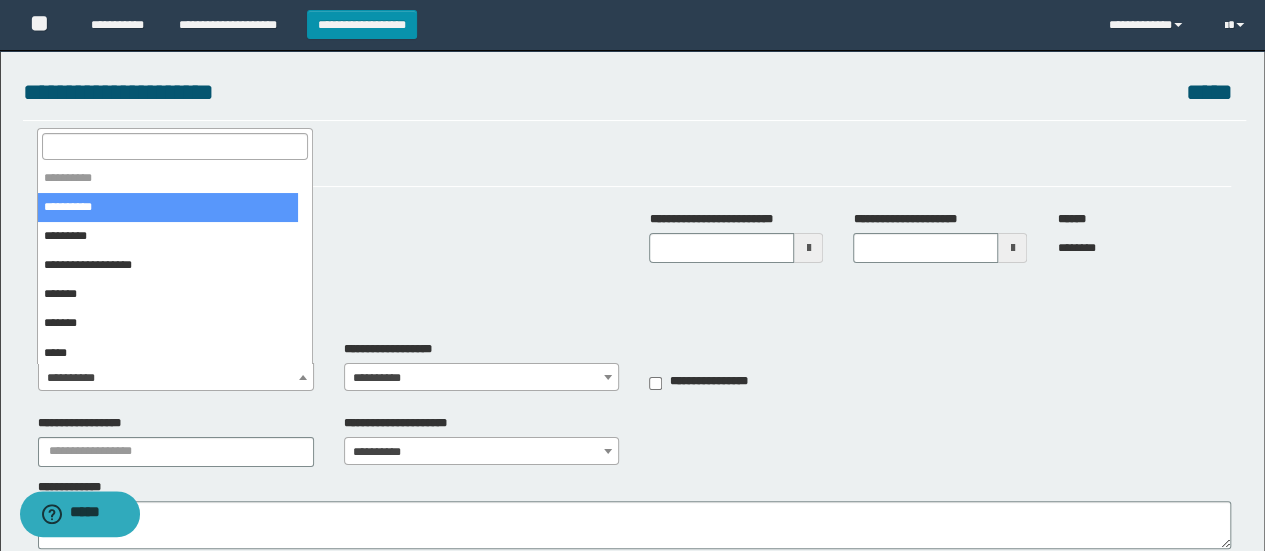click on "**********" at bounding box center [176, 378] 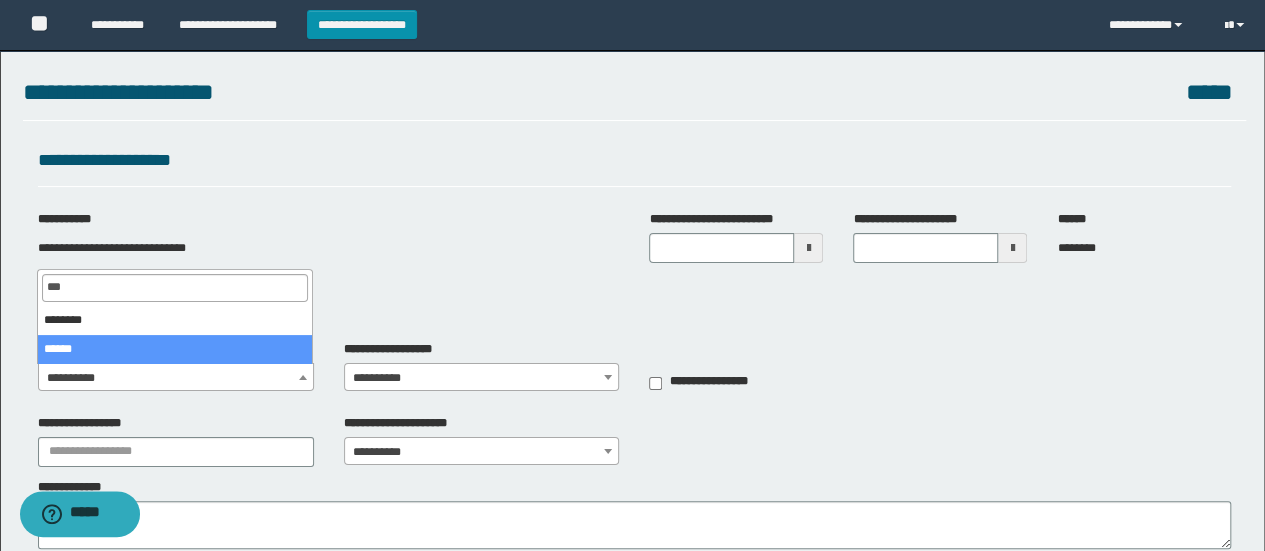 type on "***" 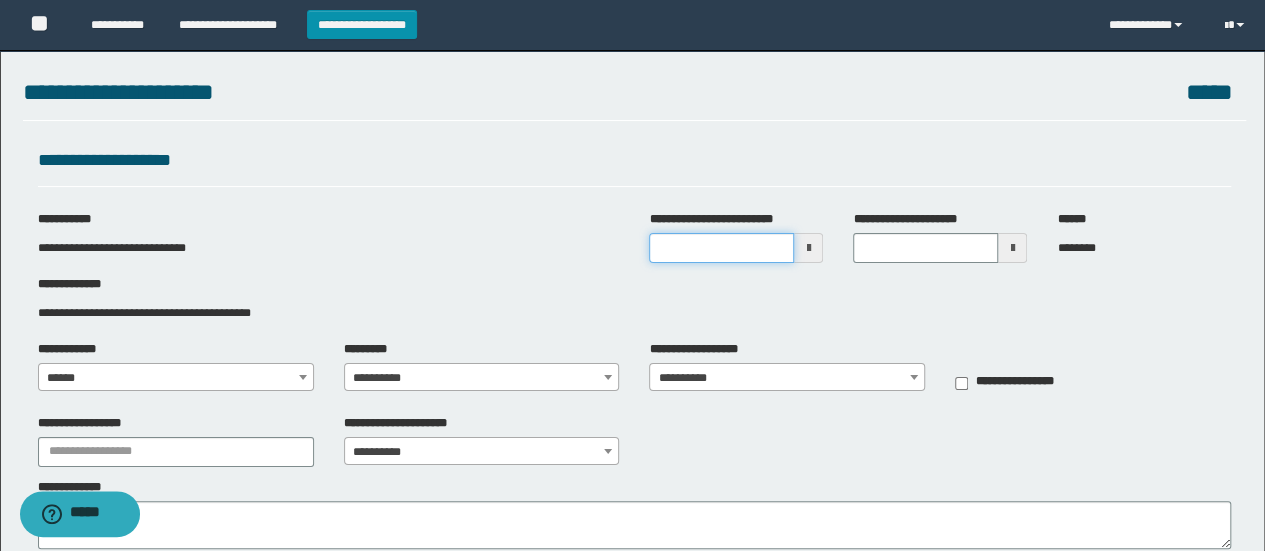 click on "**********" at bounding box center (721, 248) 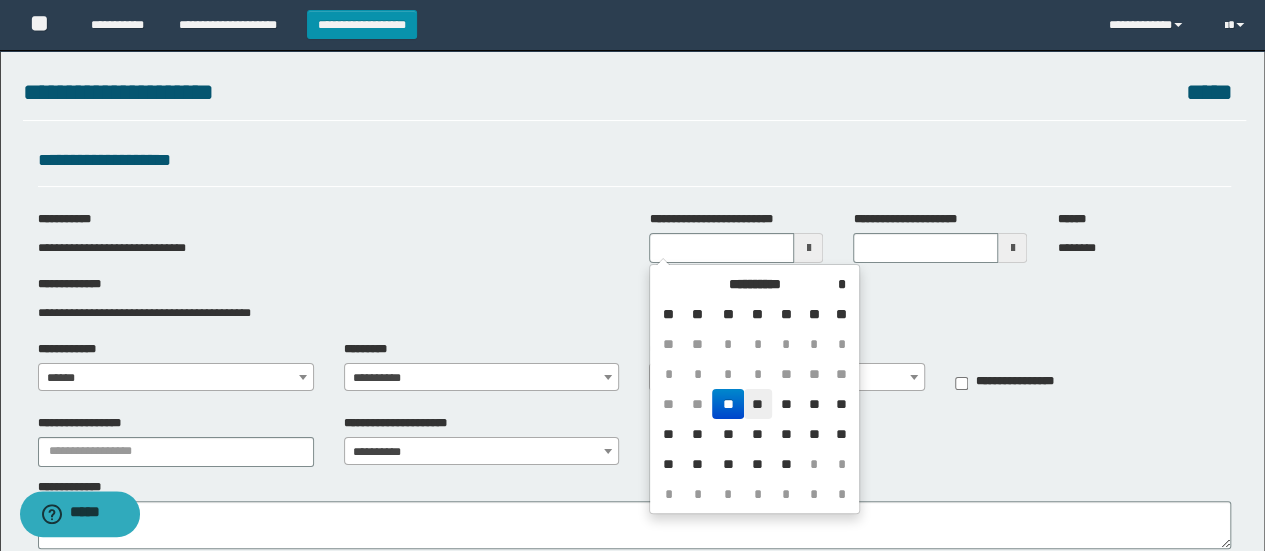click on "**" at bounding box center [758, 404] 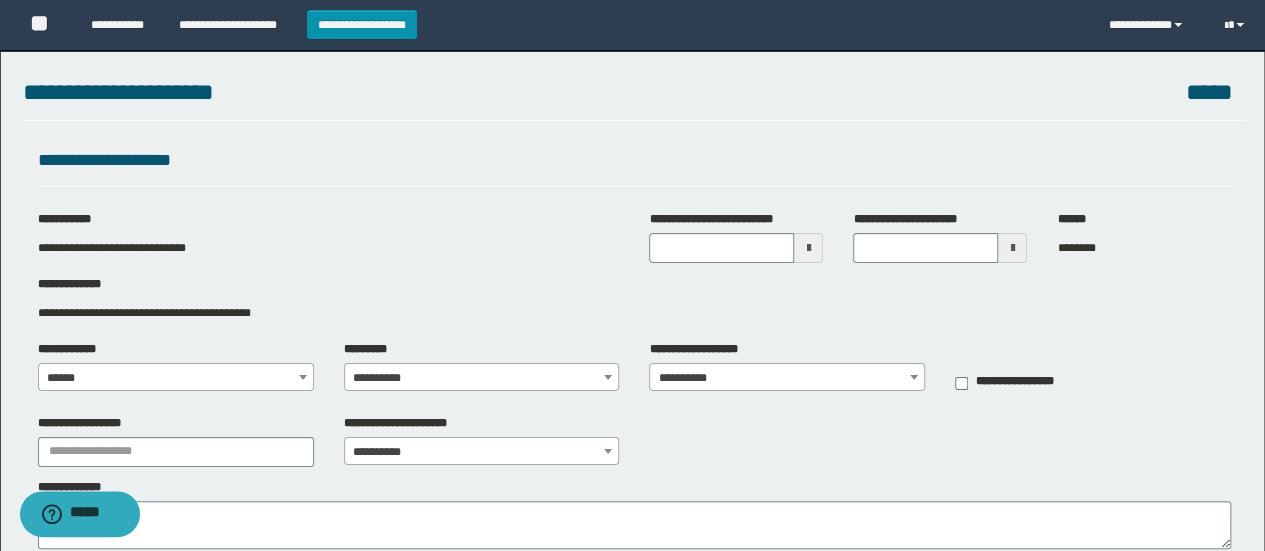 click on "**********" at bounding box center (482, 378) 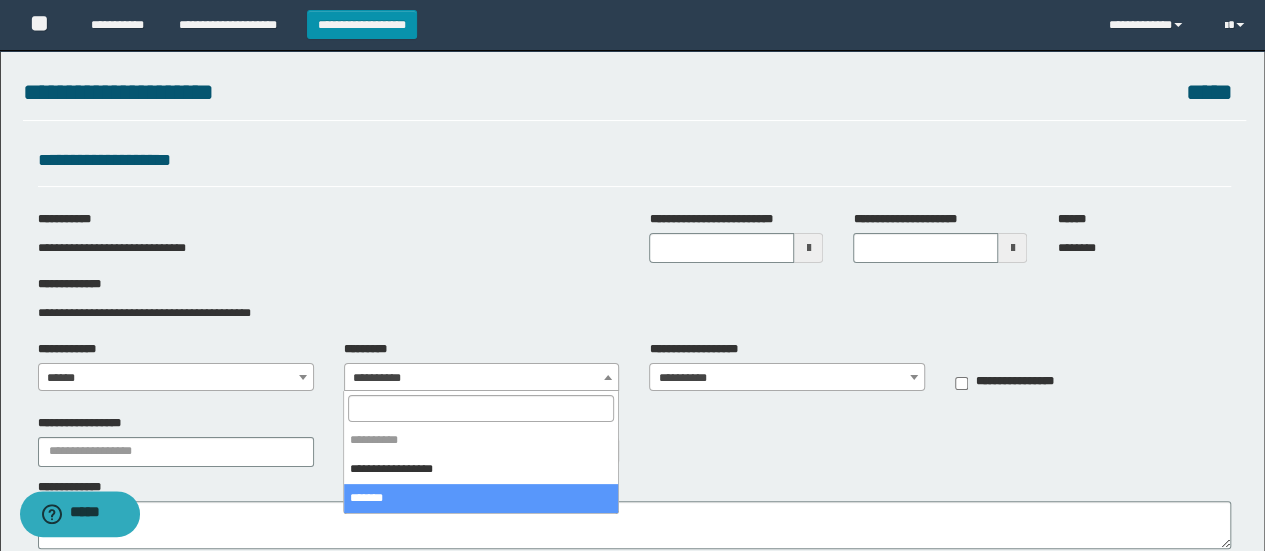select on "****" 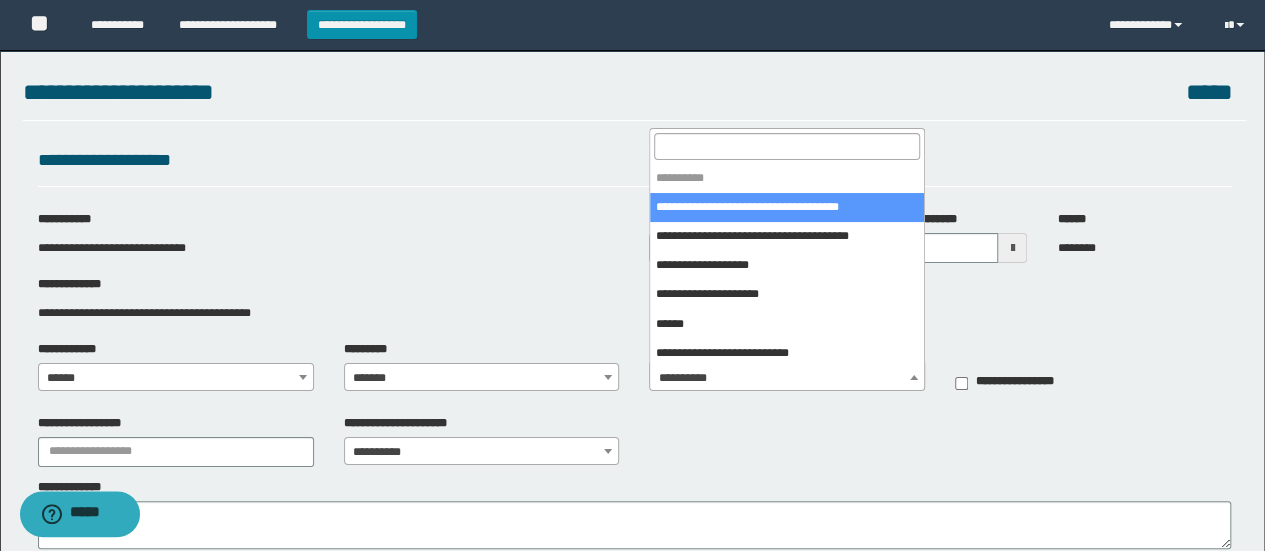 click on "**********" at bounding box center (787, 378) 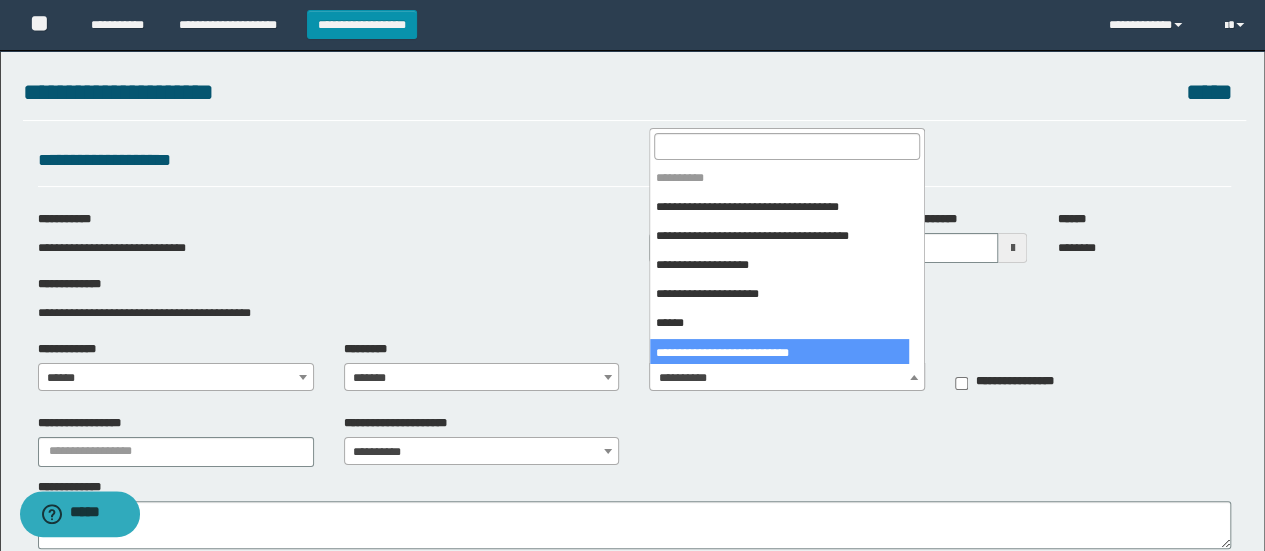 scroll, scrollTop: 174, scrollLeft: 0, axis: vertical 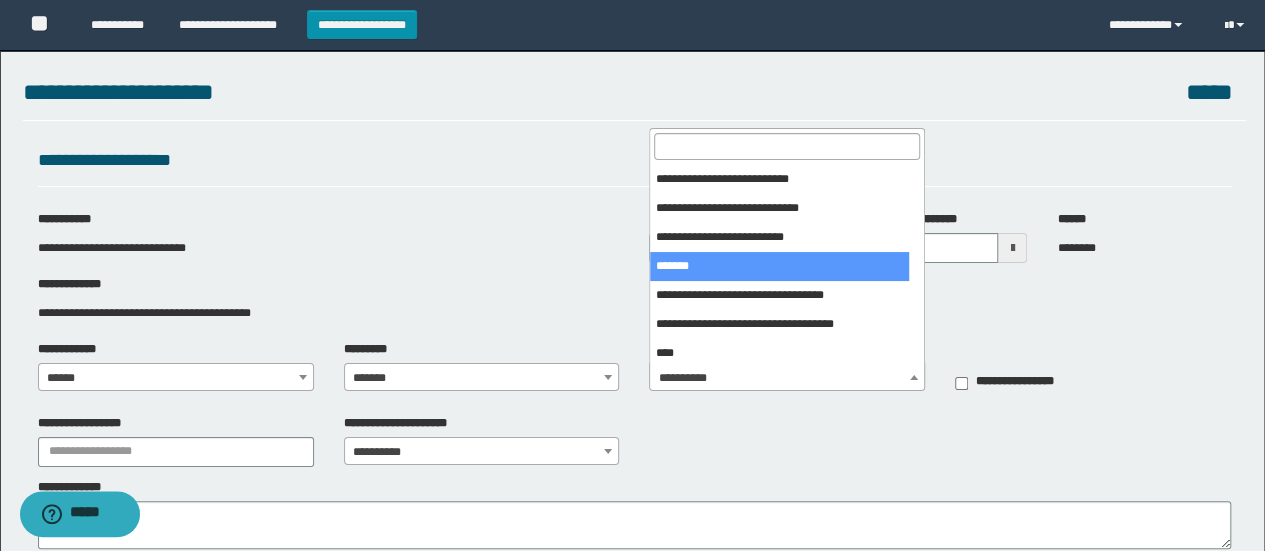 select on "***" 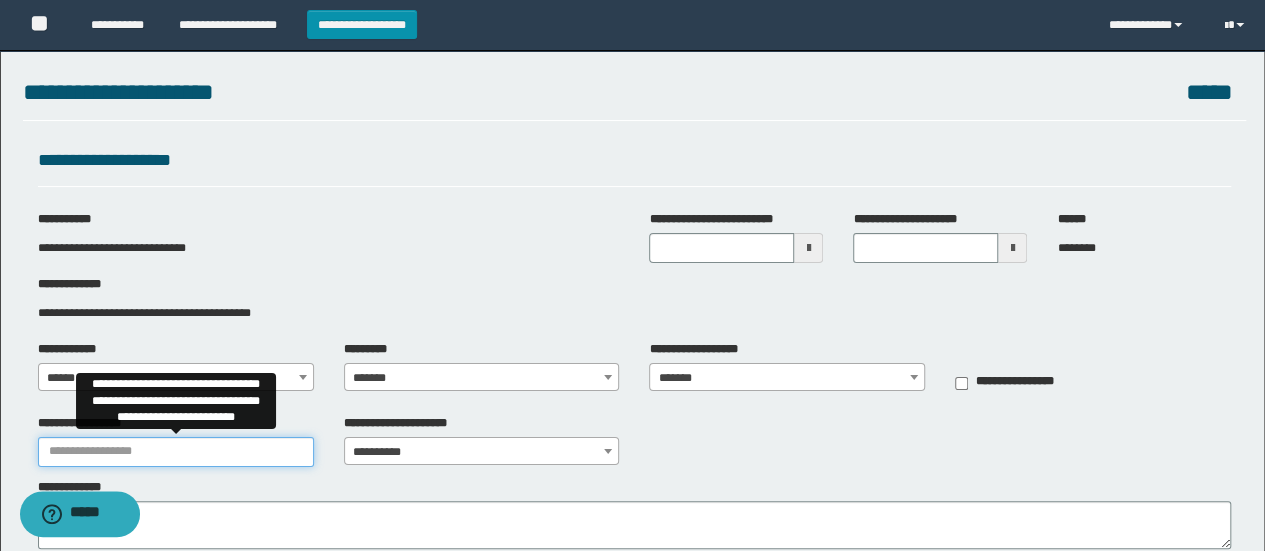 click on "**********" at bounding box center [176, 452] 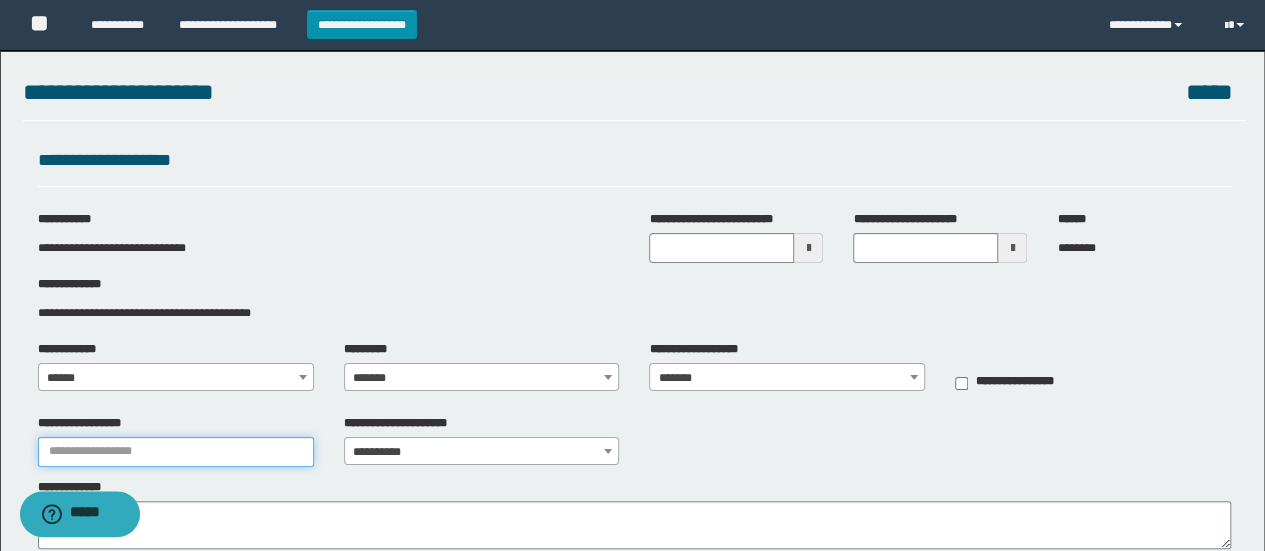 type on "********" 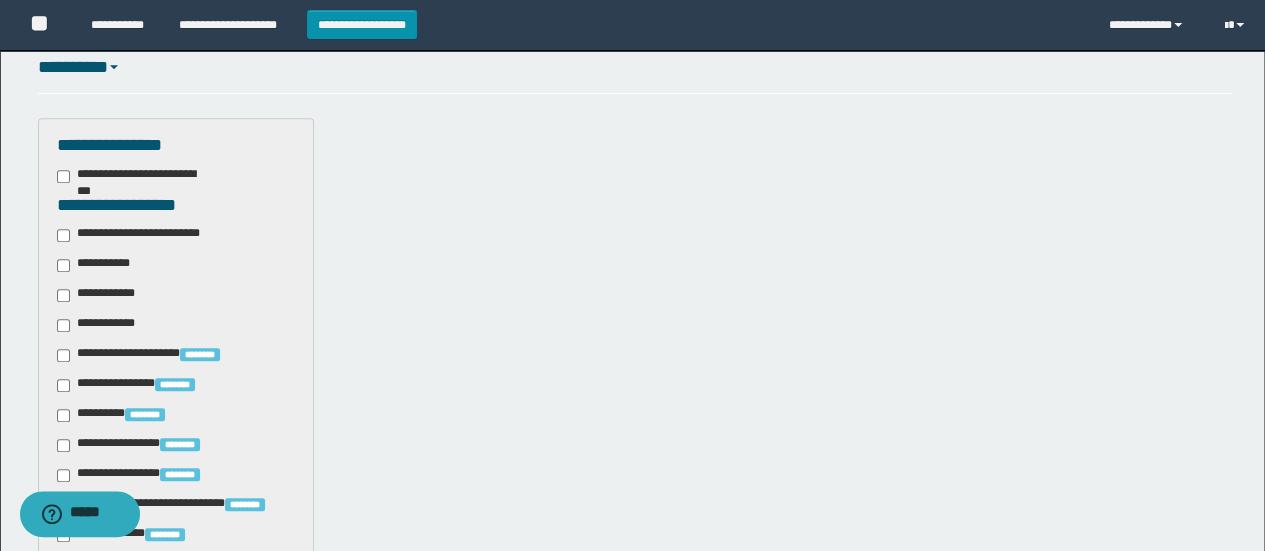scroll, scrollTop: 536, scrollLeft: 0, axis: vertical 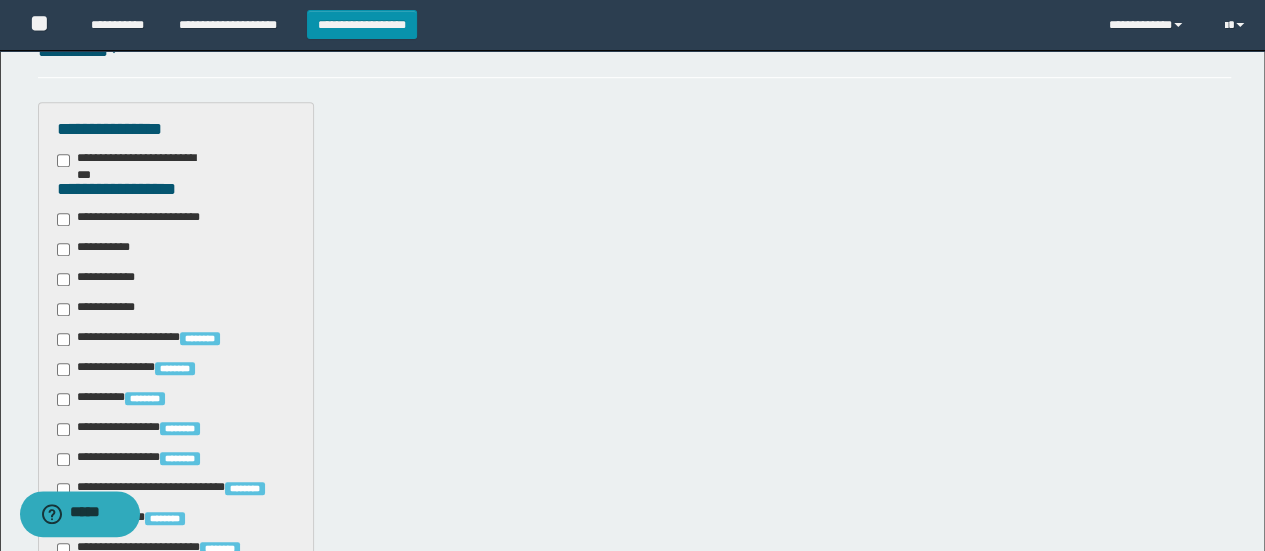 click on "**********" at bounding box center (143, 219) 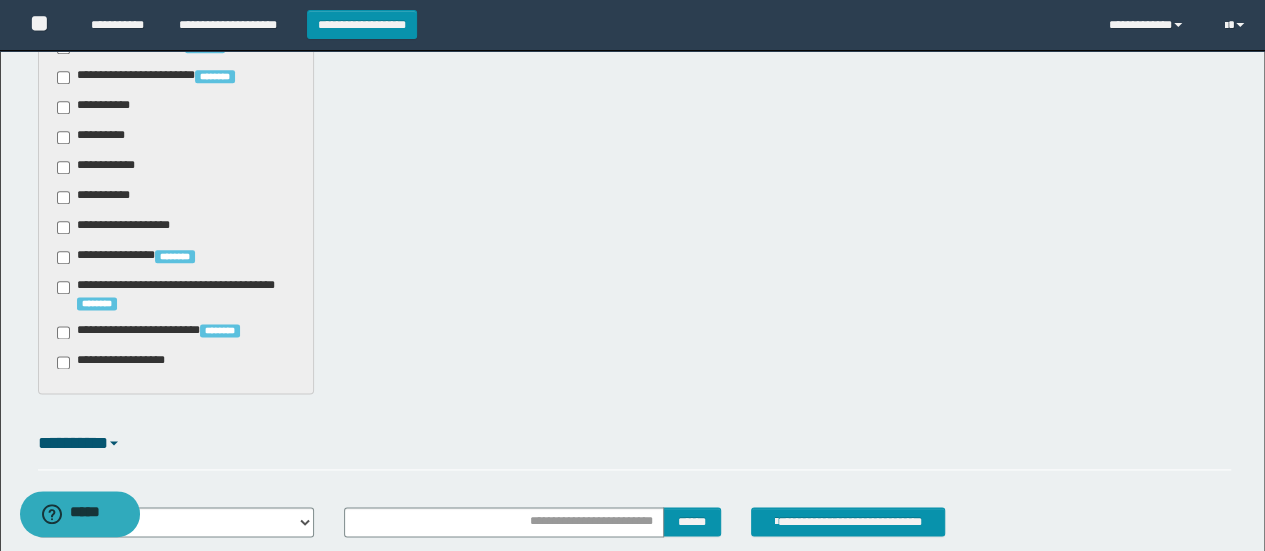 scroll, scrollTop: 1130, scrollLeft: 0, axis: vertical 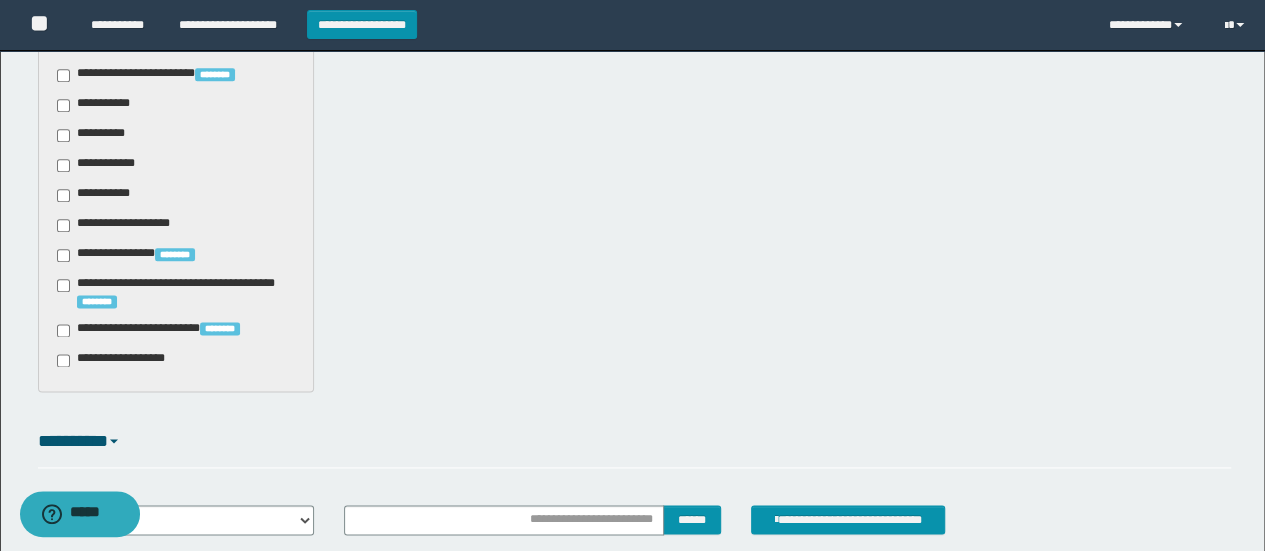 click on "**********" at bounding box center [97, 135] 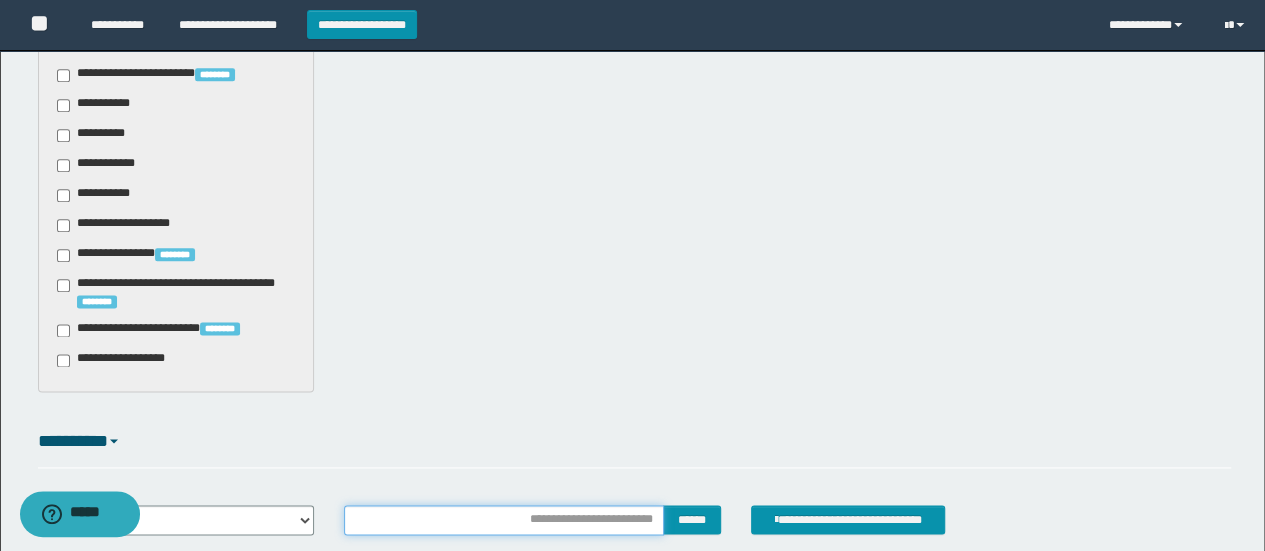 click at bounding box center (504, 520) 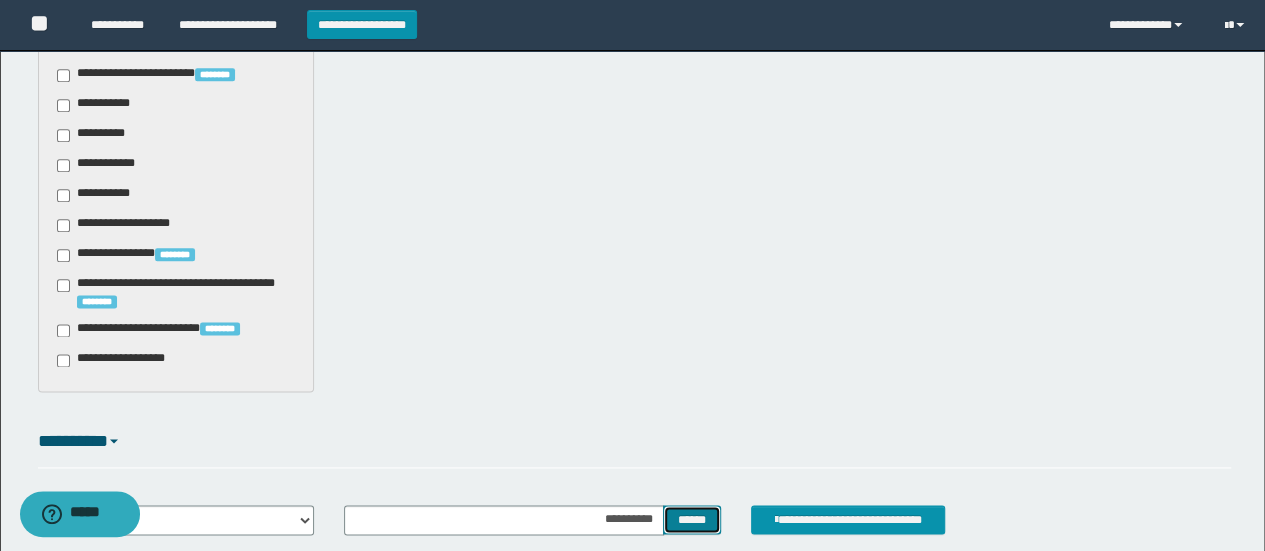 click on "******" at bounding box center (692, 519) 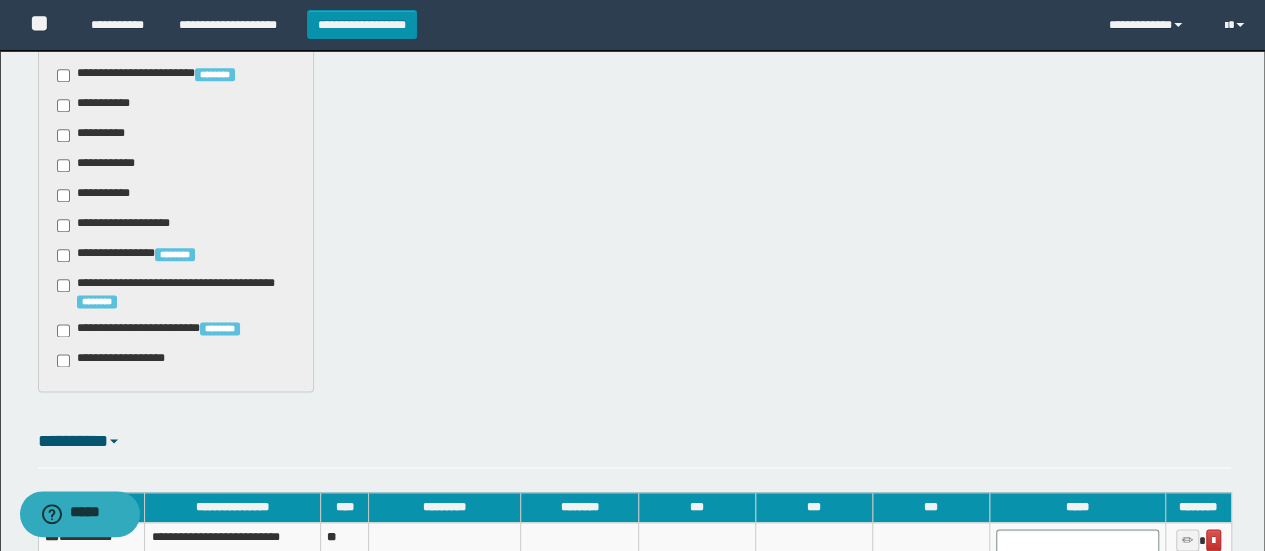 scroll, scrollTop: 1380, scrollLeft: 0, axis: vertical 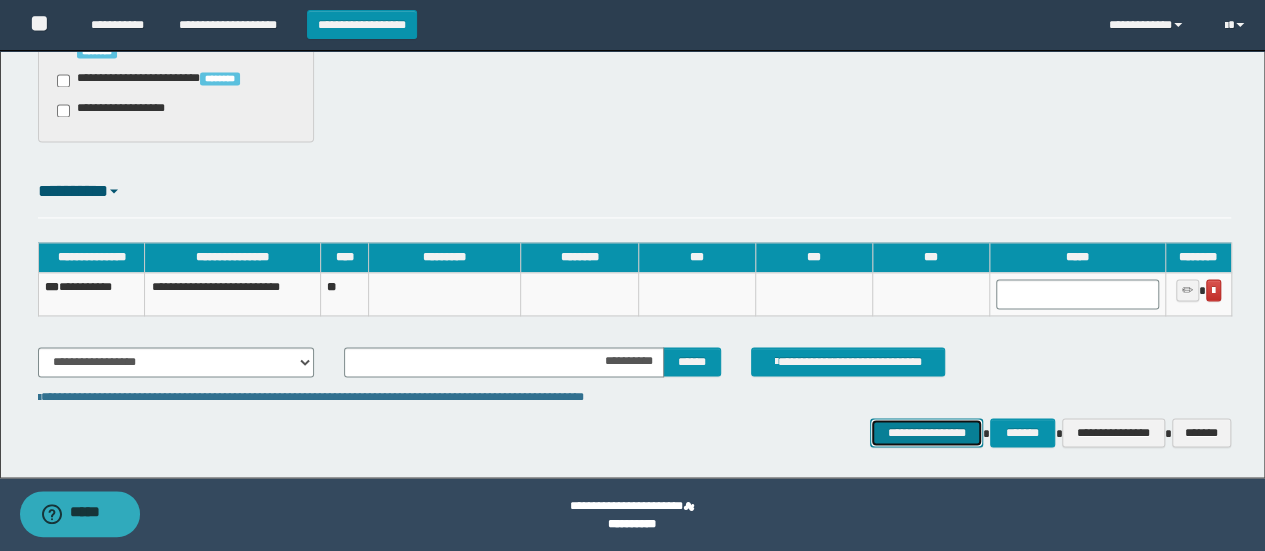 click on "**********" at bounding box center [926, 432] 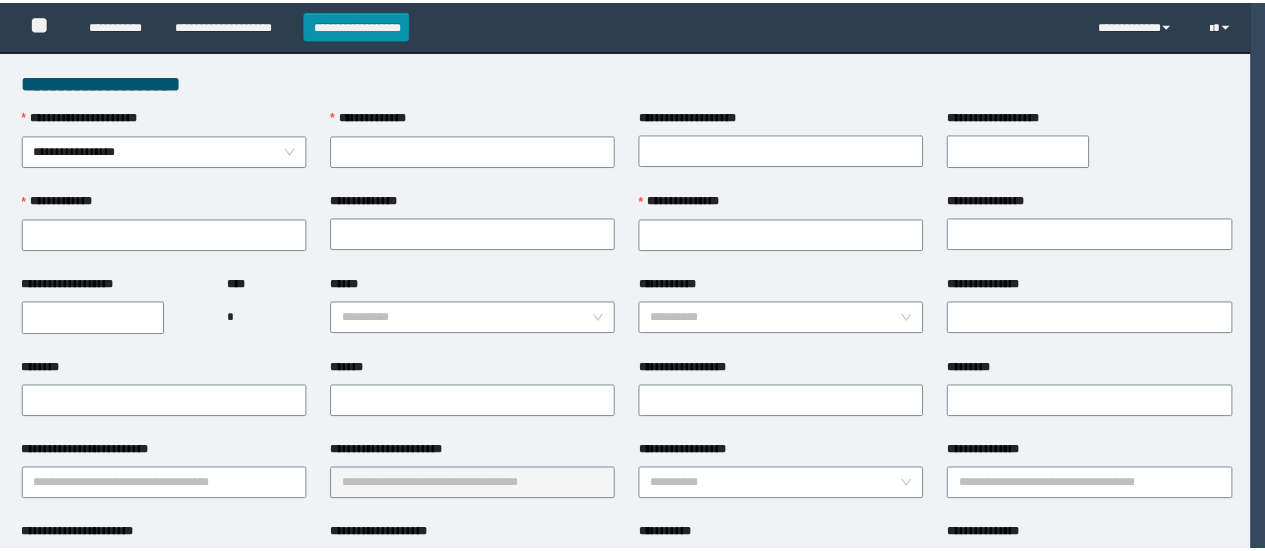 scroll, scrollTop: 0, scrollLeft: 0, axis: both 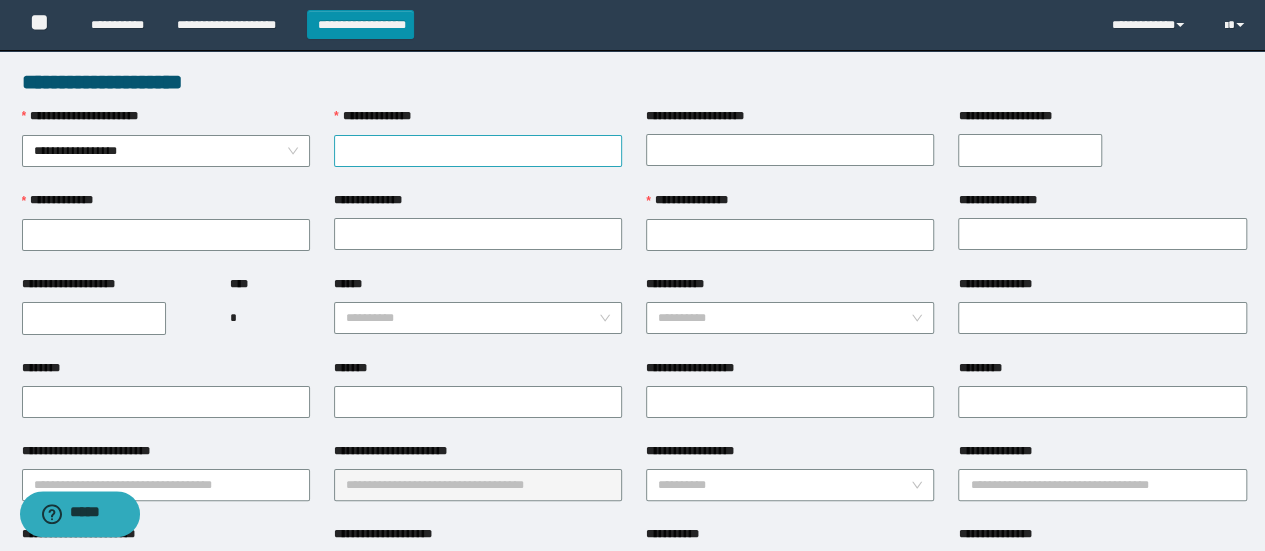 click on "**********" at bounding box center [478, 151] 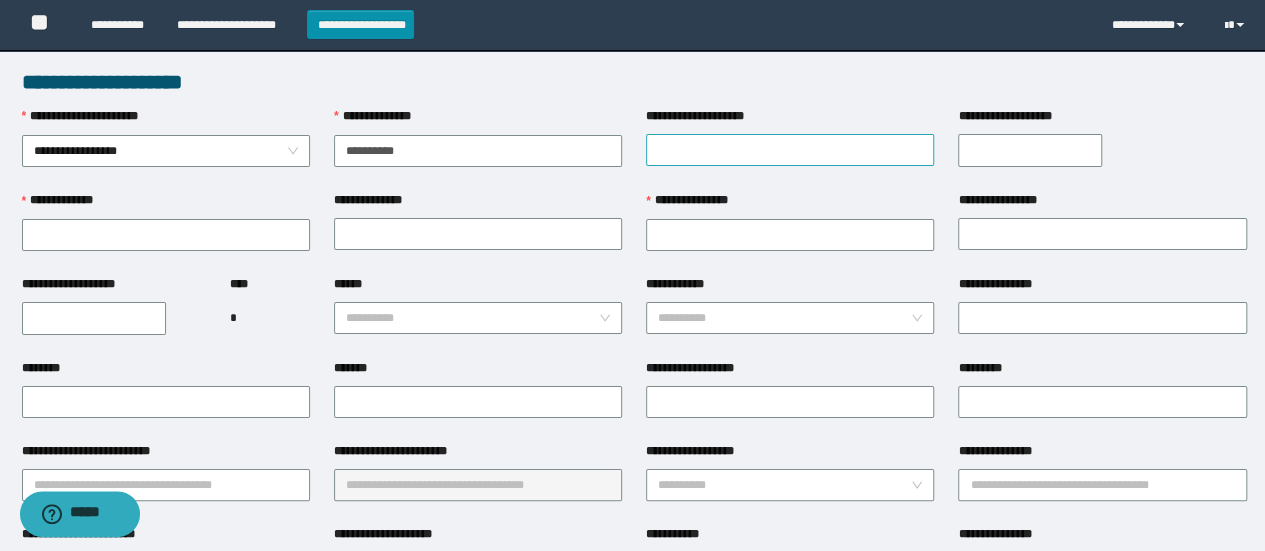 type on "**********" 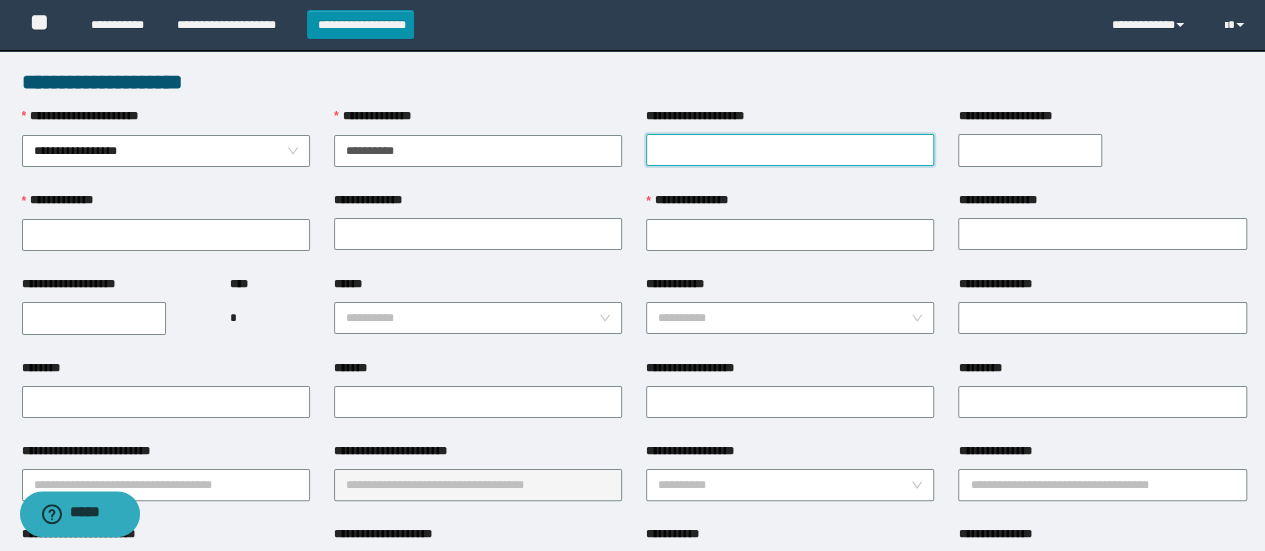 click on "**********" at bounding box center (790, 150) 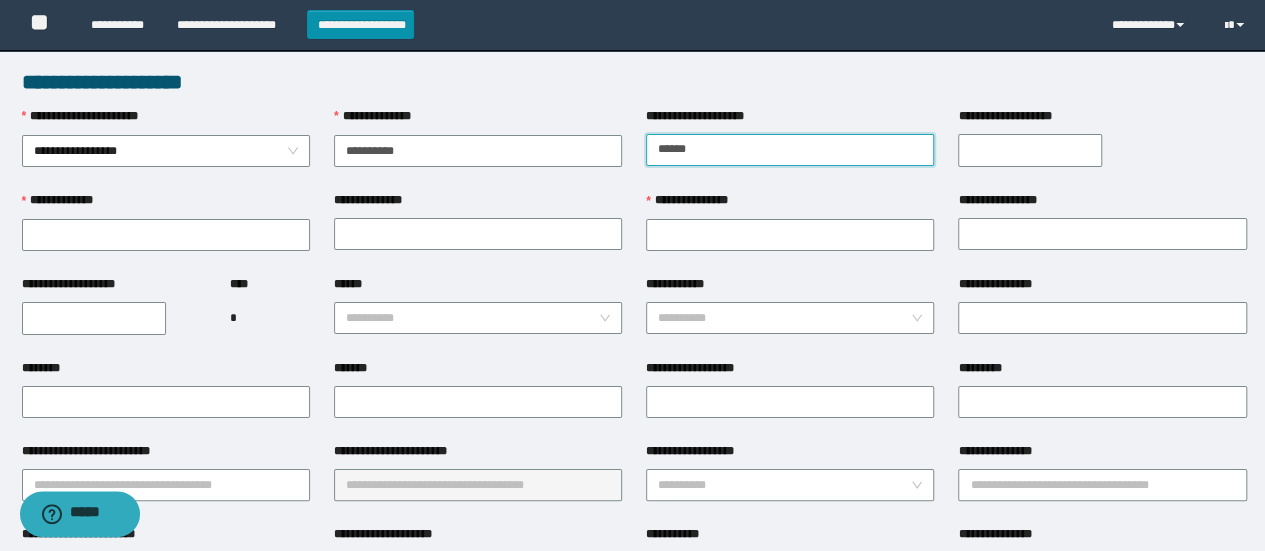 type on "******" 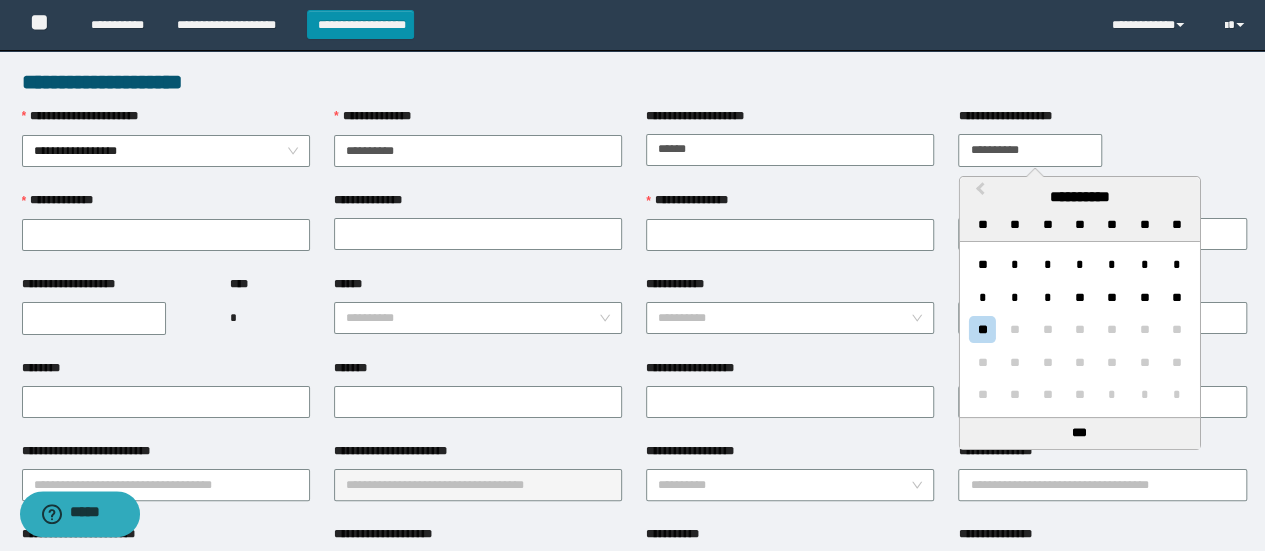 click on "**********" at bounding box center (1030, 150) 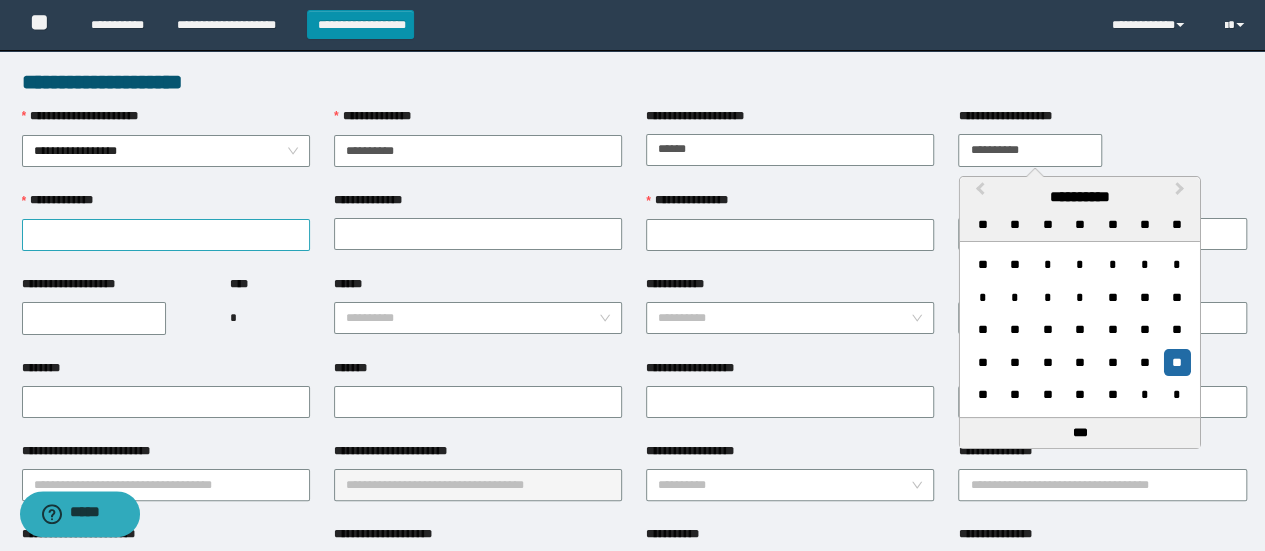 type on "**********" 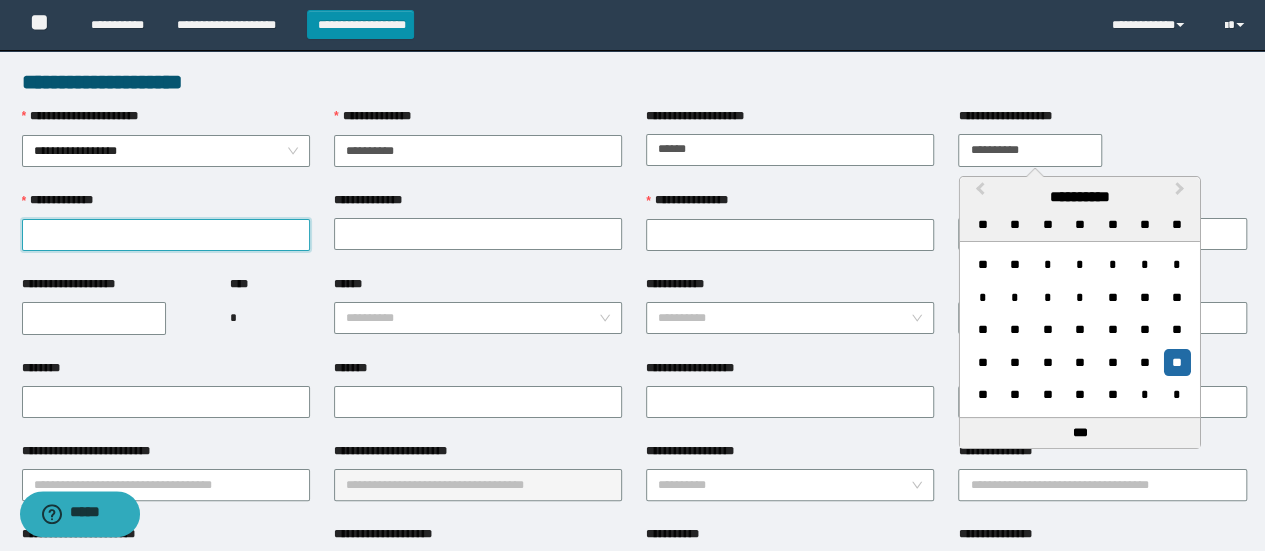 click on "**********" at bounding box center (166, 235) 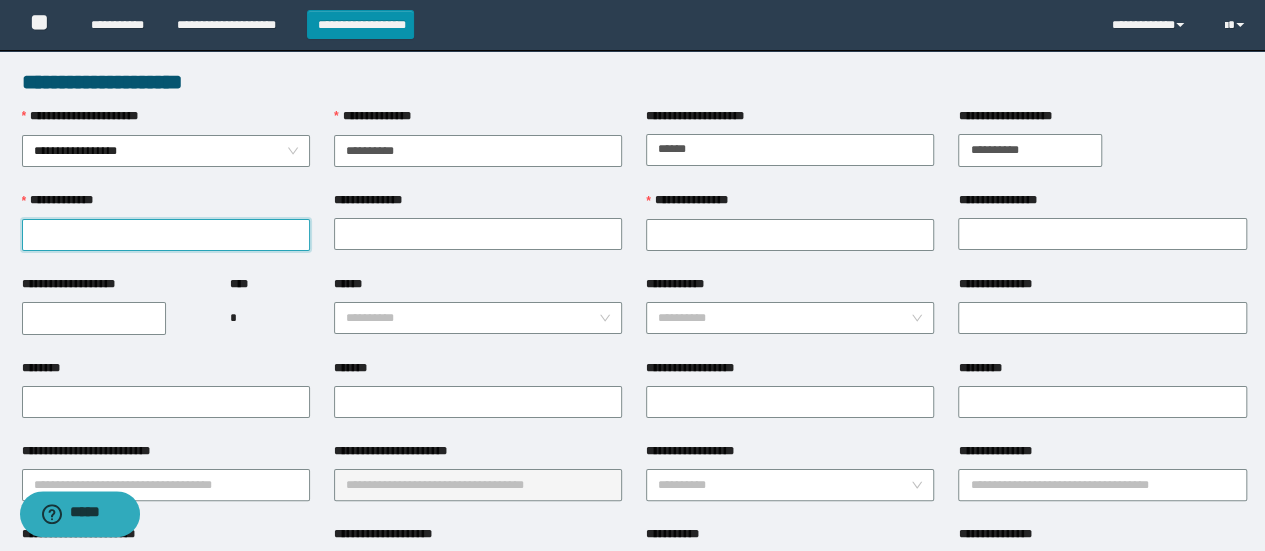 paste on "**********" 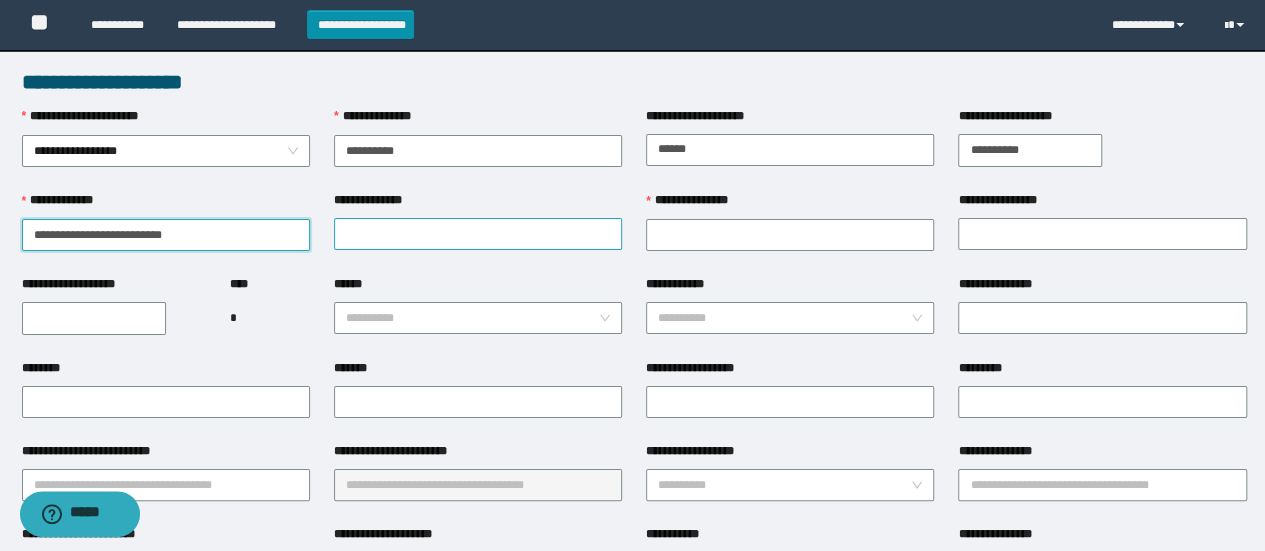 type on "**********" 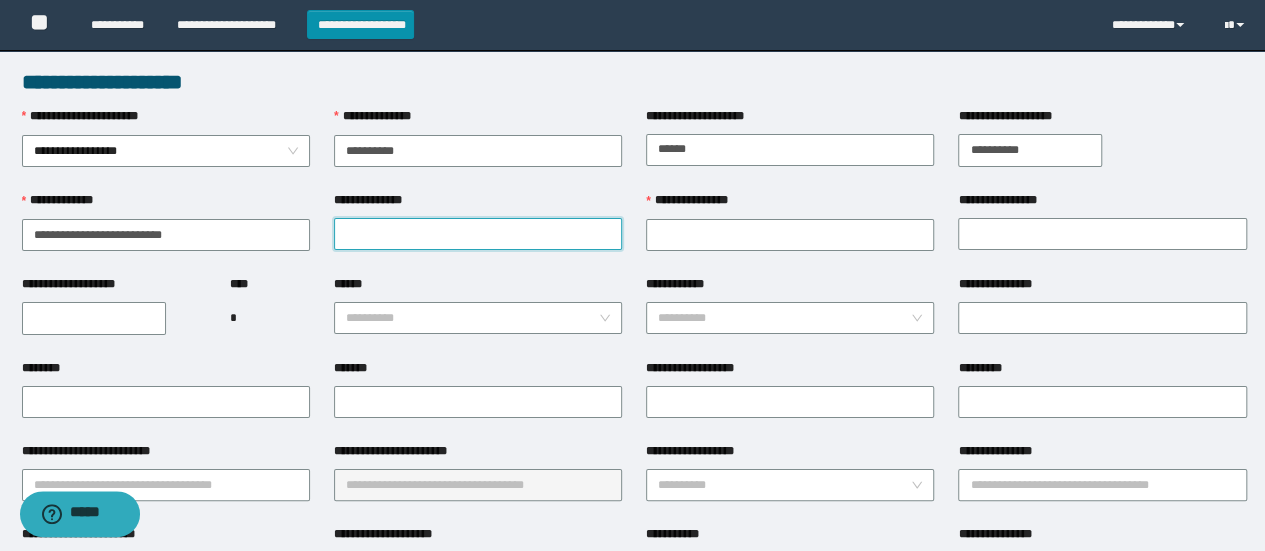 click on "**********" at bounding box center [478, 234] 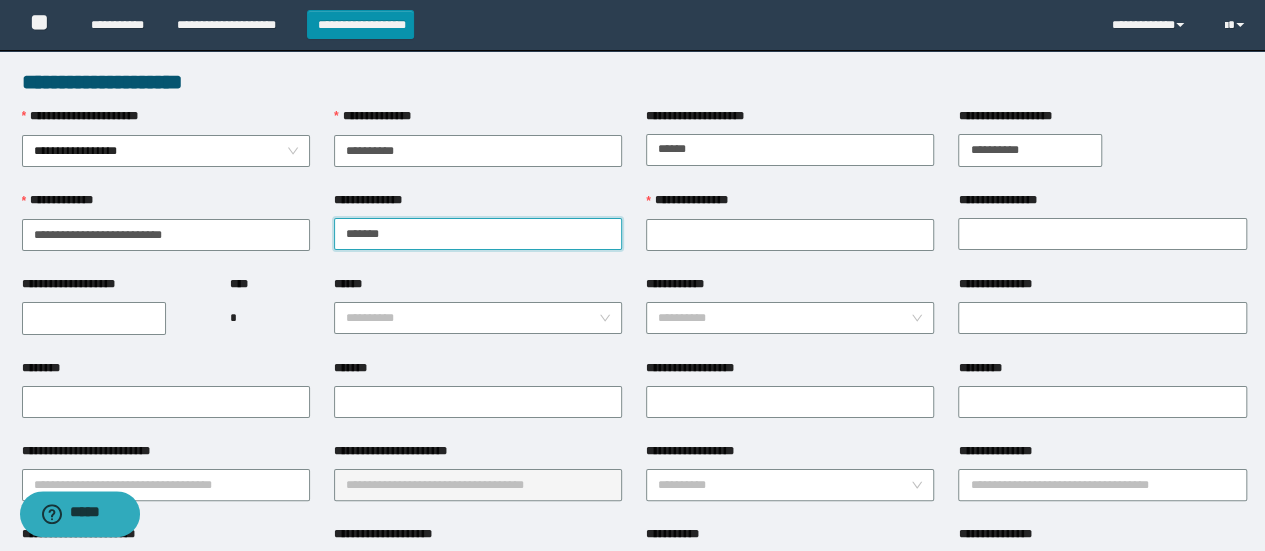 type on "*******" 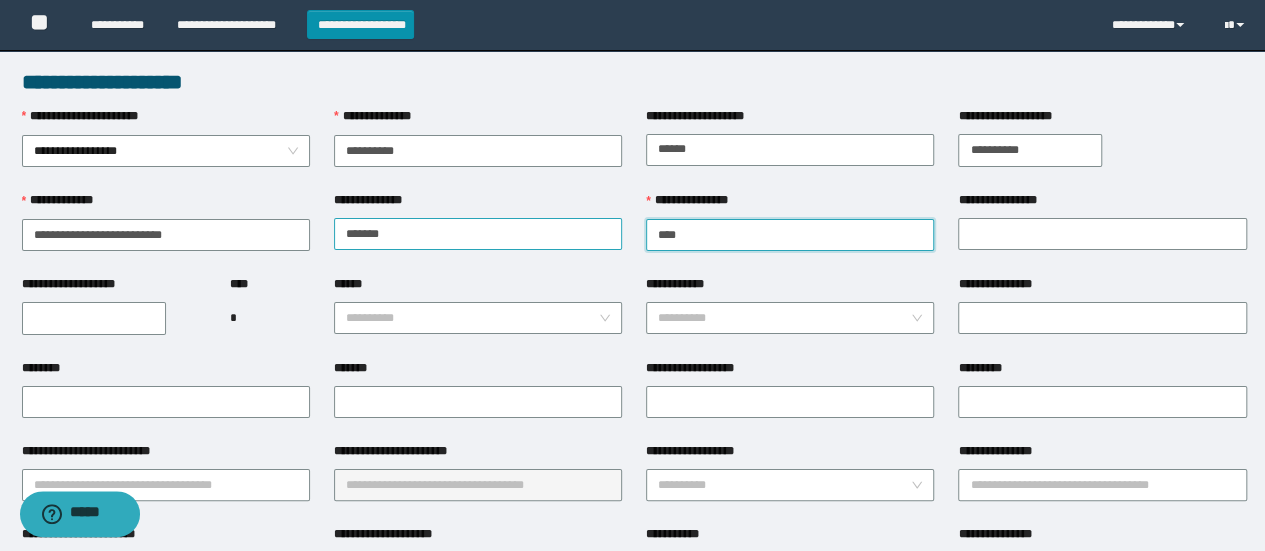 type on "****" 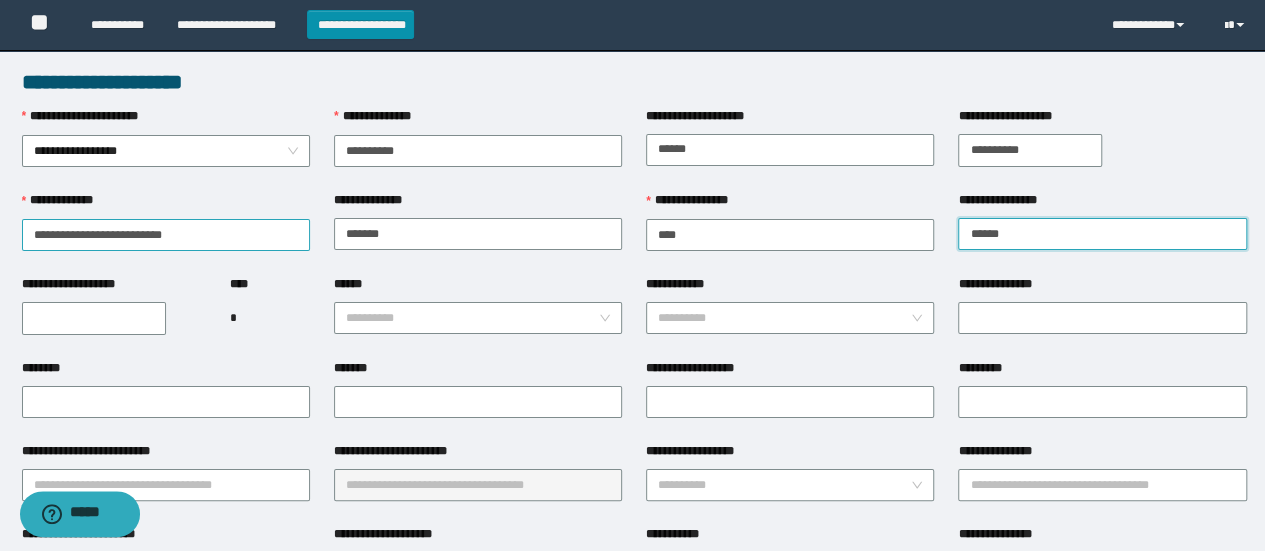 type on "******" 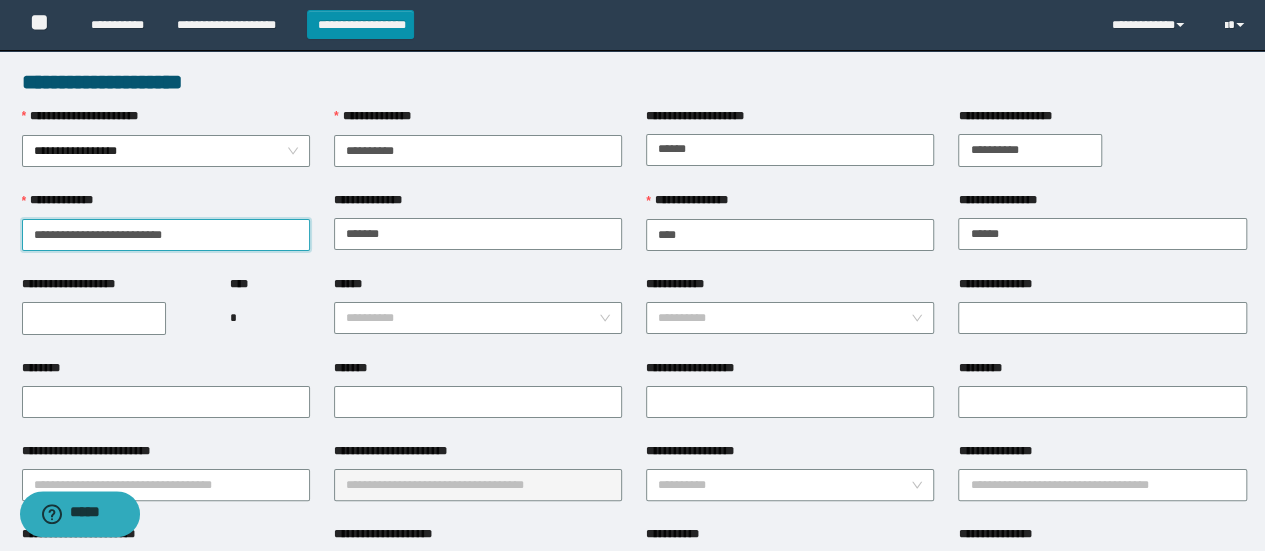 drag, startPoint x: 190, startPoint y: 237, endPoint x: 0, endPoint y: 251, distance: 190.51509 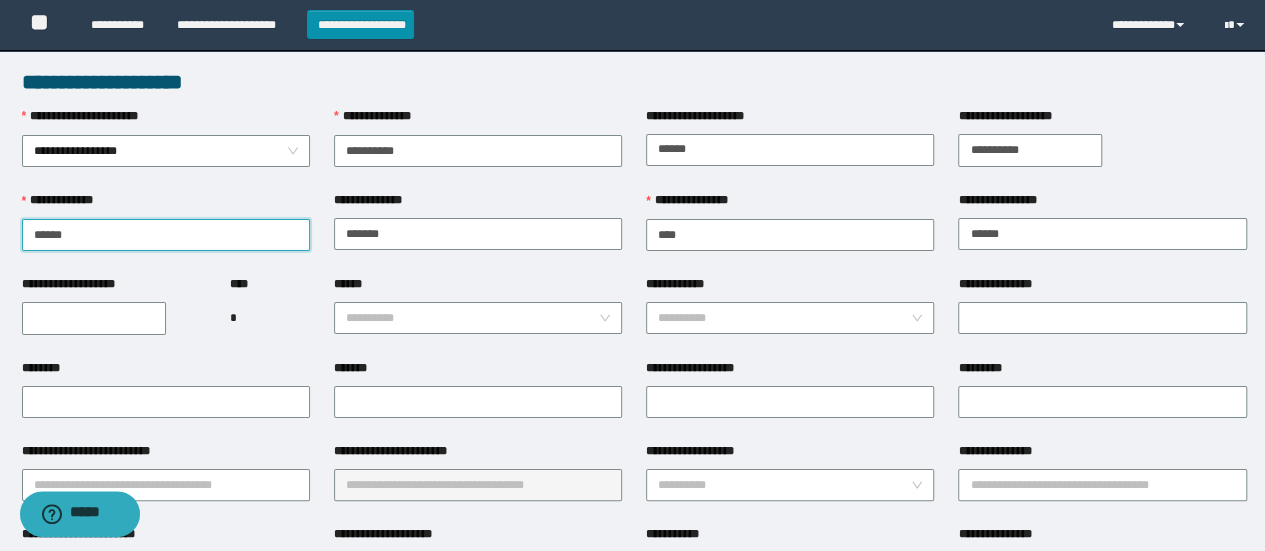 type on "******" 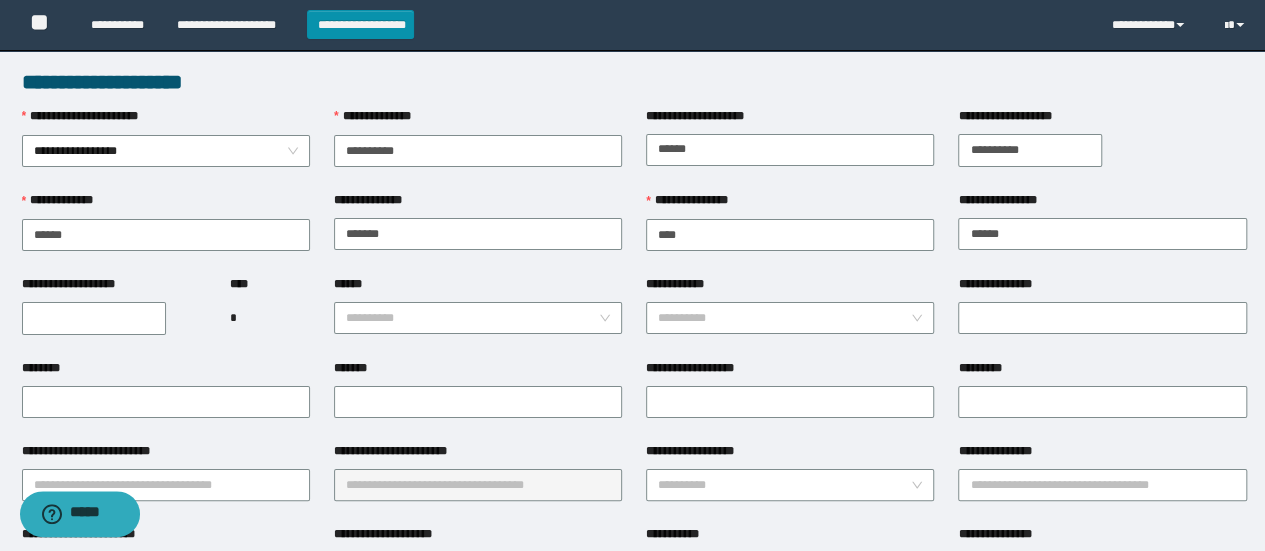 click on "**********" at bounding box center [94, 318] 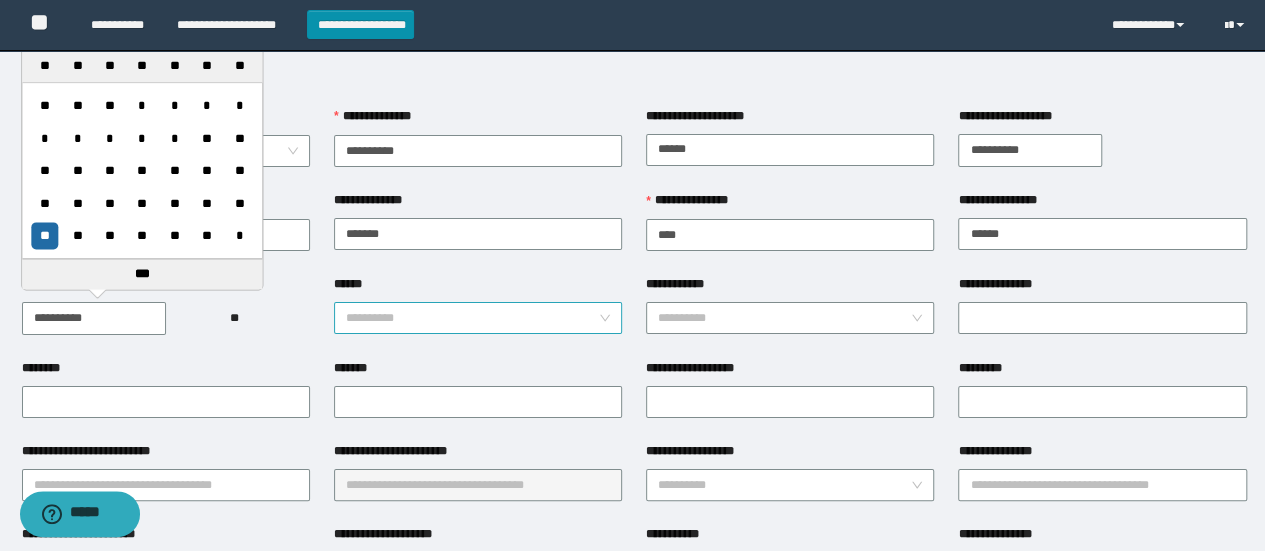 type on "**********" 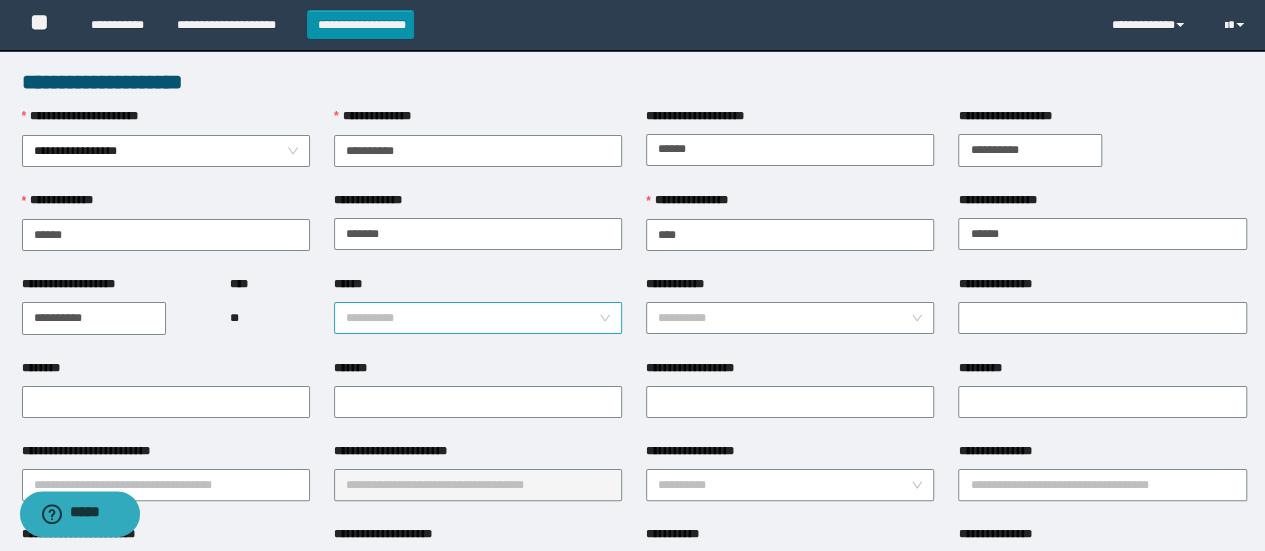 click on "******" at bounding box center [472, 318] 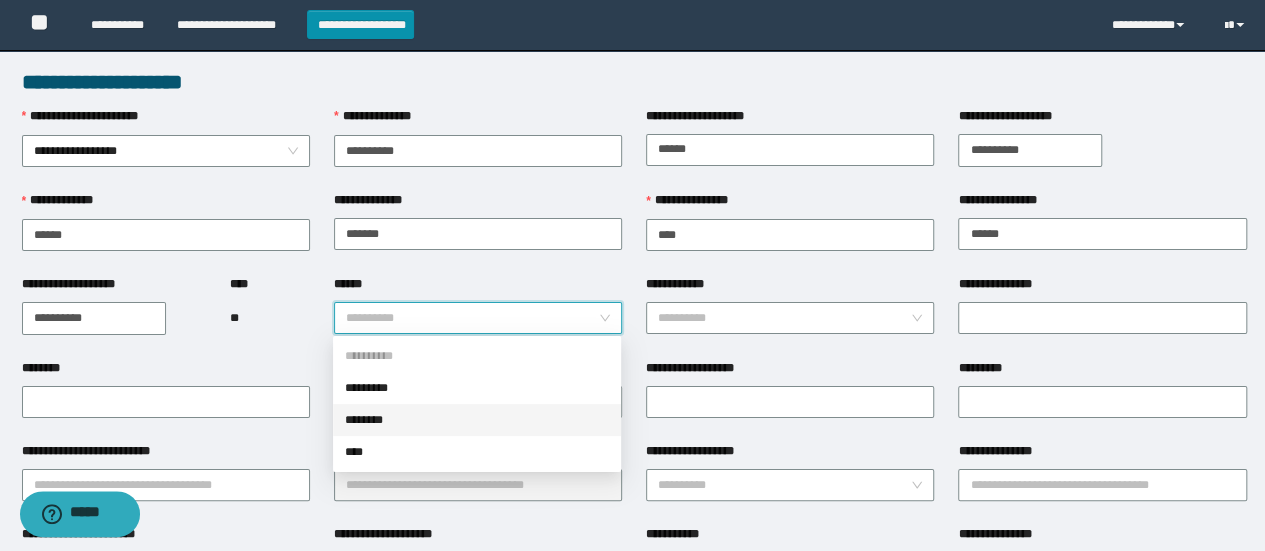 click on "********" at bounding box center [477, 420] 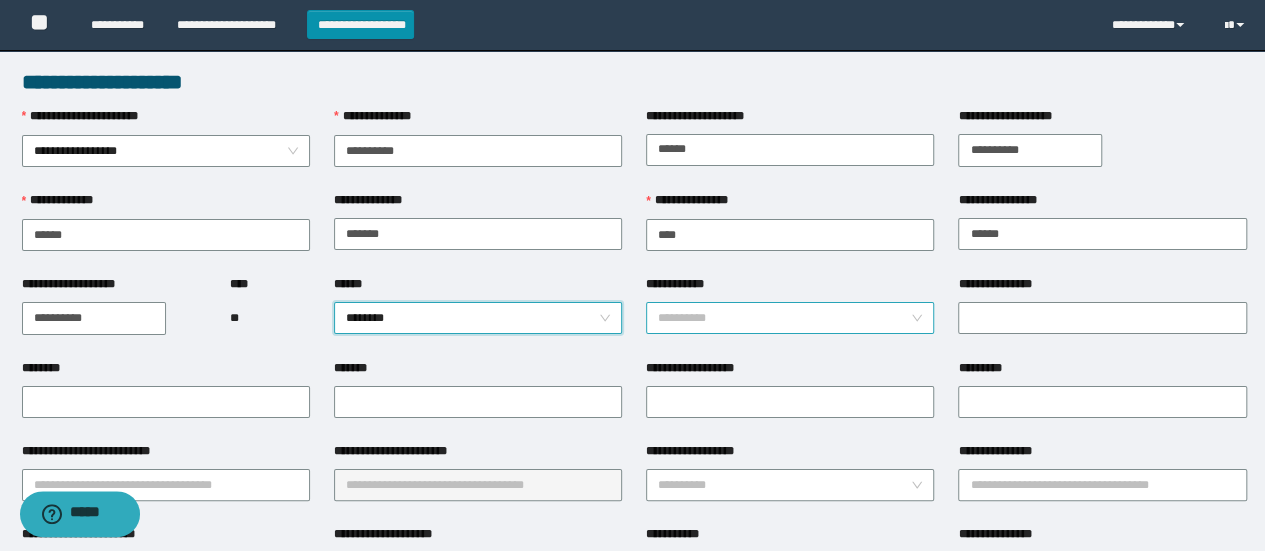 click on "**********" at bounding box center [784, 318] 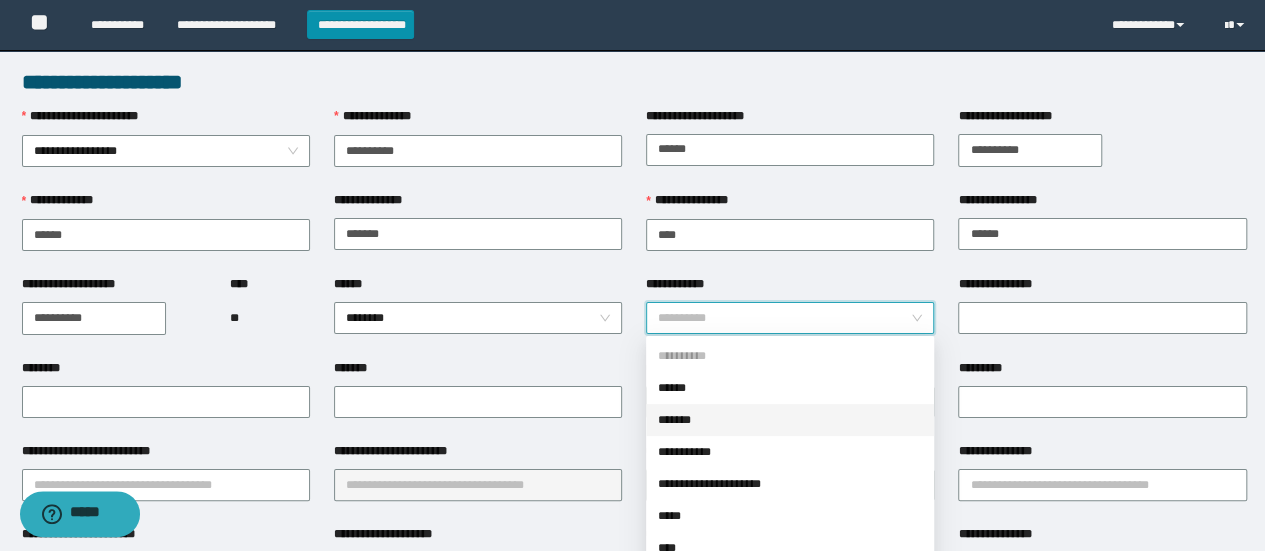 click on "*******" at bounding box center (790, 420) 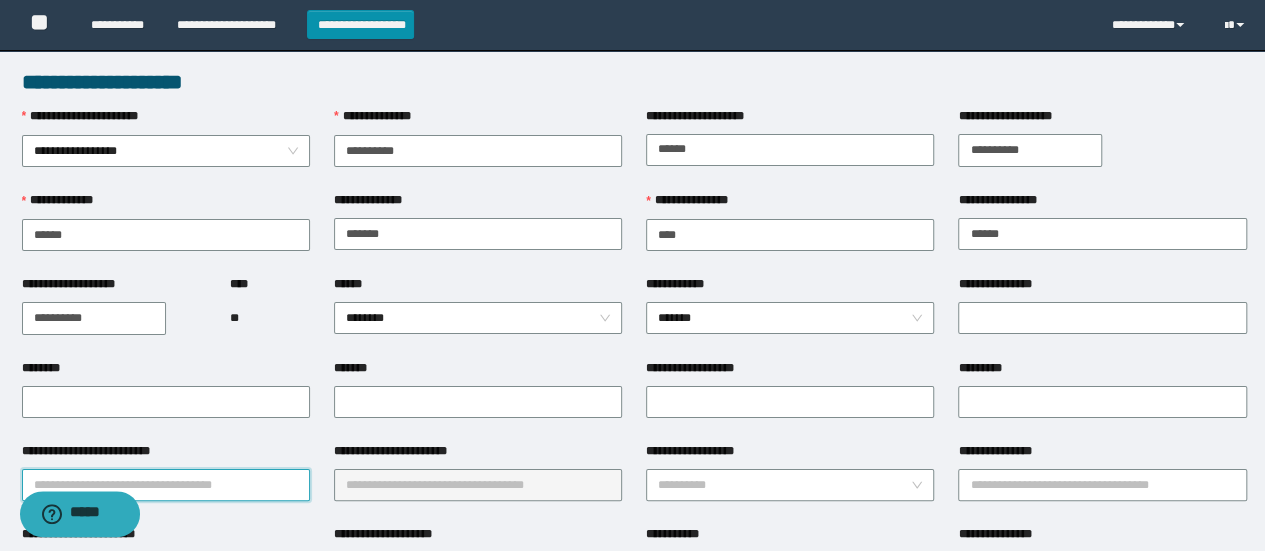 click on "**********" at bounding box center (166, 485) 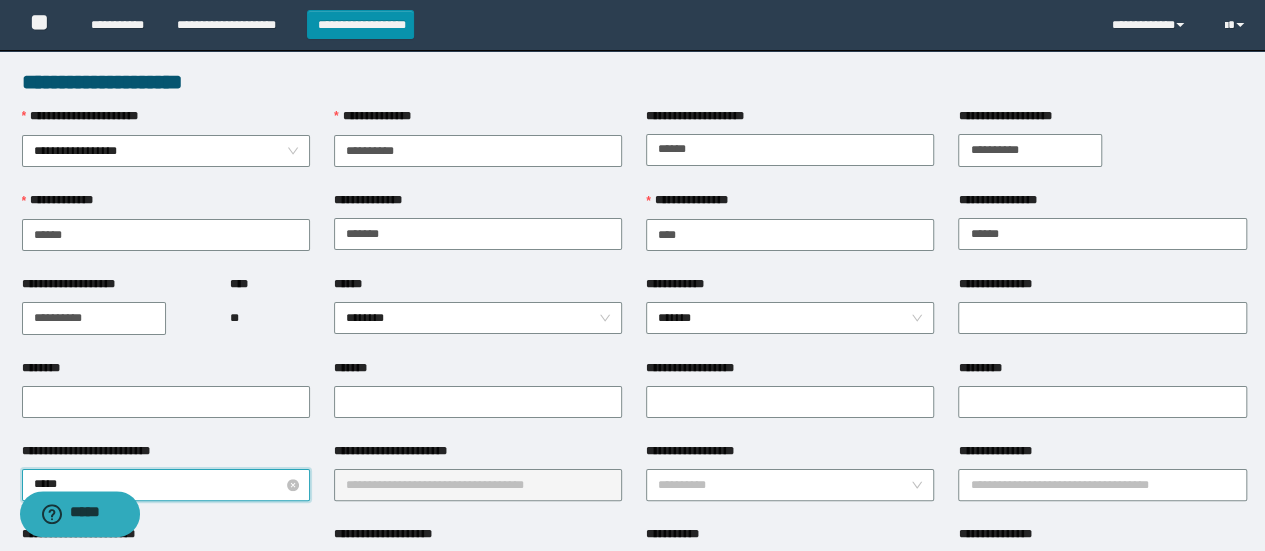 type on "******" 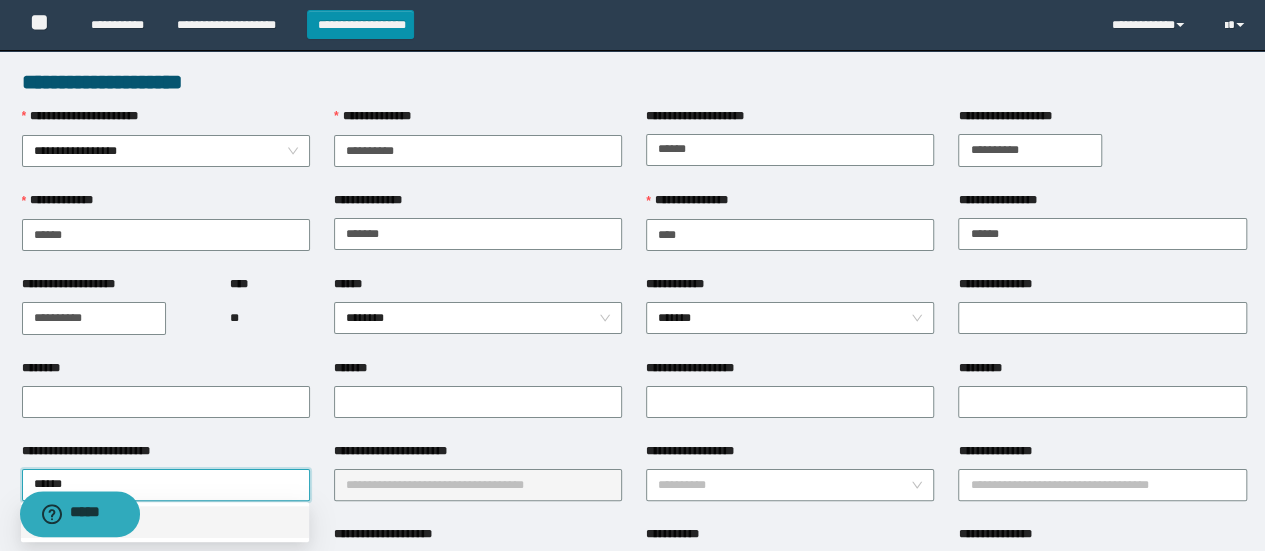 click on "******" at bounding box center (165, 522) 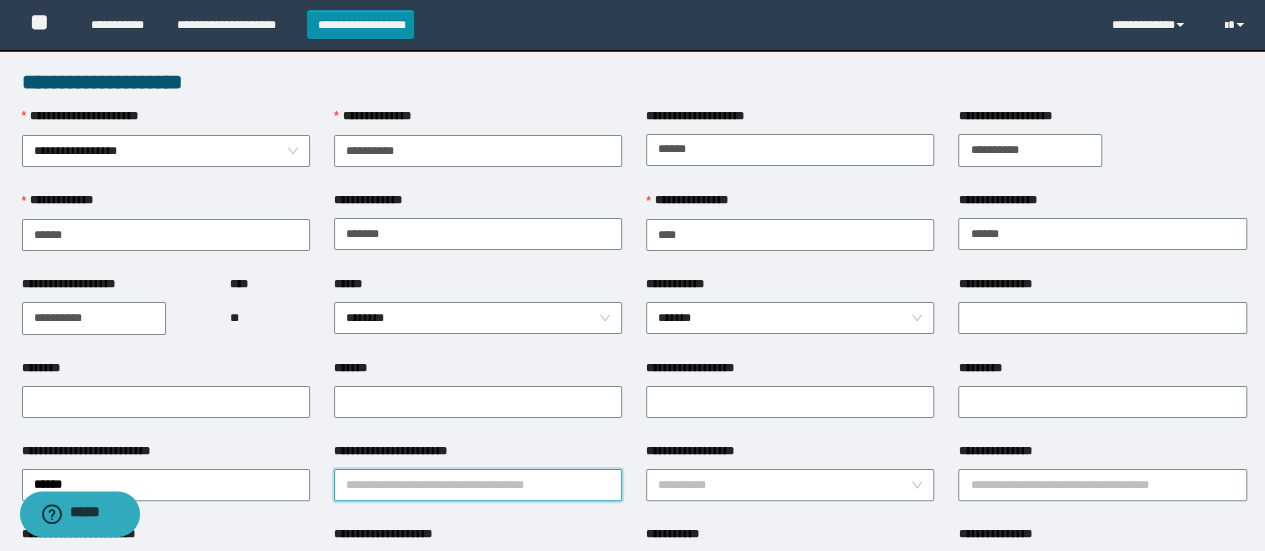click on "**********" at bounding box center [478, 485] 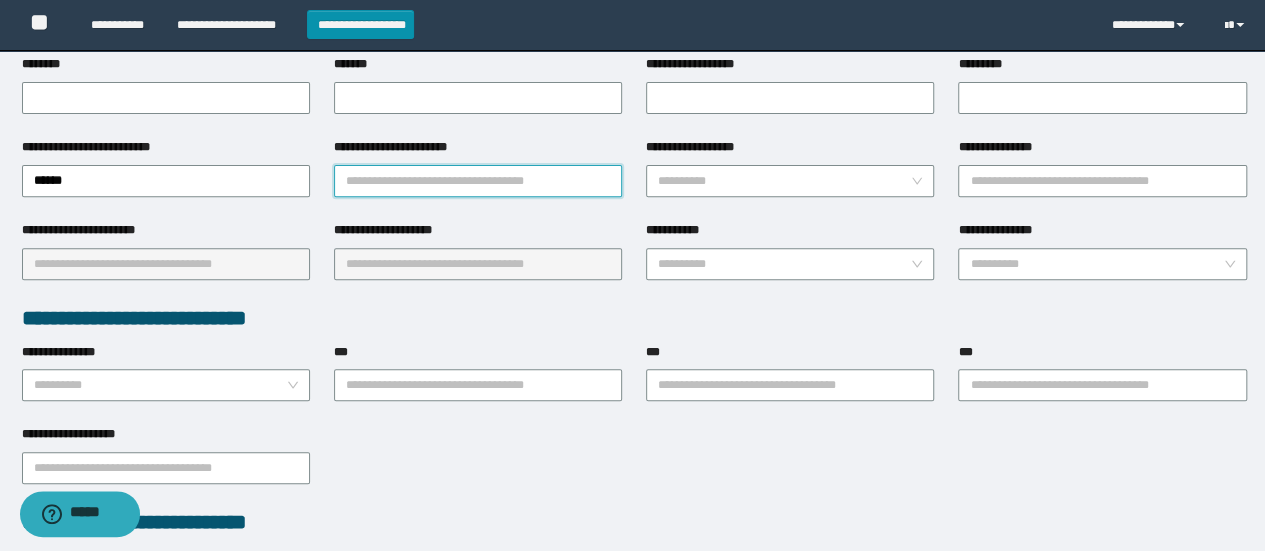 scroll, scrollTop: 309, scrollLeft: 0, axis: vertical 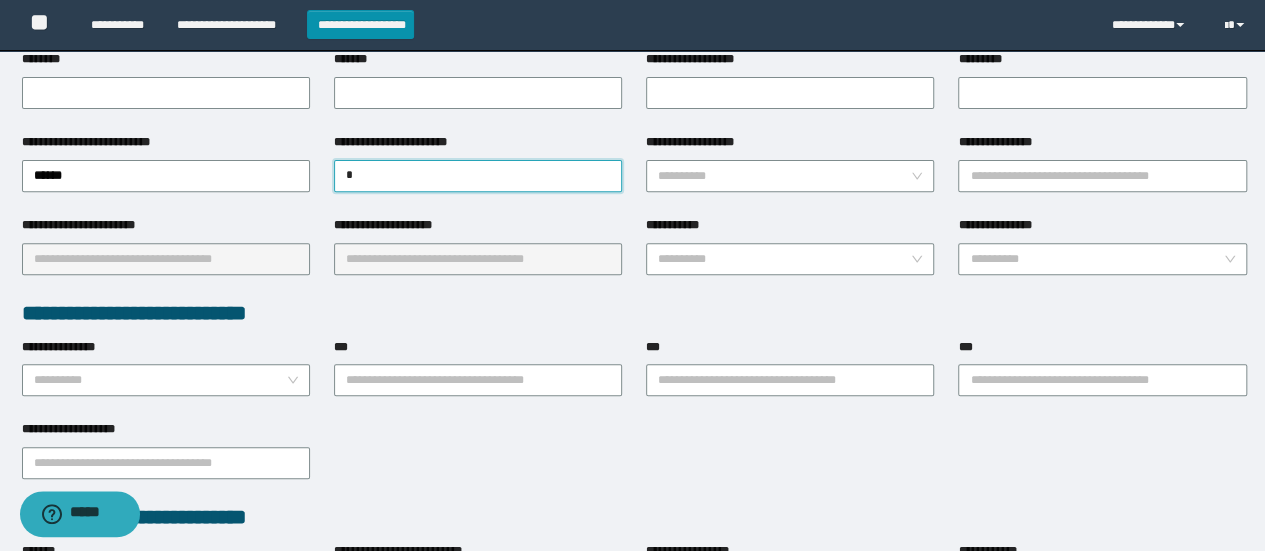 type on "**" 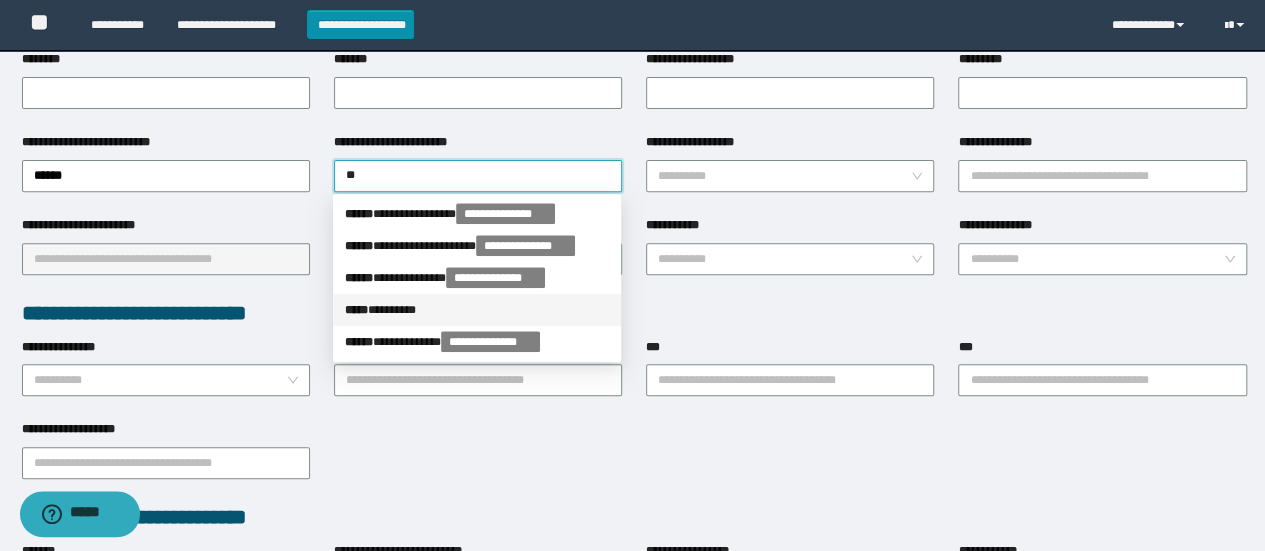 click on "***** * *******" at bounding box center (477, 310) 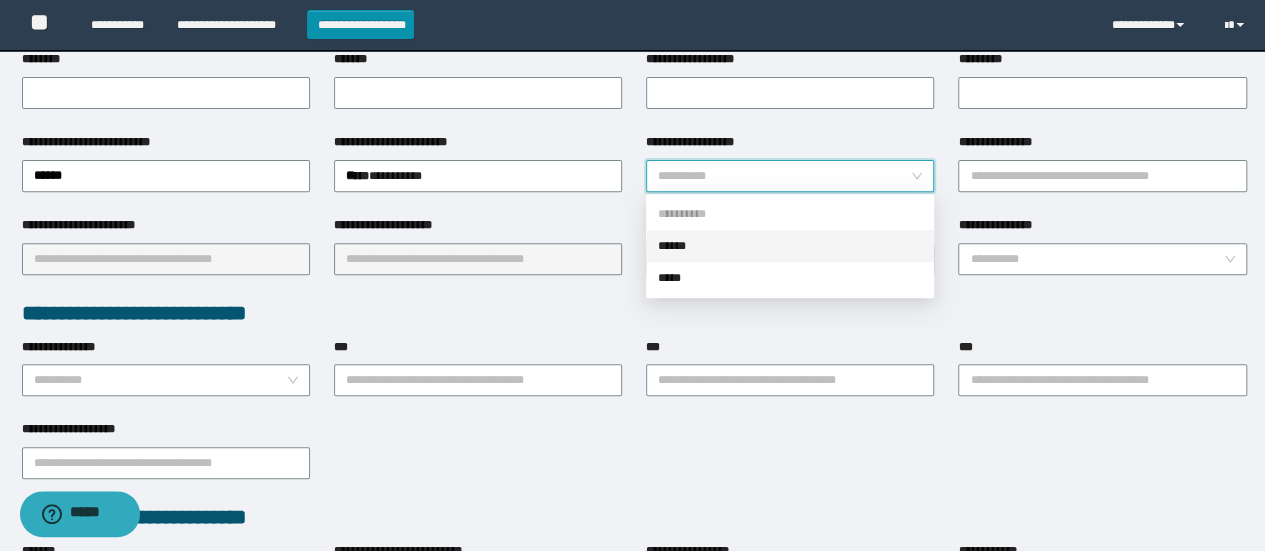 click on "**********" at bounding box center (784, 176) 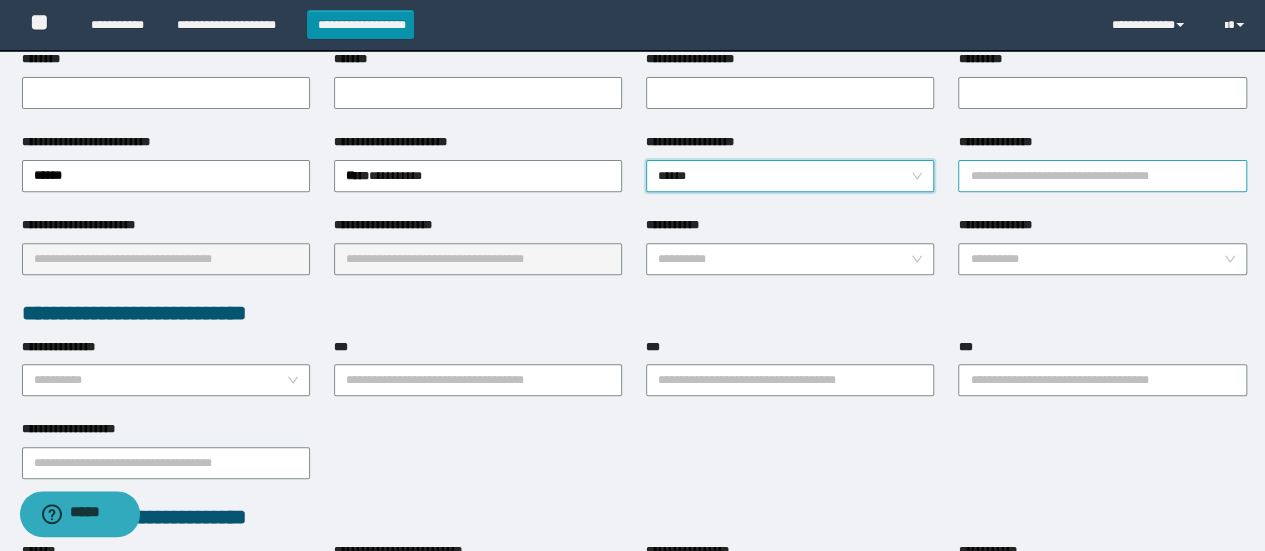 click on "**********" at bounding box center (1102, 176) 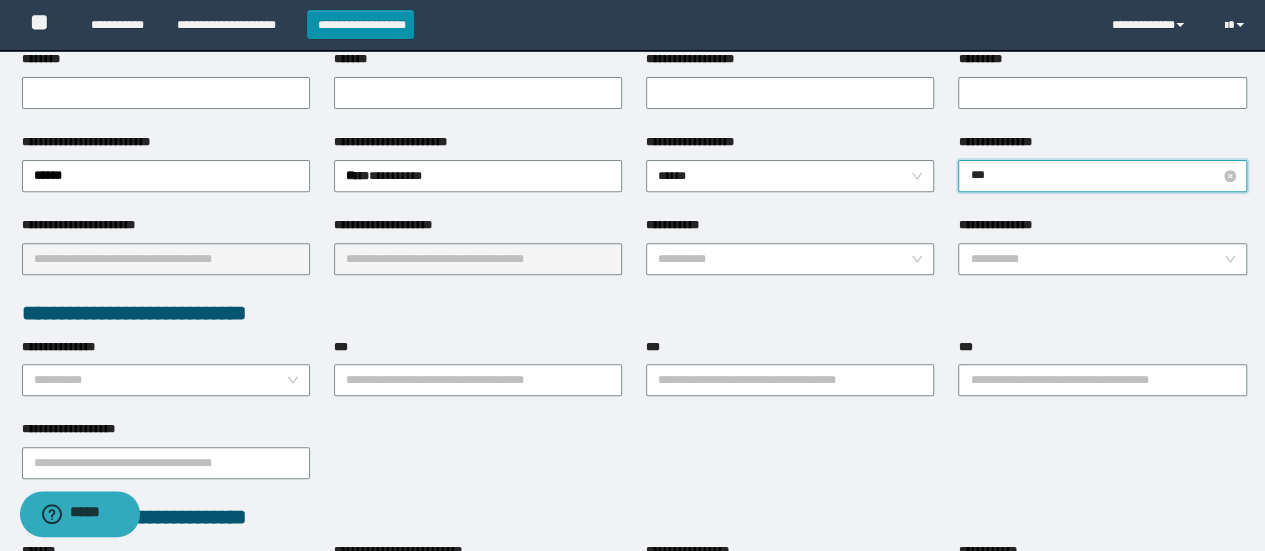 type on "****" 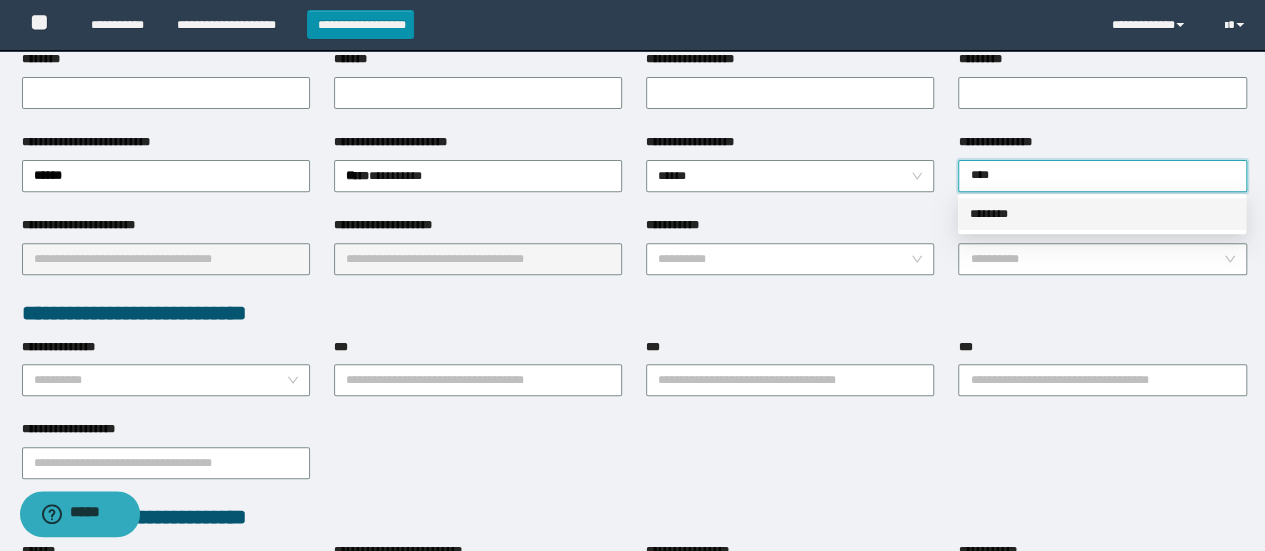 click on "********" at bounding box center [1102, 214] 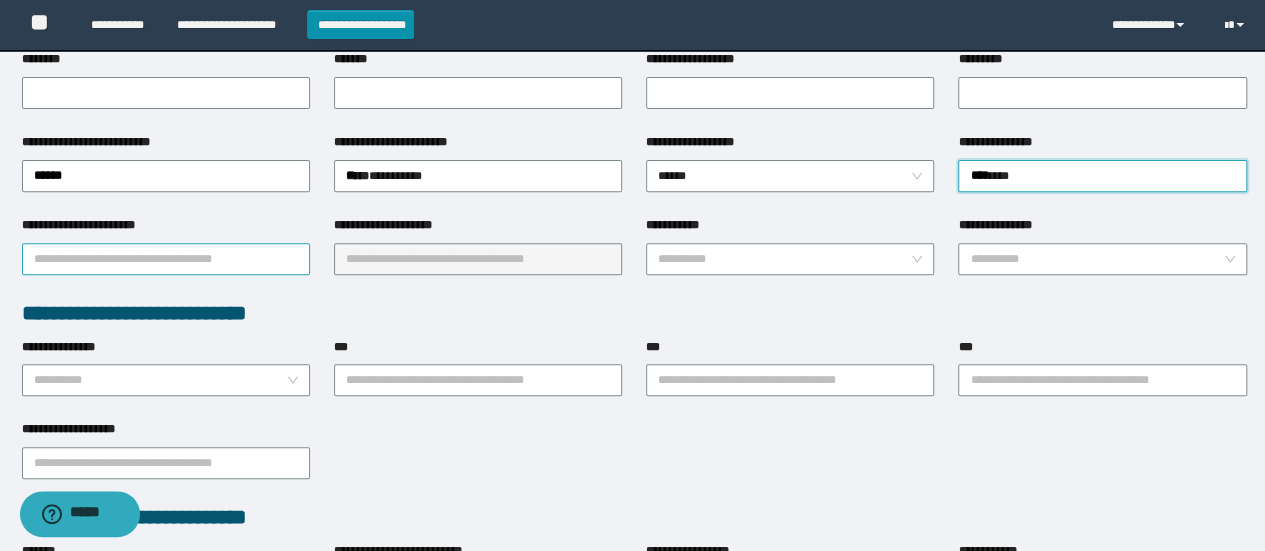 click on "**********" at bounding box center [166, 259] 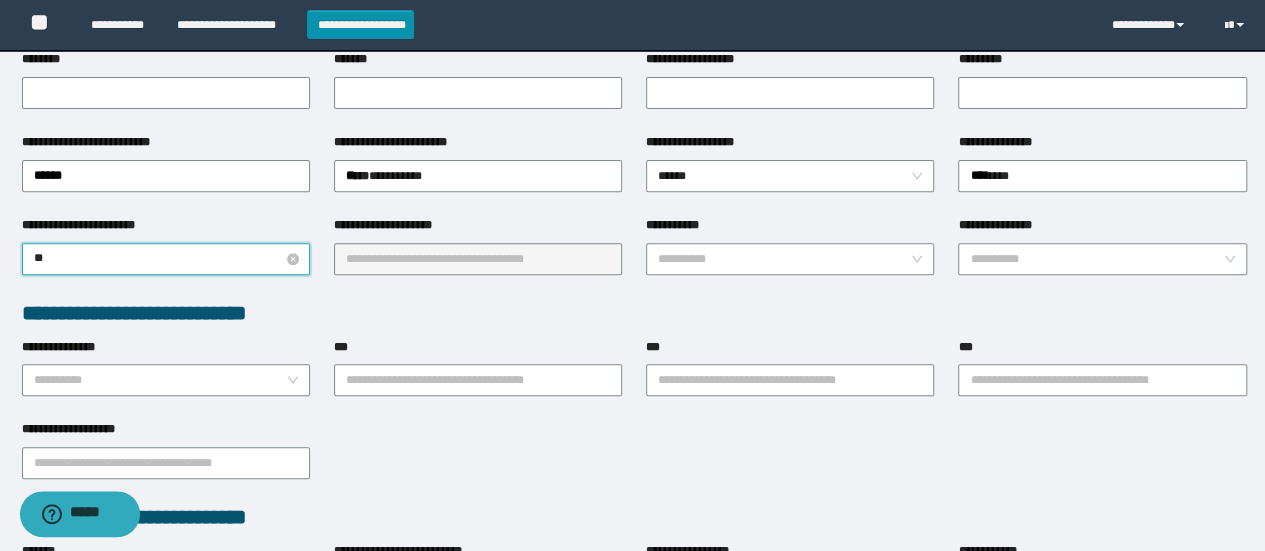 type on "***" 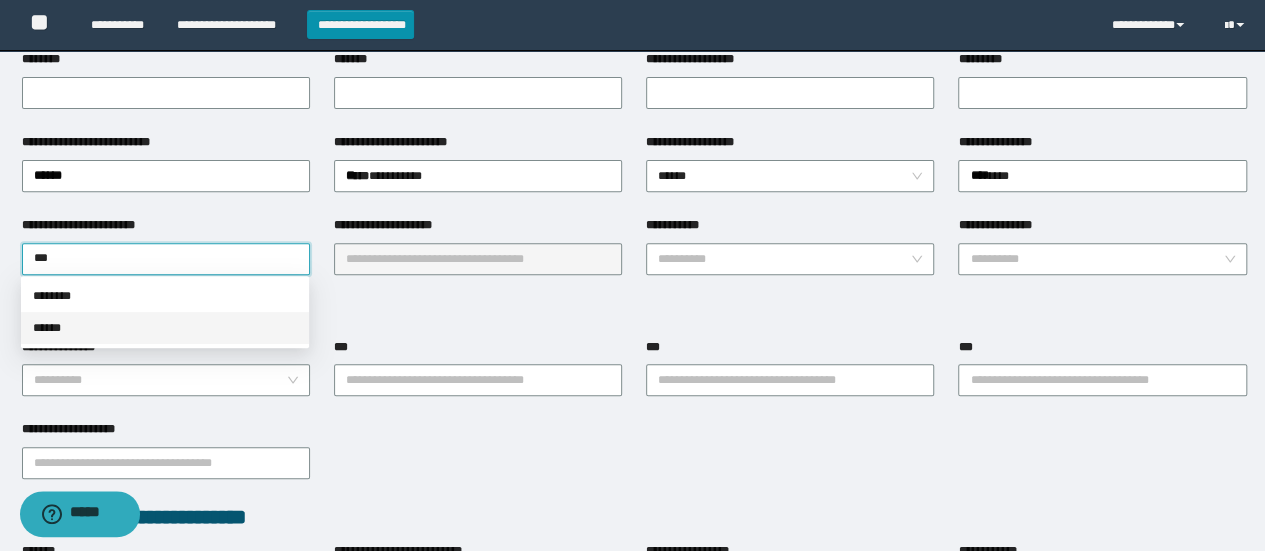 click on "******" at bounding box center [165, 328] 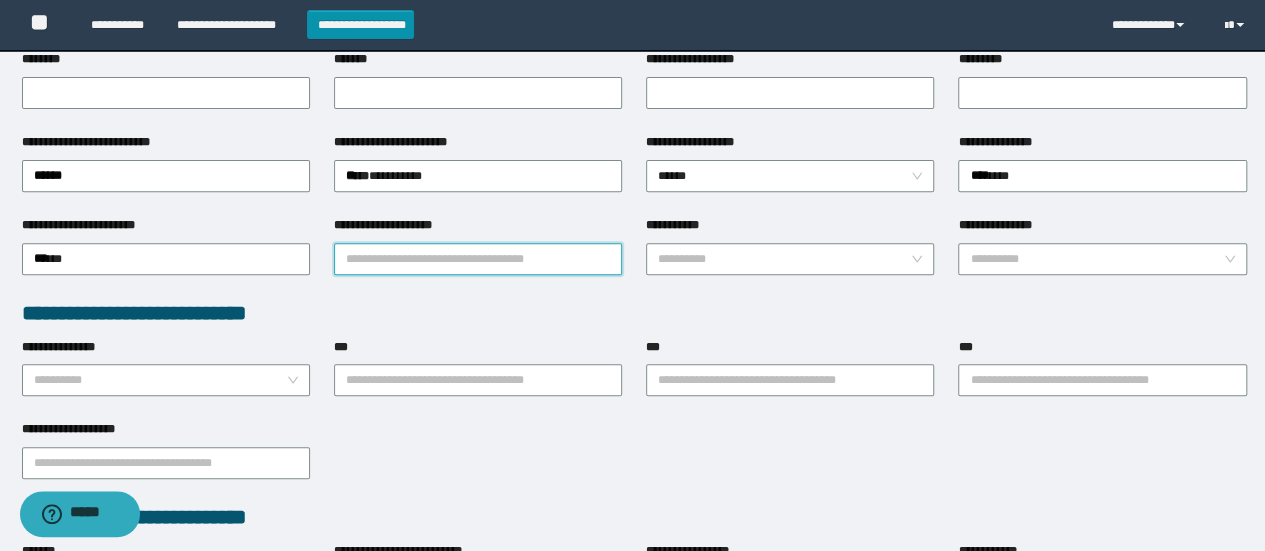 click on "**********" at bounding box center (478, 259) 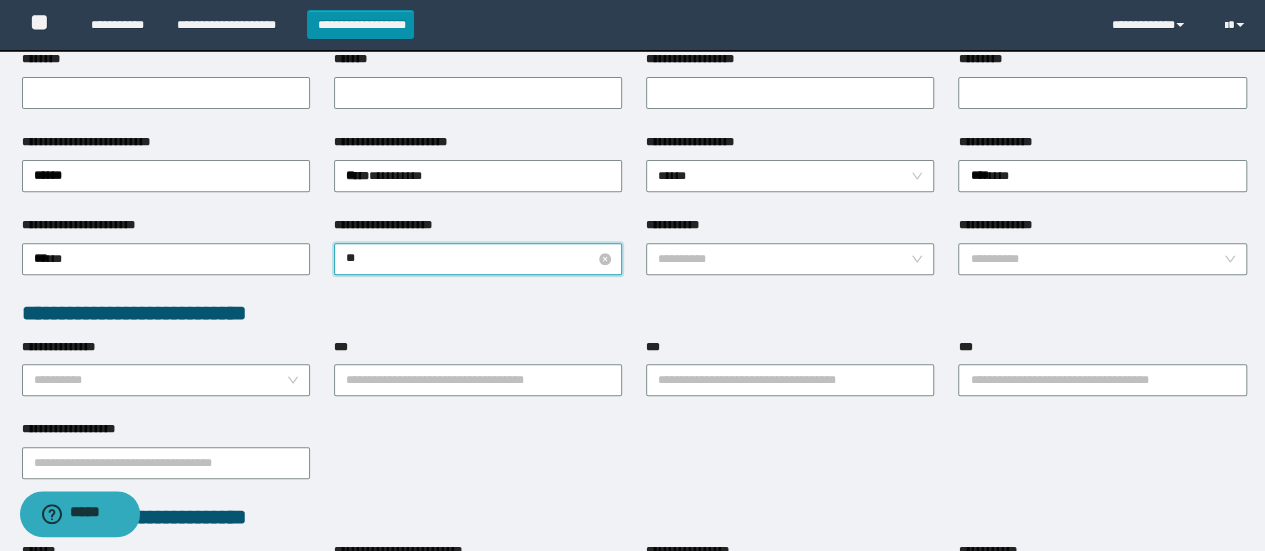type on "***" 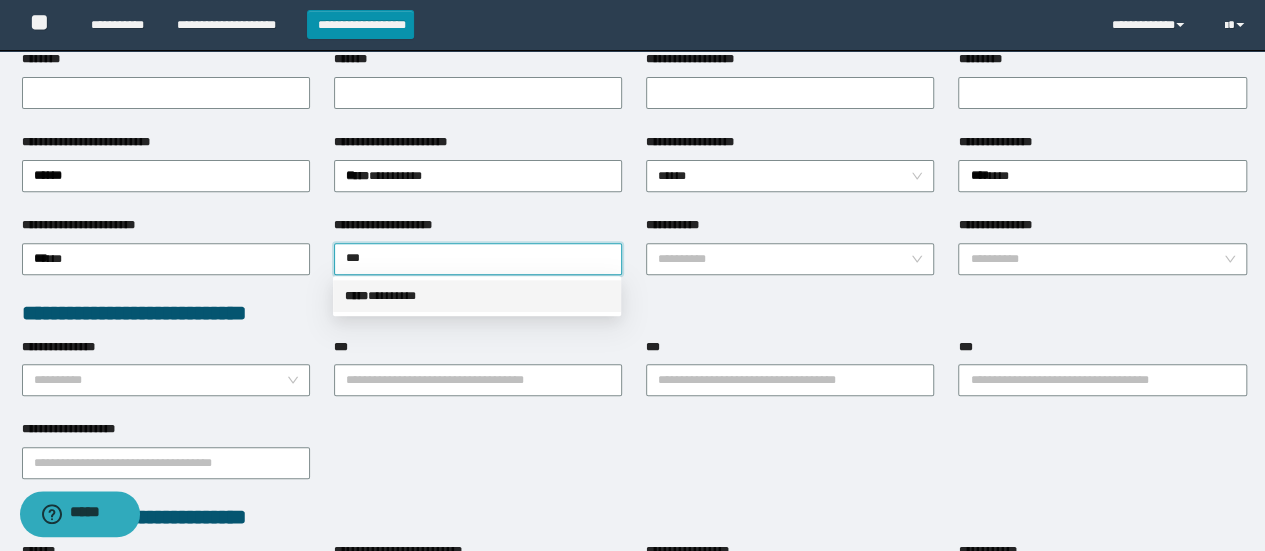 click on "***** * *******" at bounding box center (477, 296) 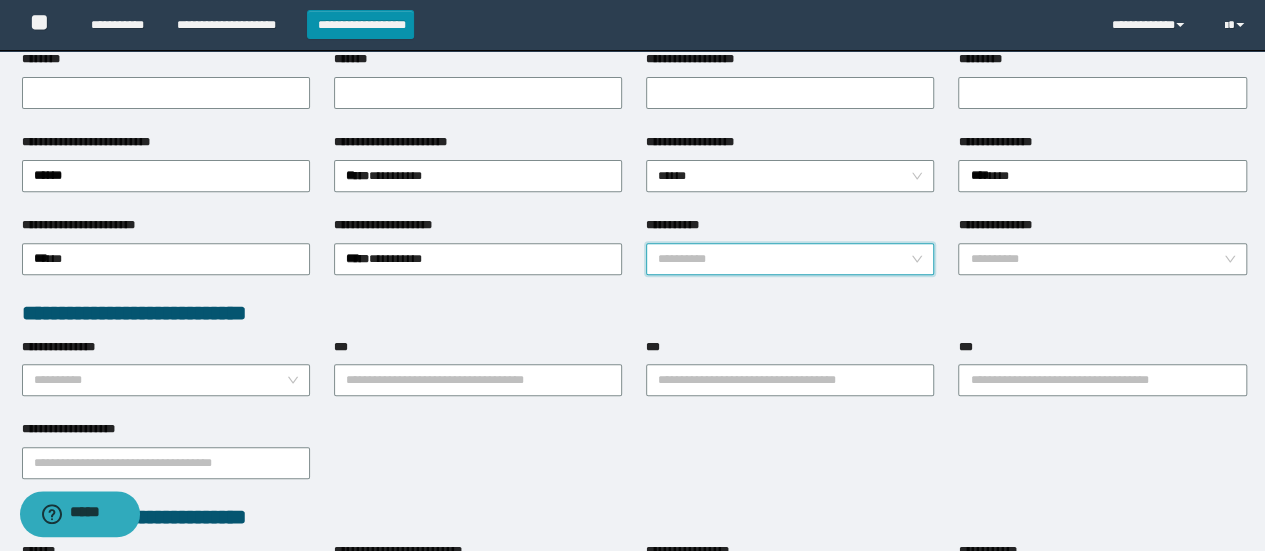 click on "**********" at bounding box center [784, 259] 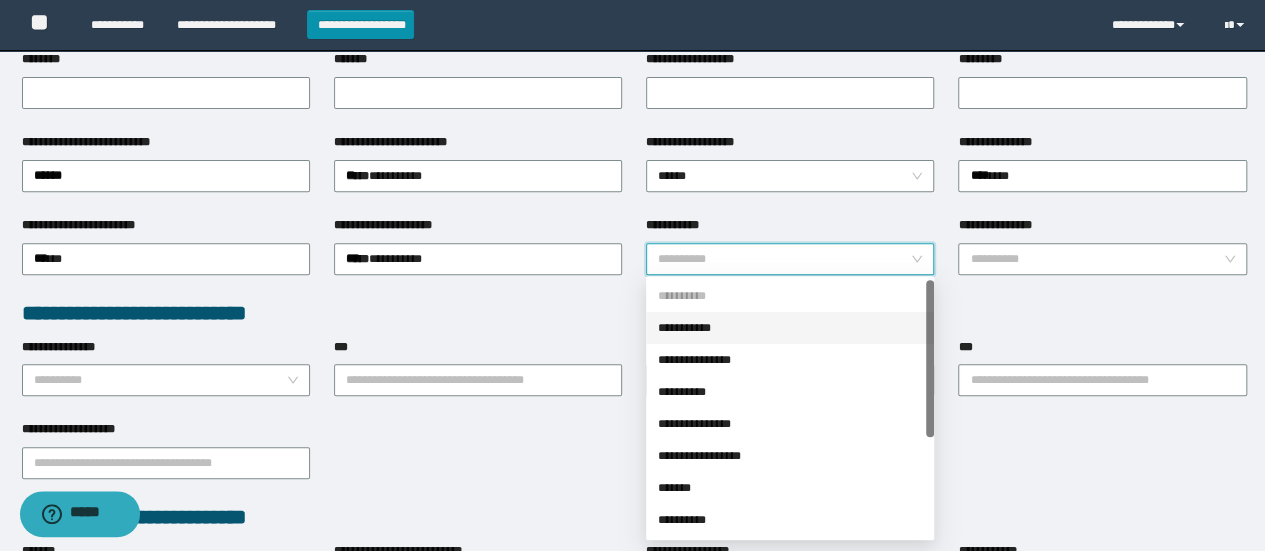 click on "**********" at bounding box center [790, 328] 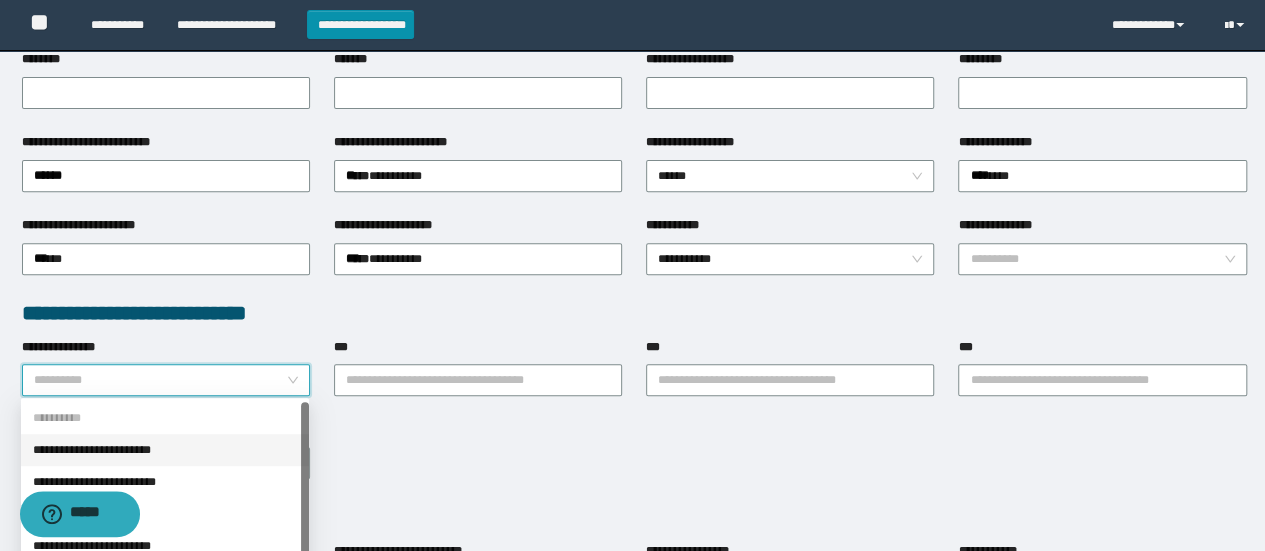 click on "**********" at bounding box center (160, 380) 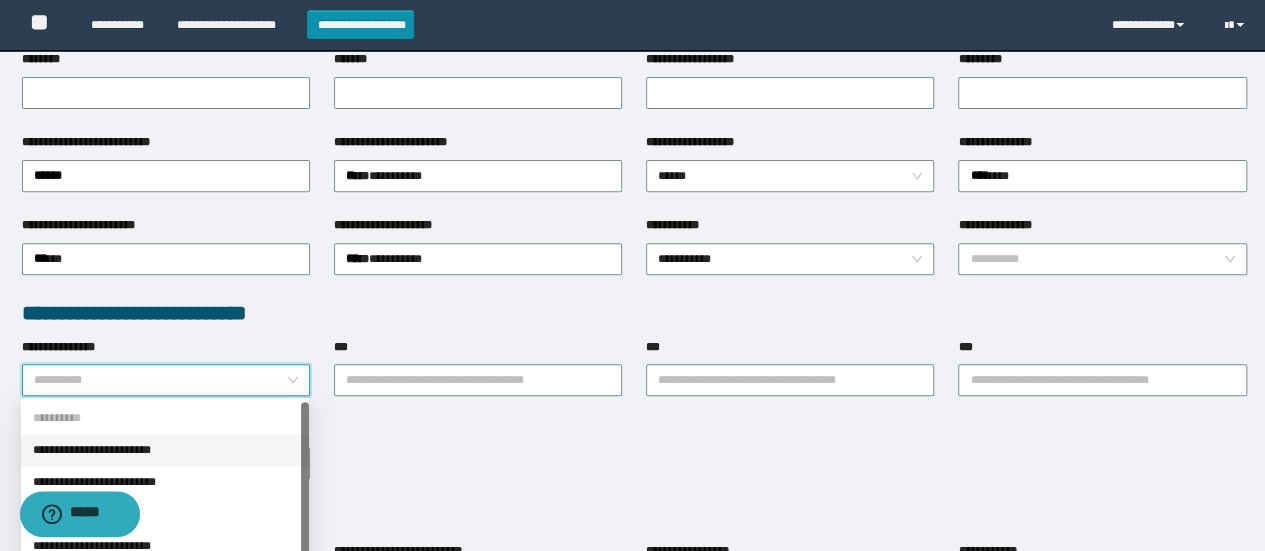 click on "**********" at bounding box center [165, 450] 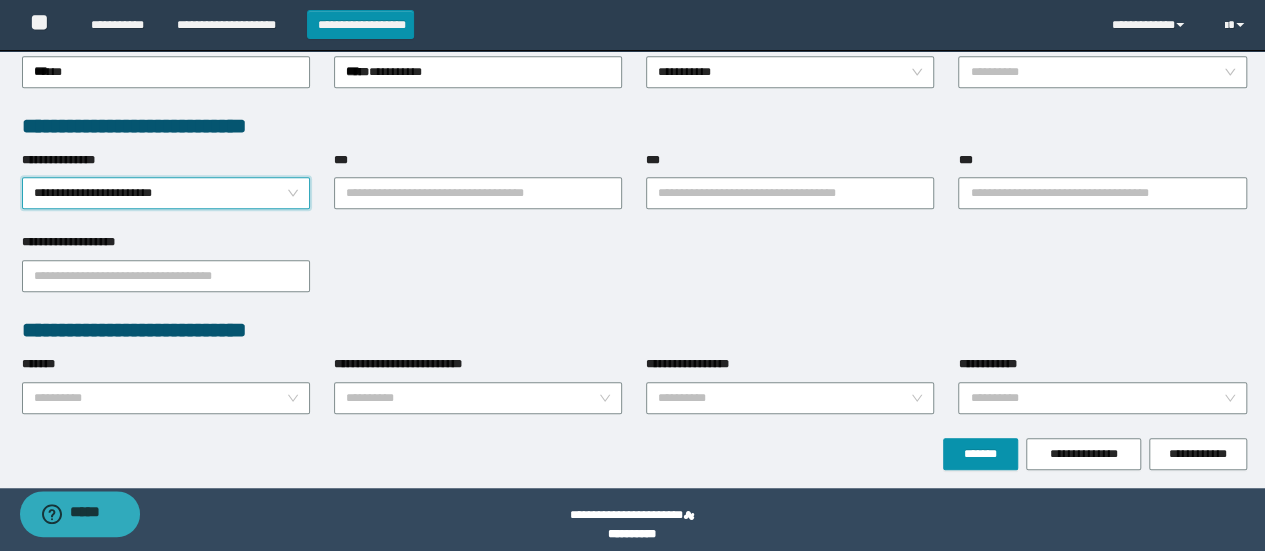 scroll, scrollTop: 508, scrollLeft: 0, axis: vertical 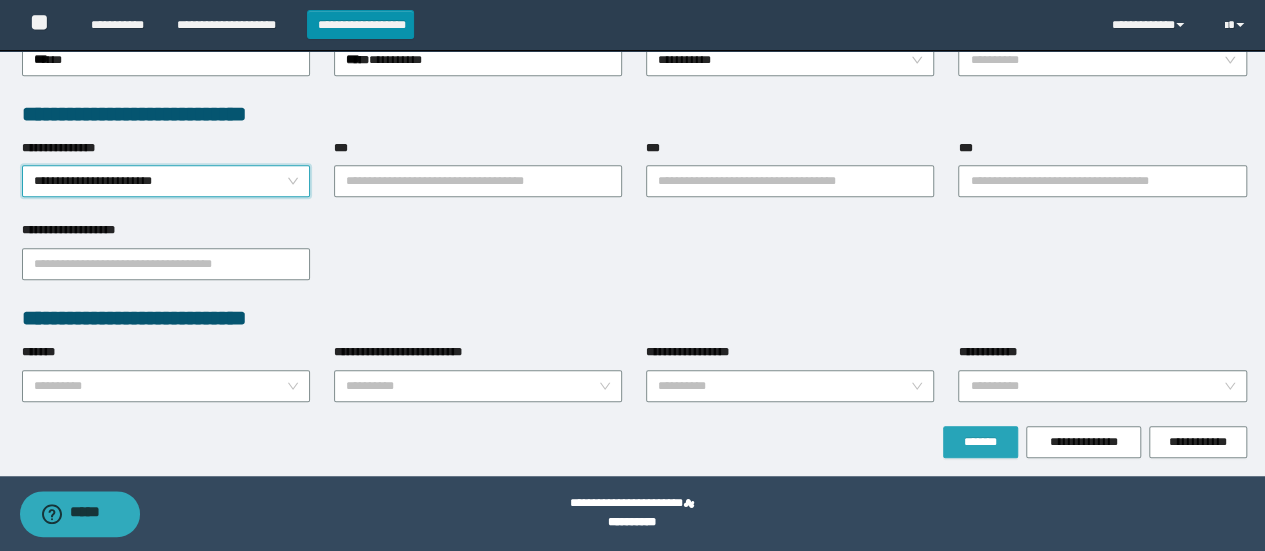 click on "*******" at bounding box center (980, 442) 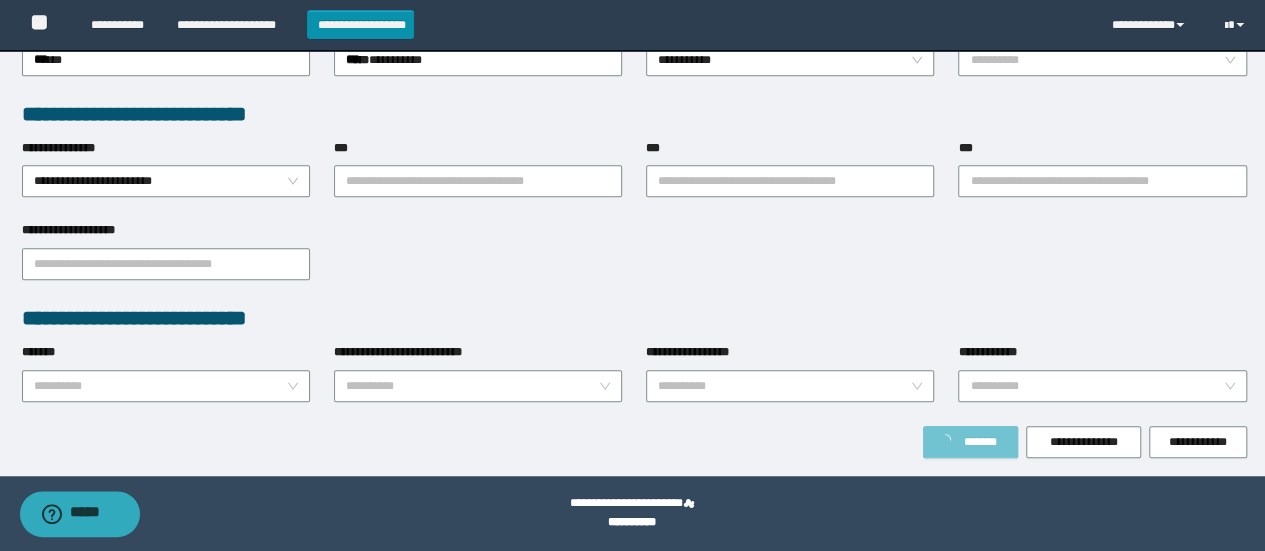 scroll, scrollTop: 561, scrollLeft: 0, axis: vertical 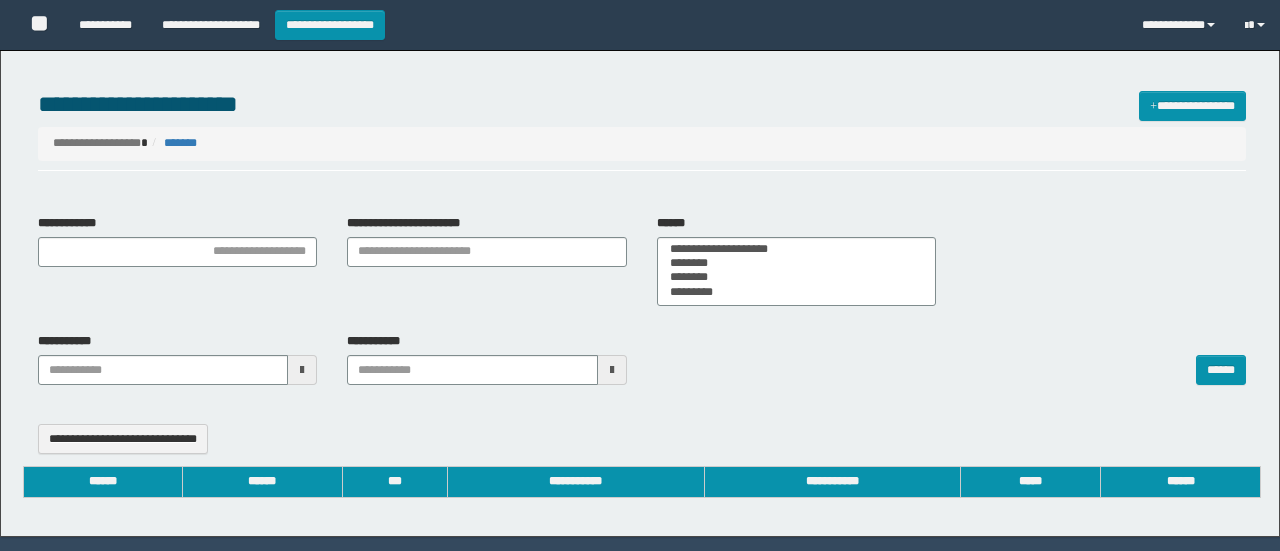 select 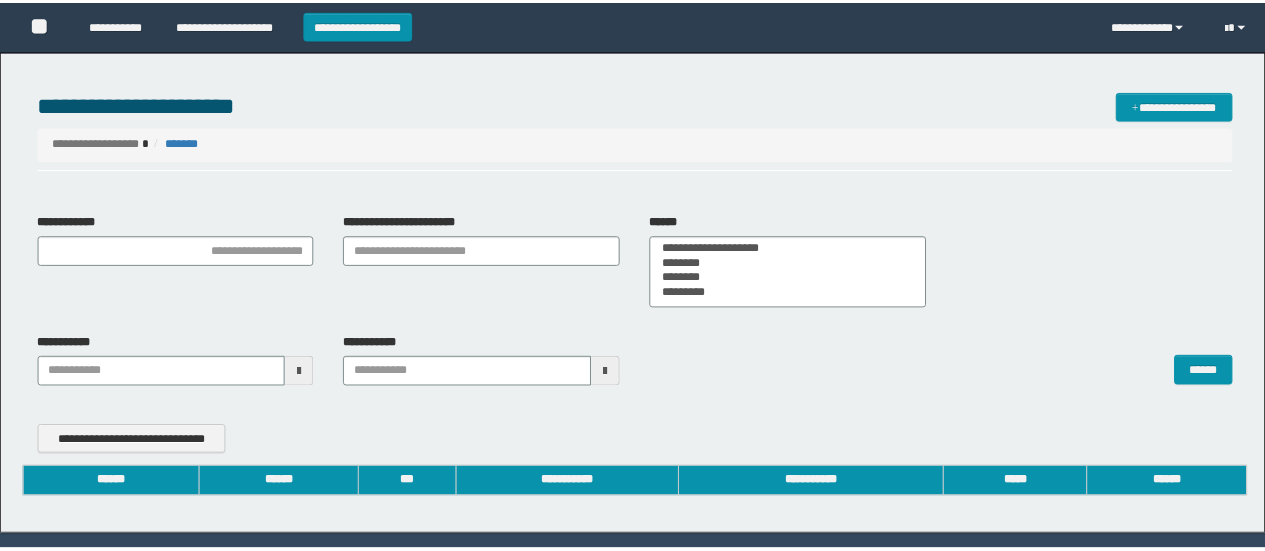 scroll, scrollTop: 0, scrollLeft: 0, axis: both 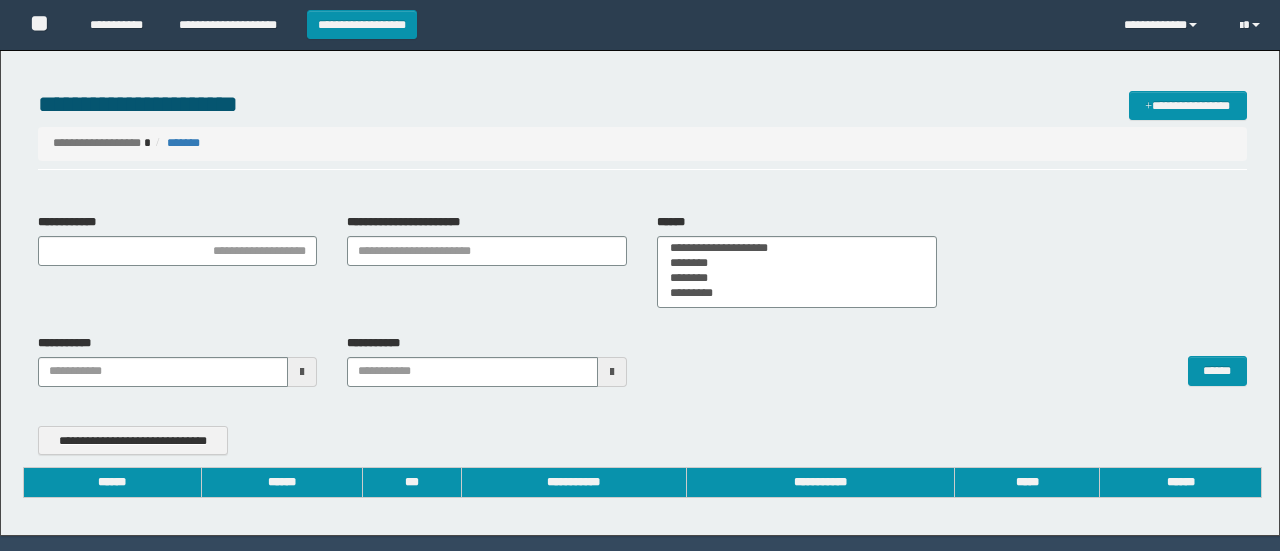 type on "**********" 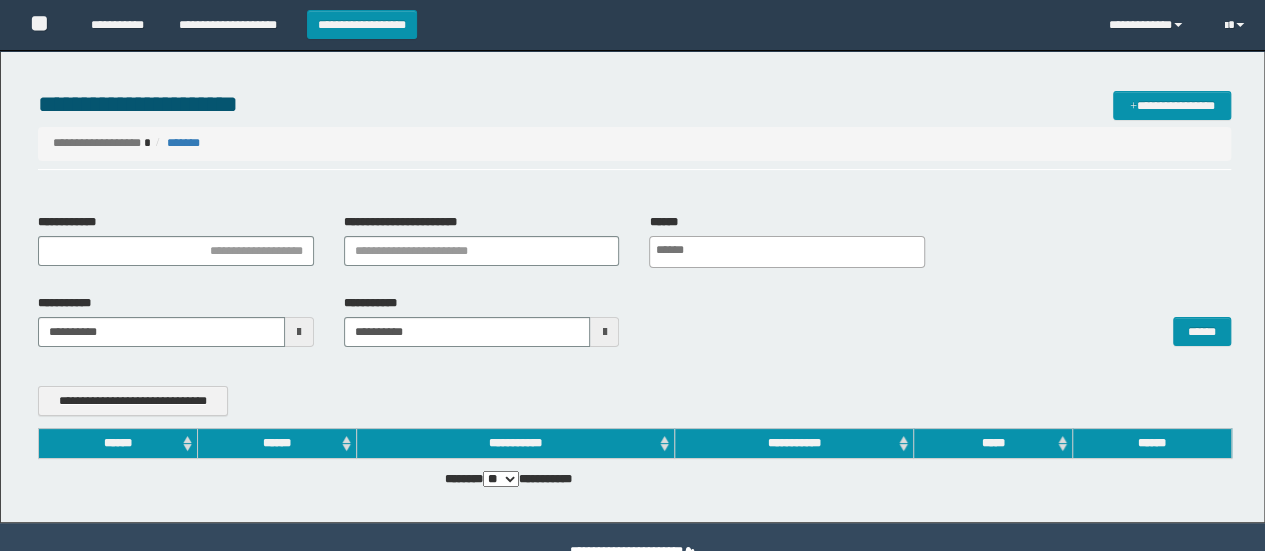 scroll, scrollTop: 0, scrollLeft: 0, axis: both 